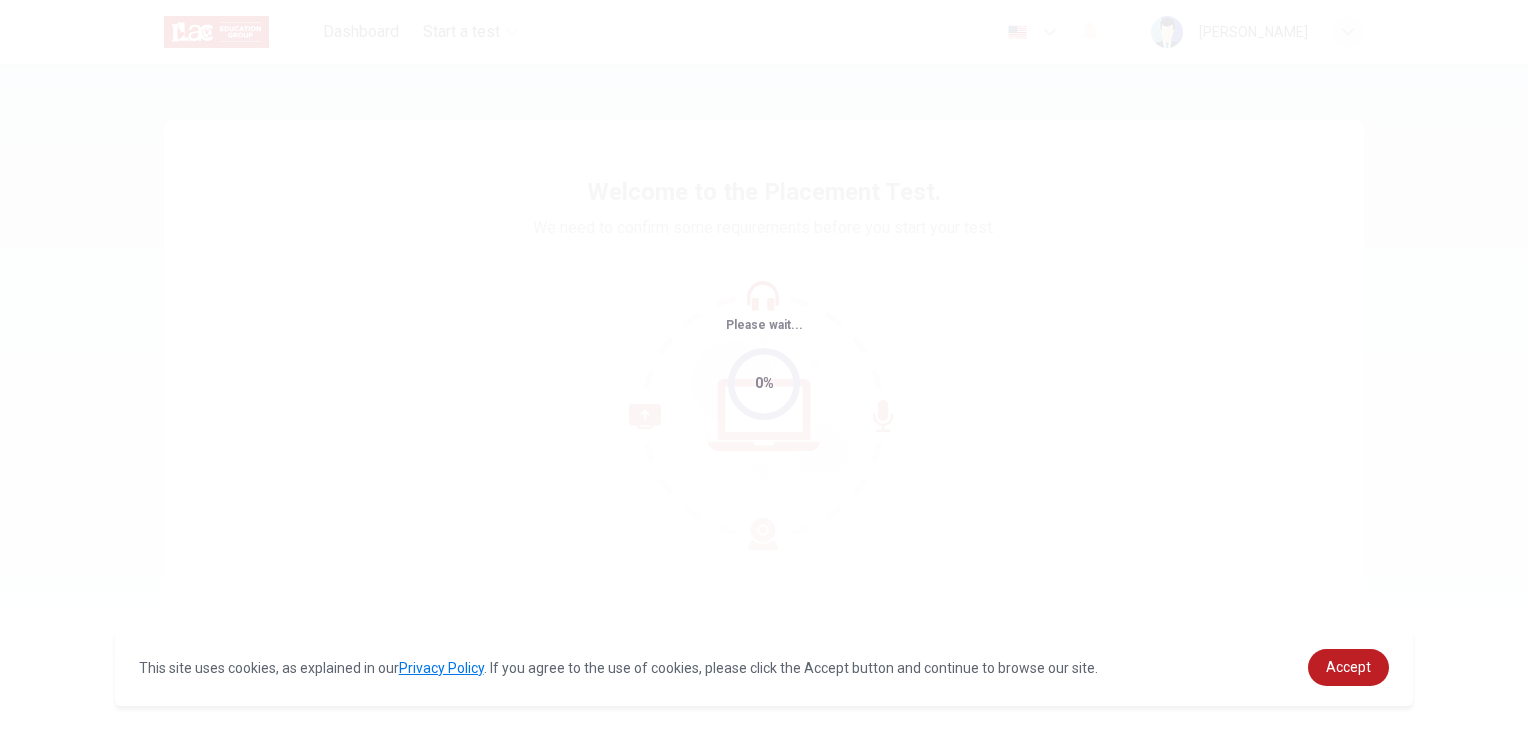 scroll, scrollTop: 0, scrollLeft: 0, axis: both 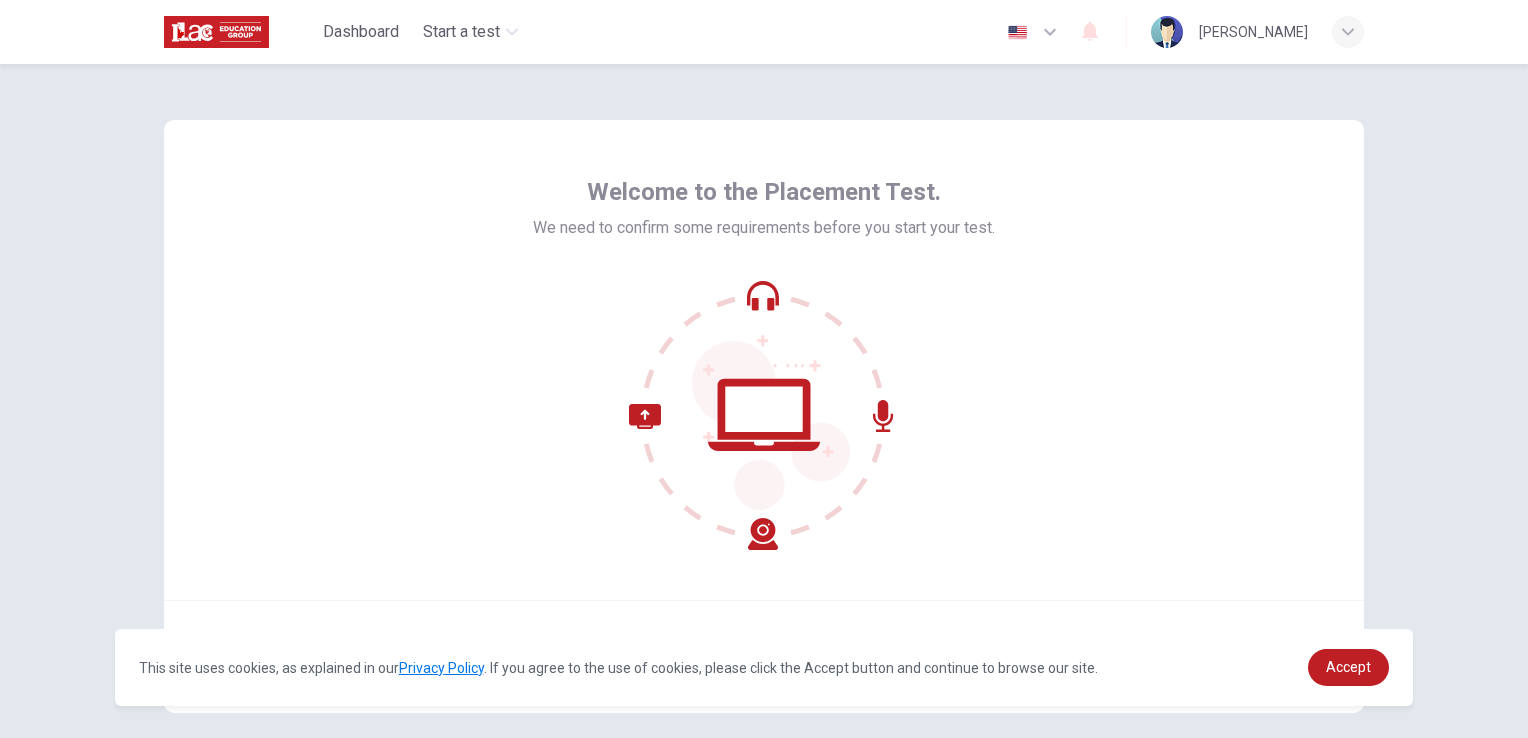 click on "Welcome to the Placement Test. We need to confirm some requirements before you start your test. Quit Next © Copyright  2025" at bounding box center (764, 401) 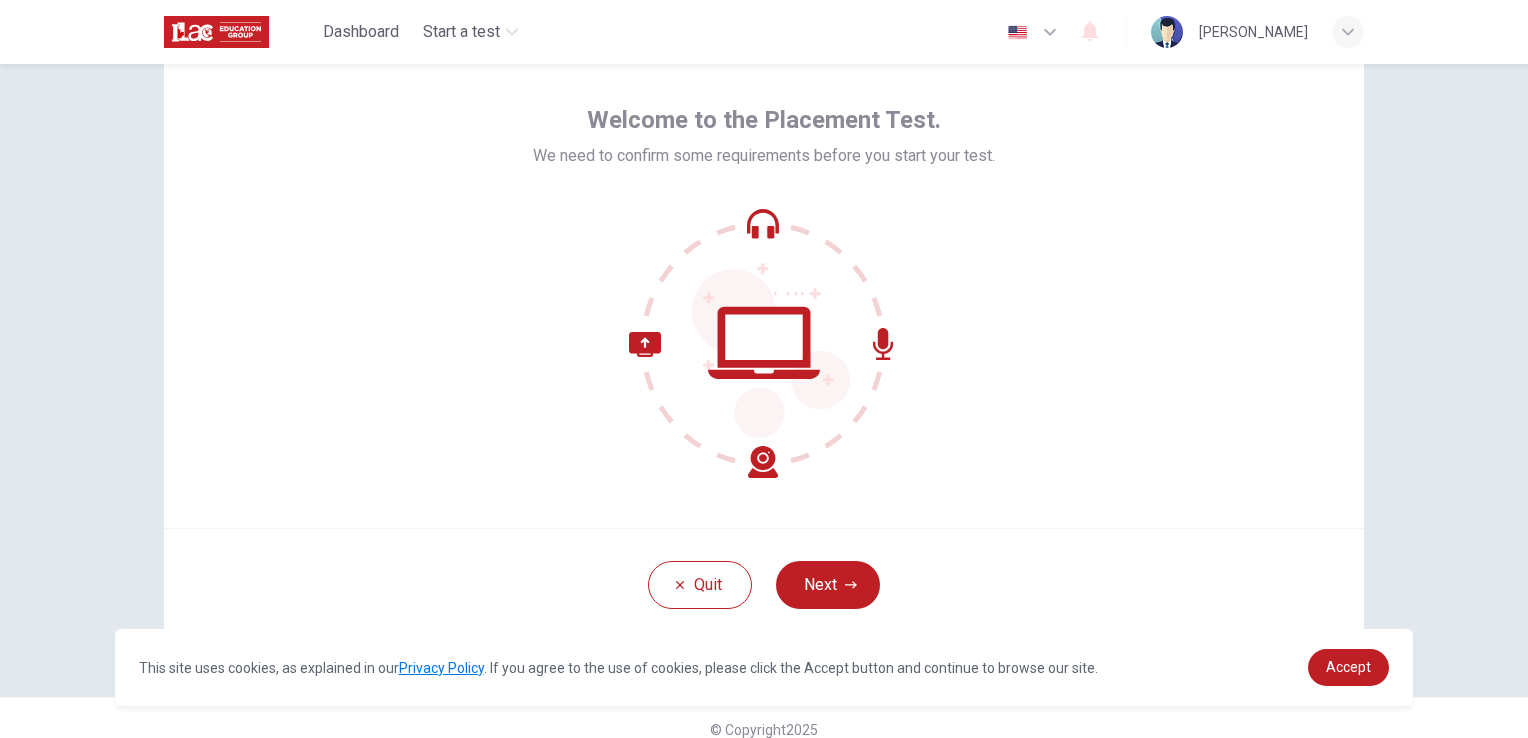 scroll, scrollTop: 94, scrollLeft: 0, axis: vertical 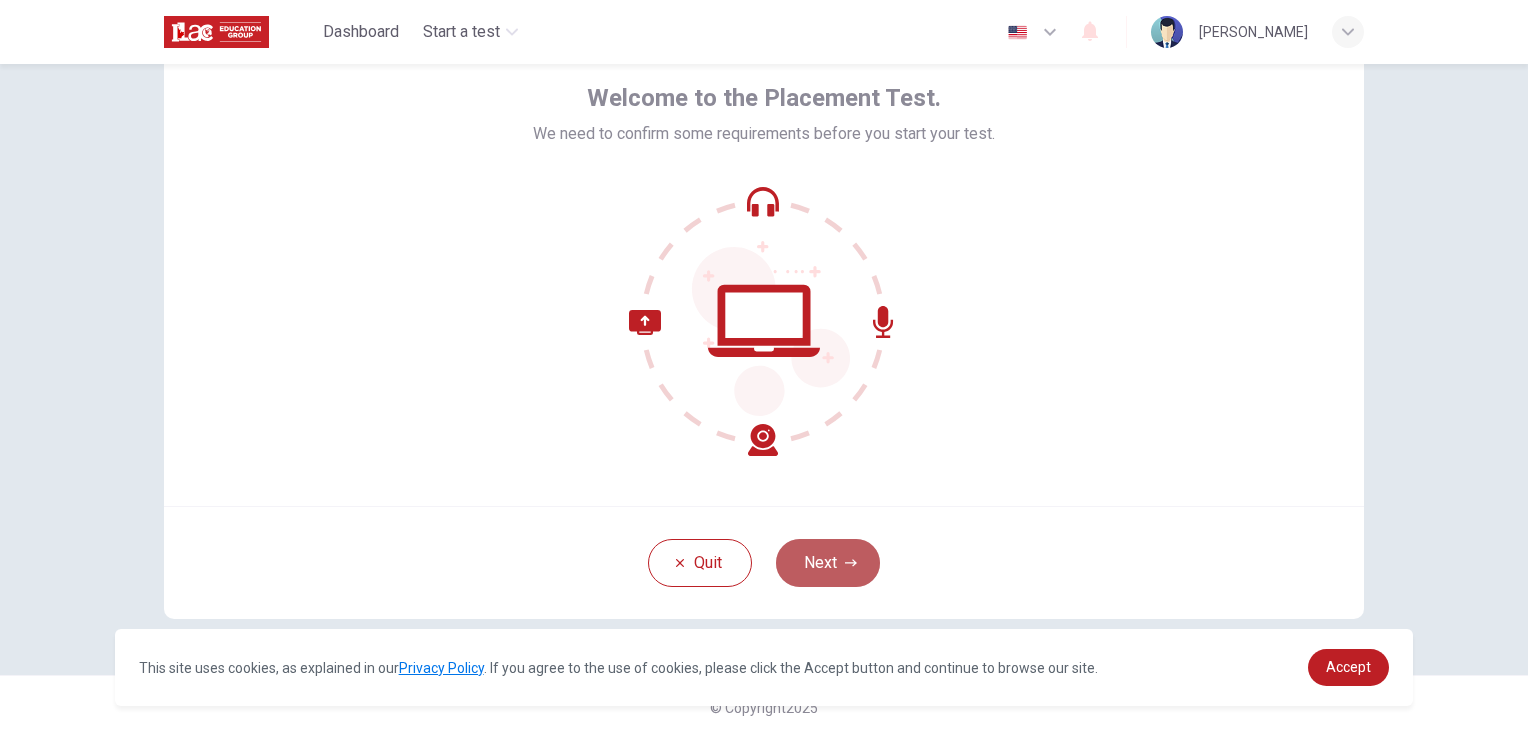 click on "Next" at bounding box center [828, 563] 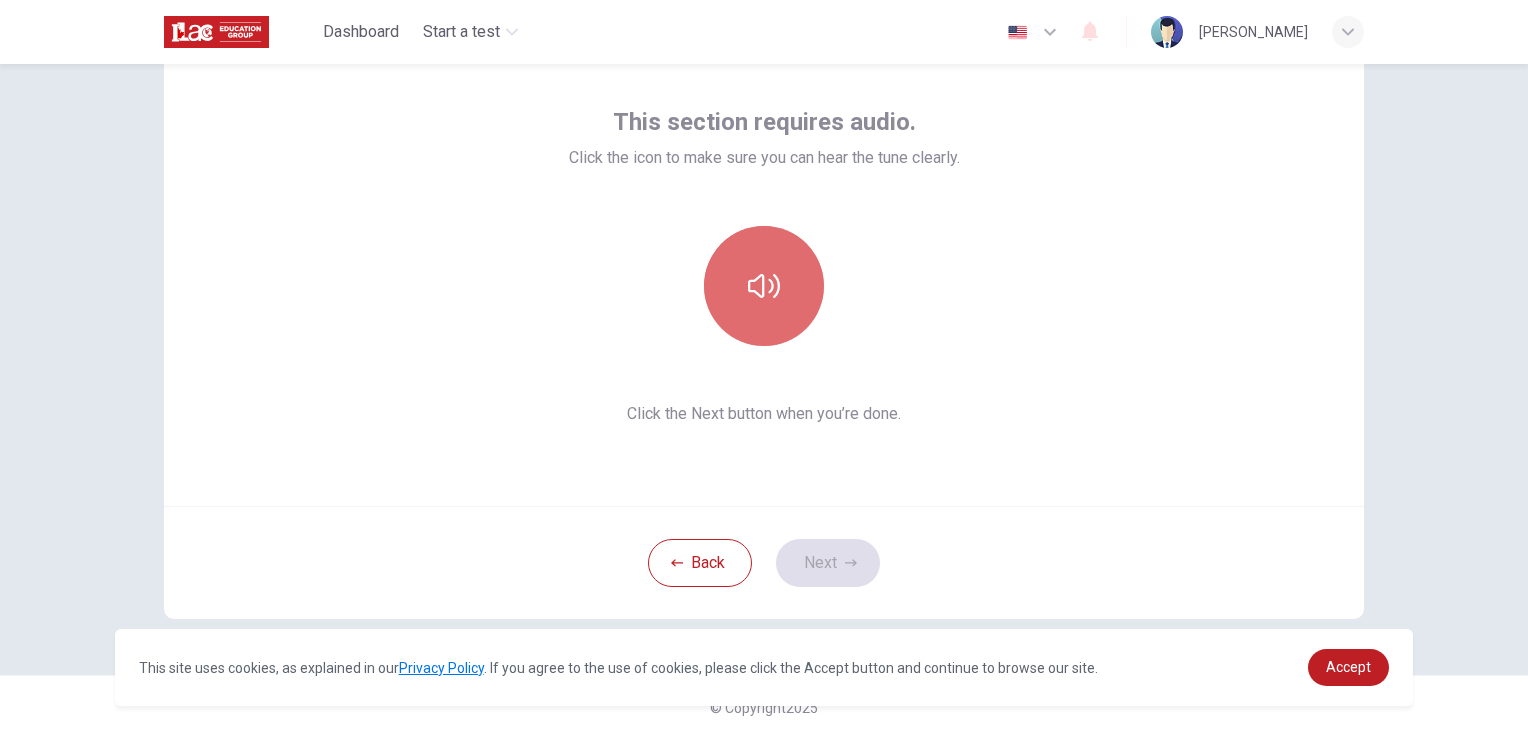 click at bounding box center (764, 286) 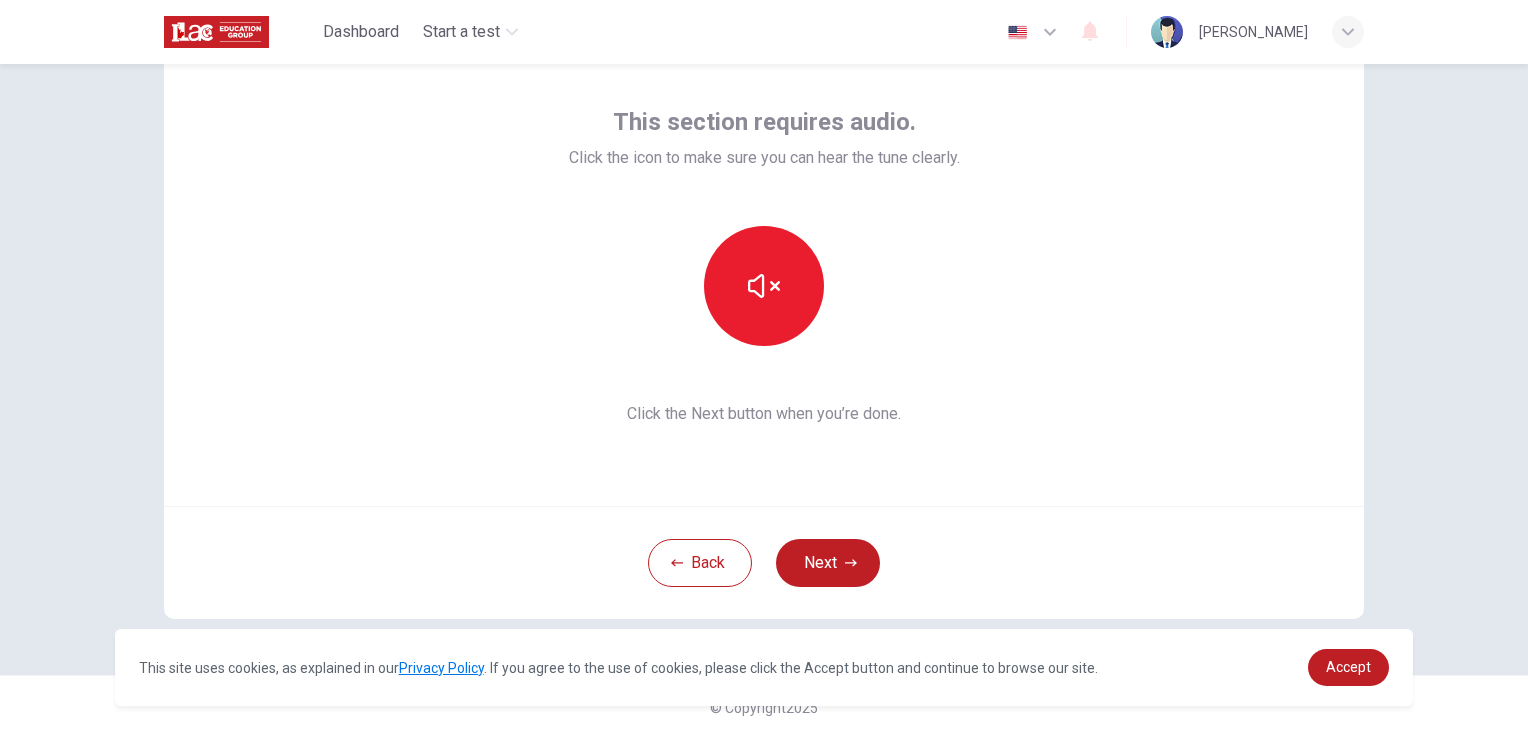 click on "This section requires audio. Click the icon to make sure you can hear the tune clearly. Click the Next button when you’re done. Back Next © Copyright  2025" at bounding box center (764, 401) 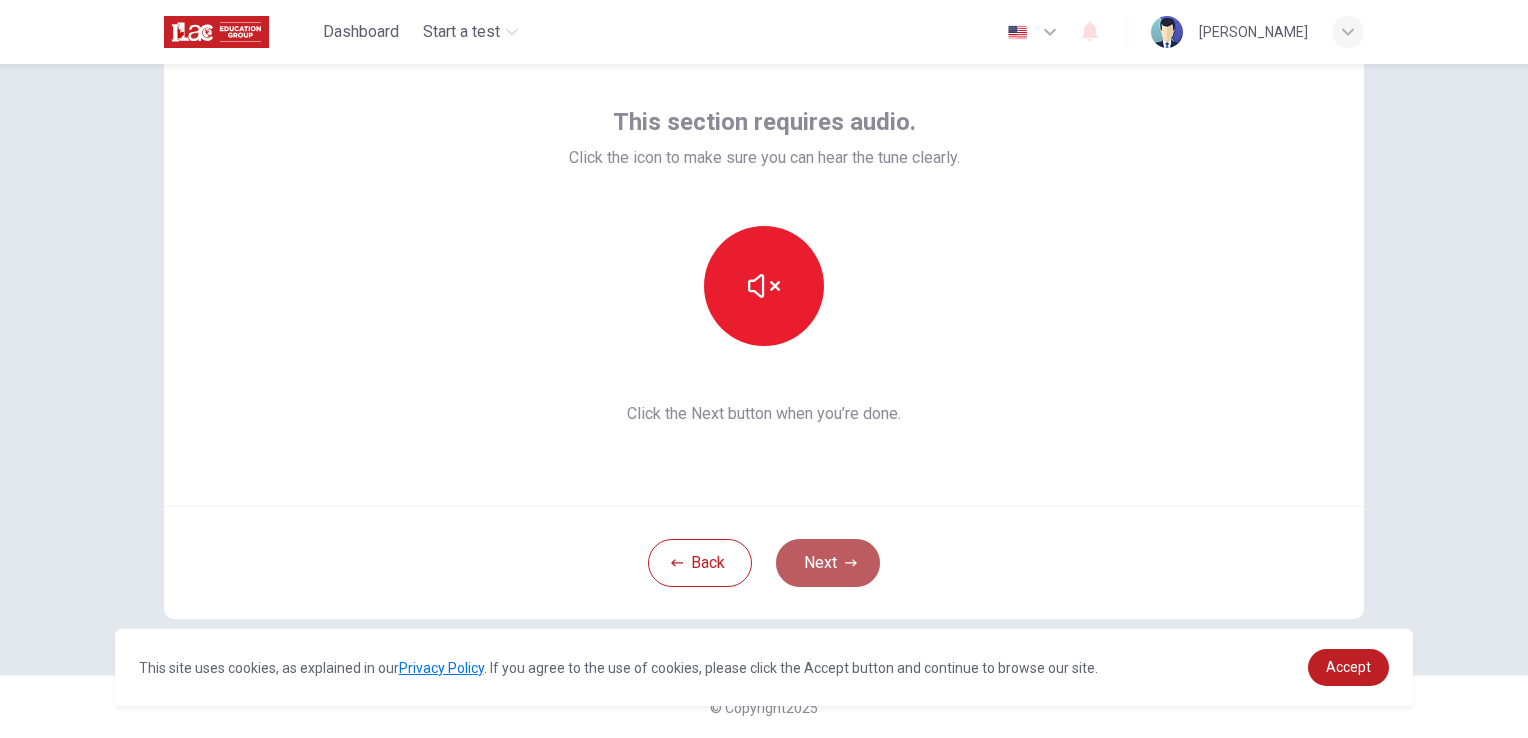 click on "Next" at bounding box center (828, 563) 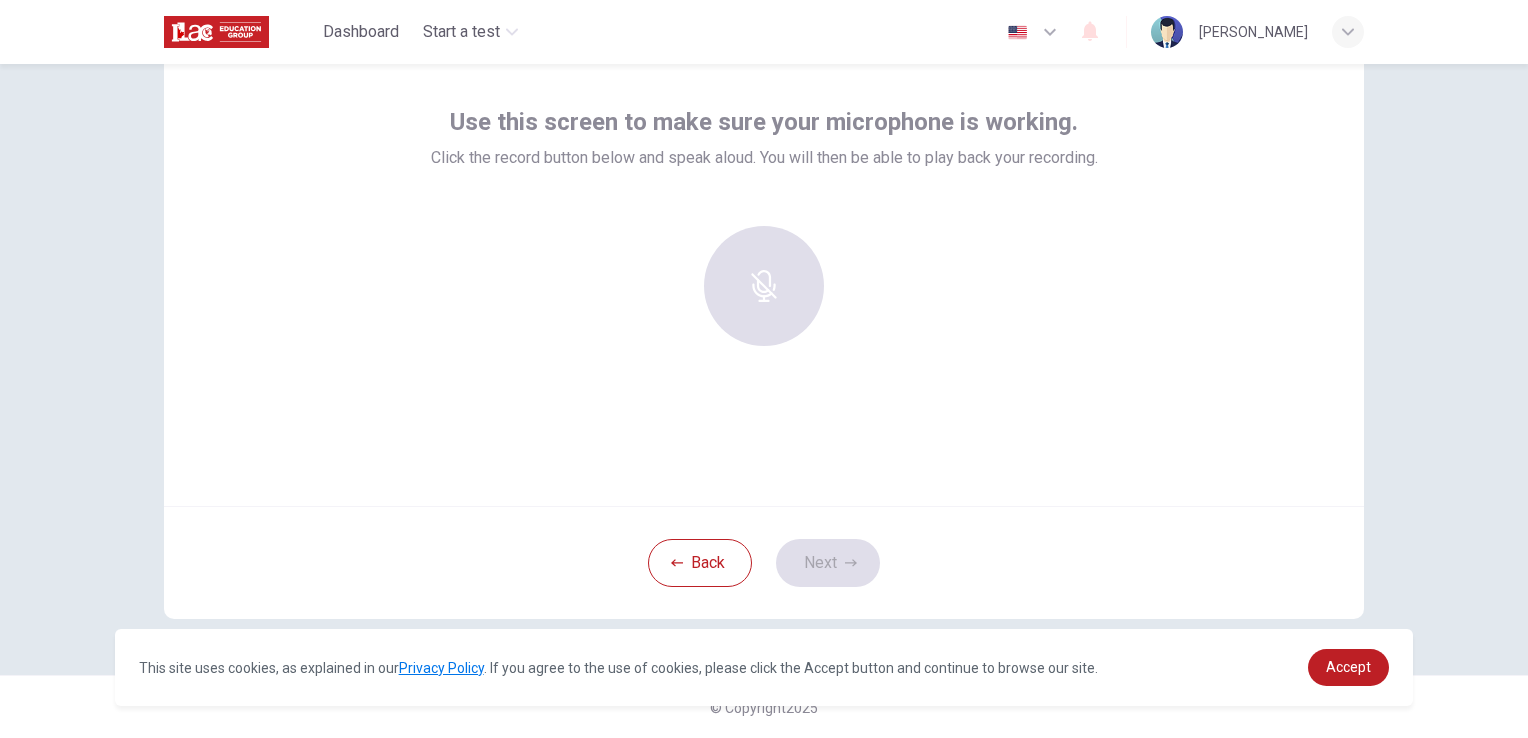 click at bounding box center [764, 286] 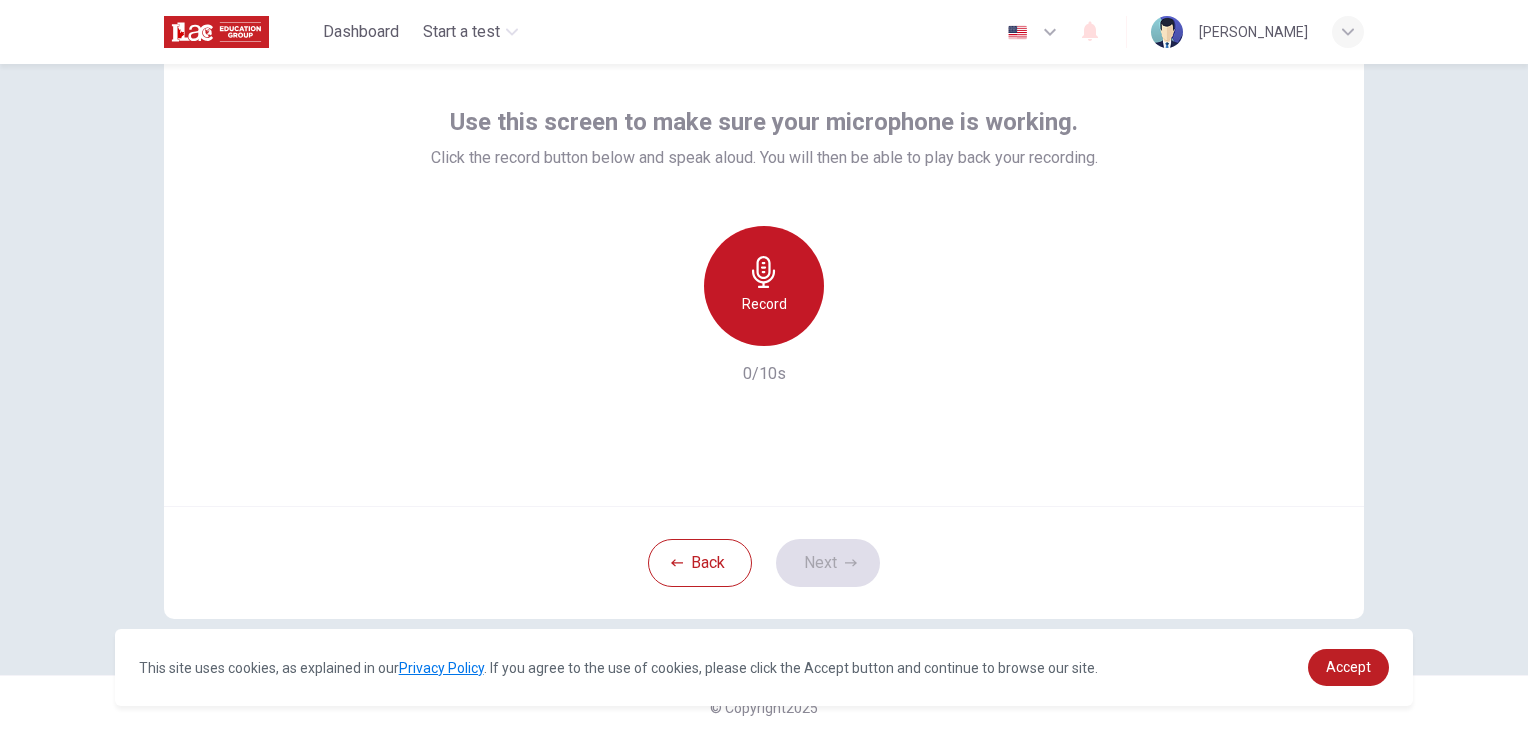click 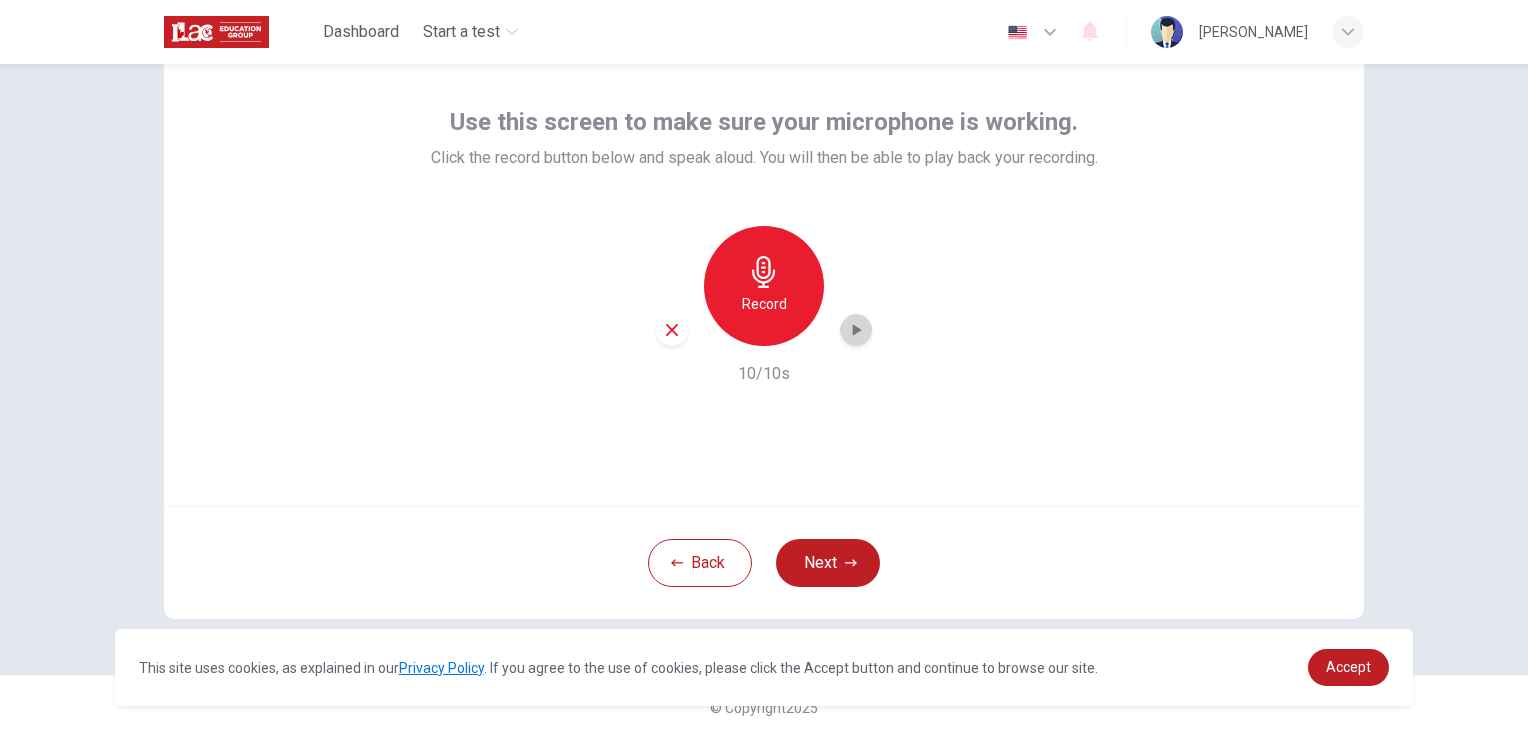 click 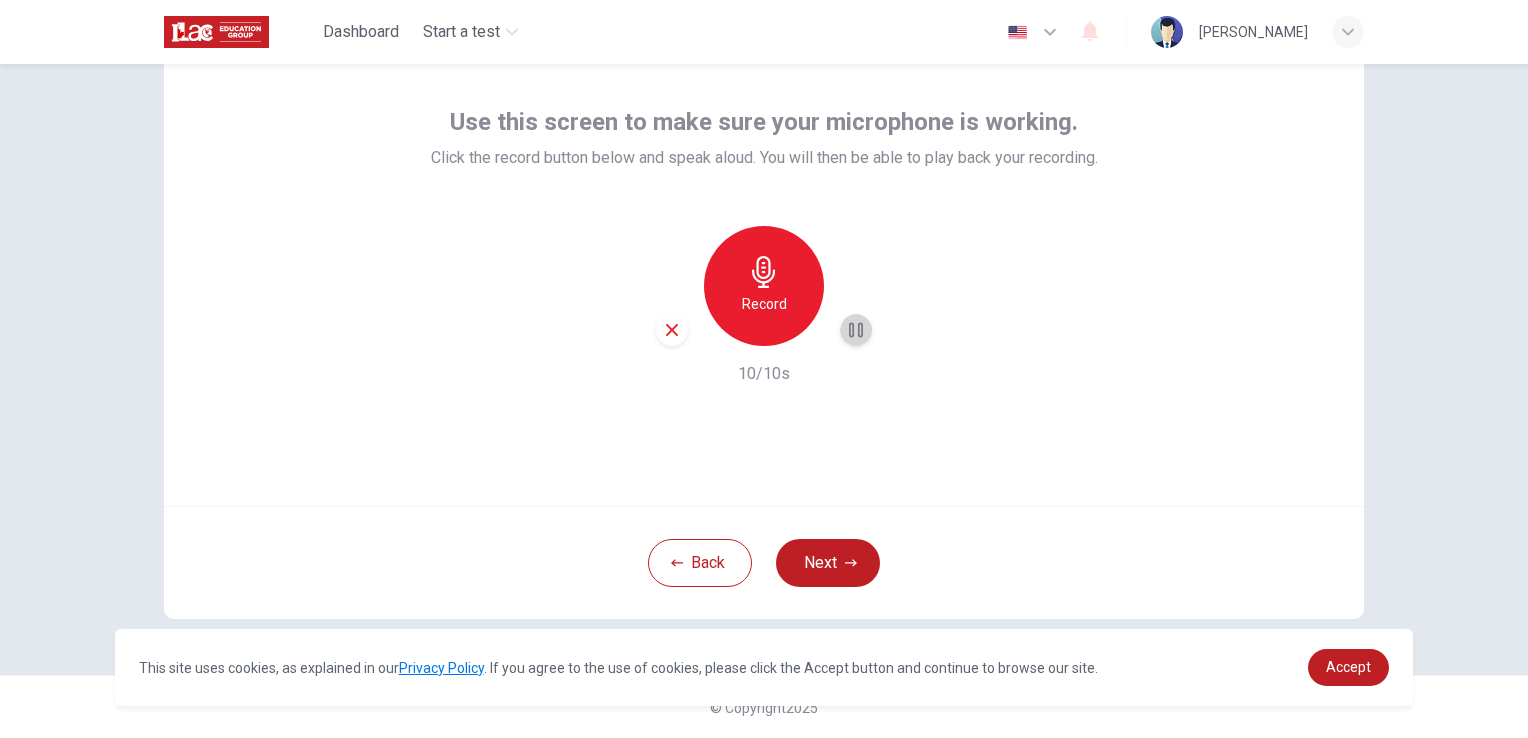 click 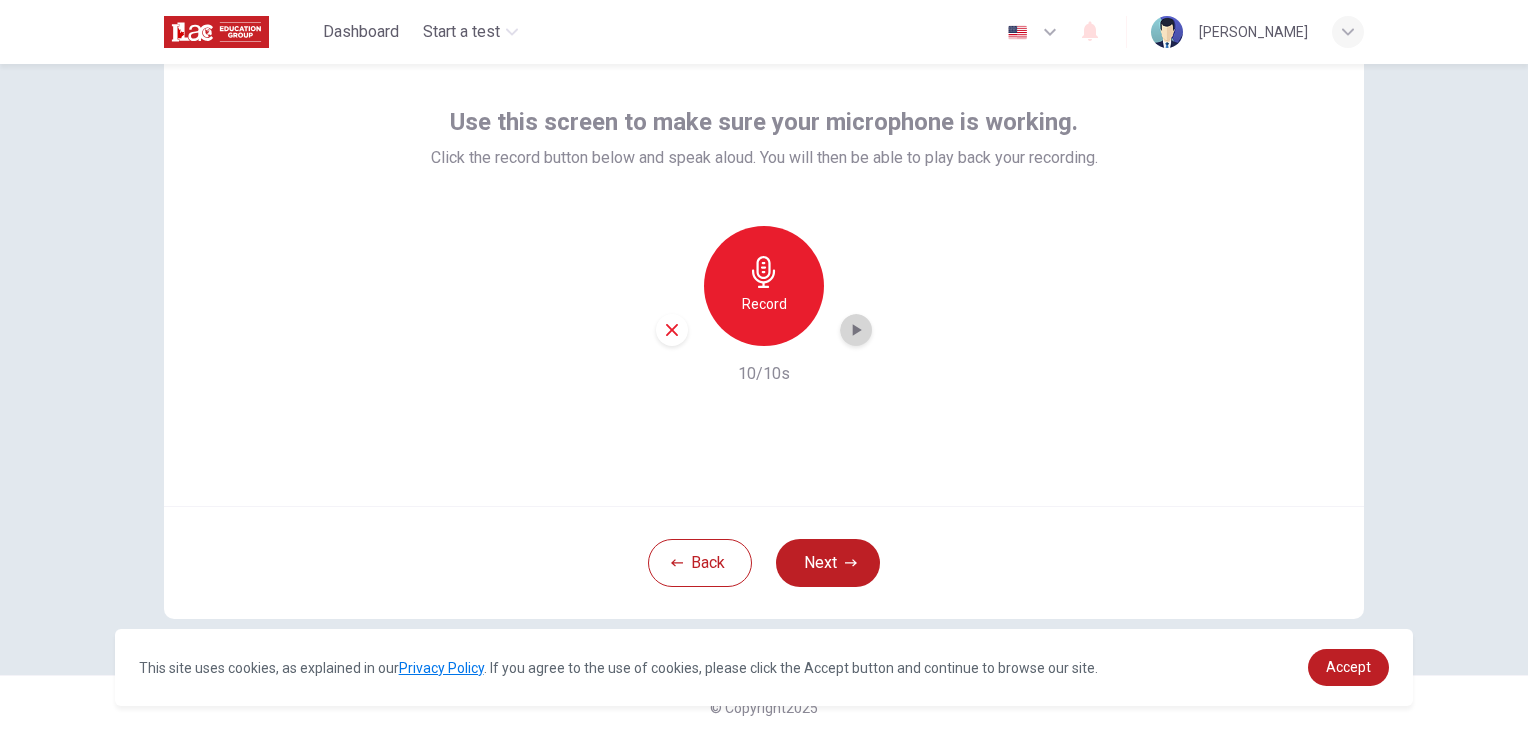 click 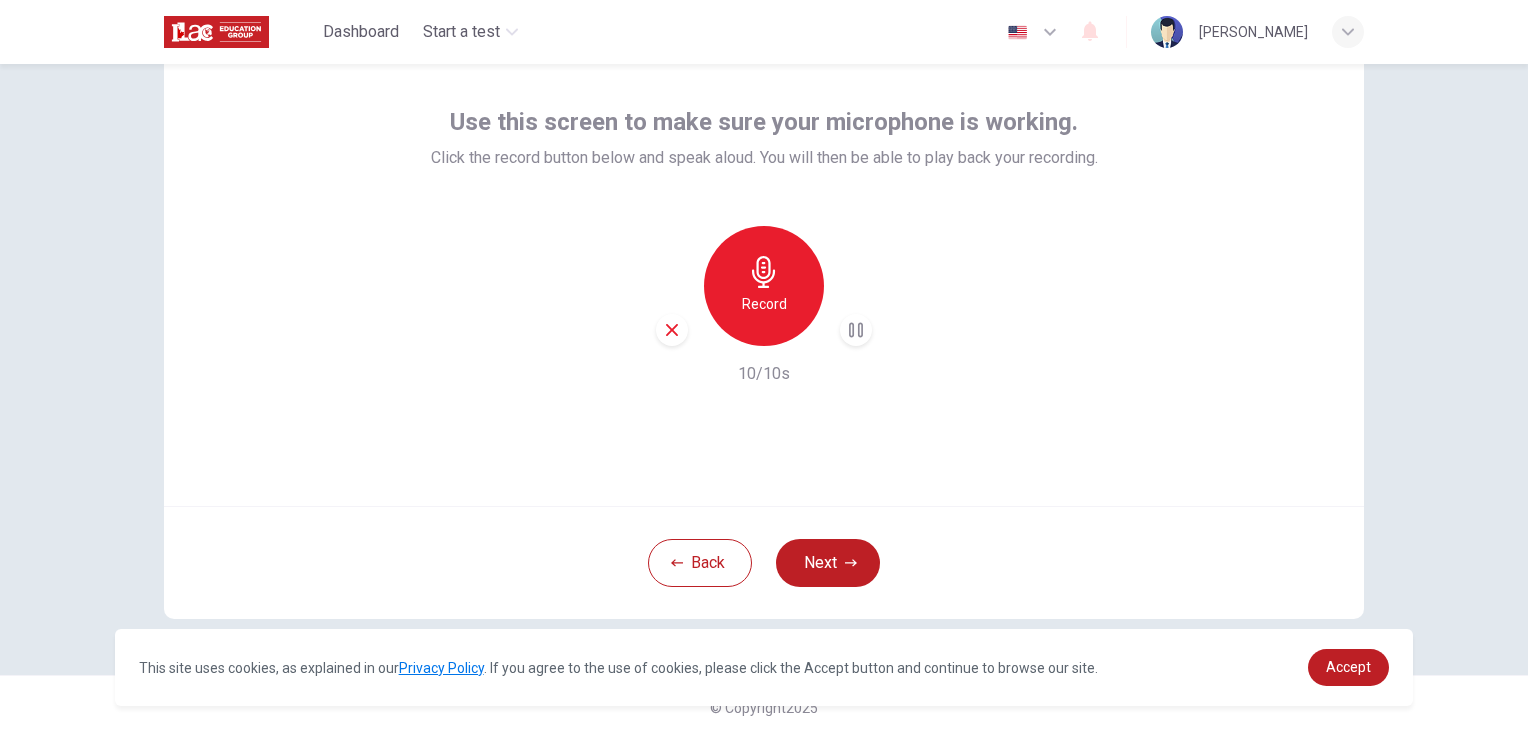 click 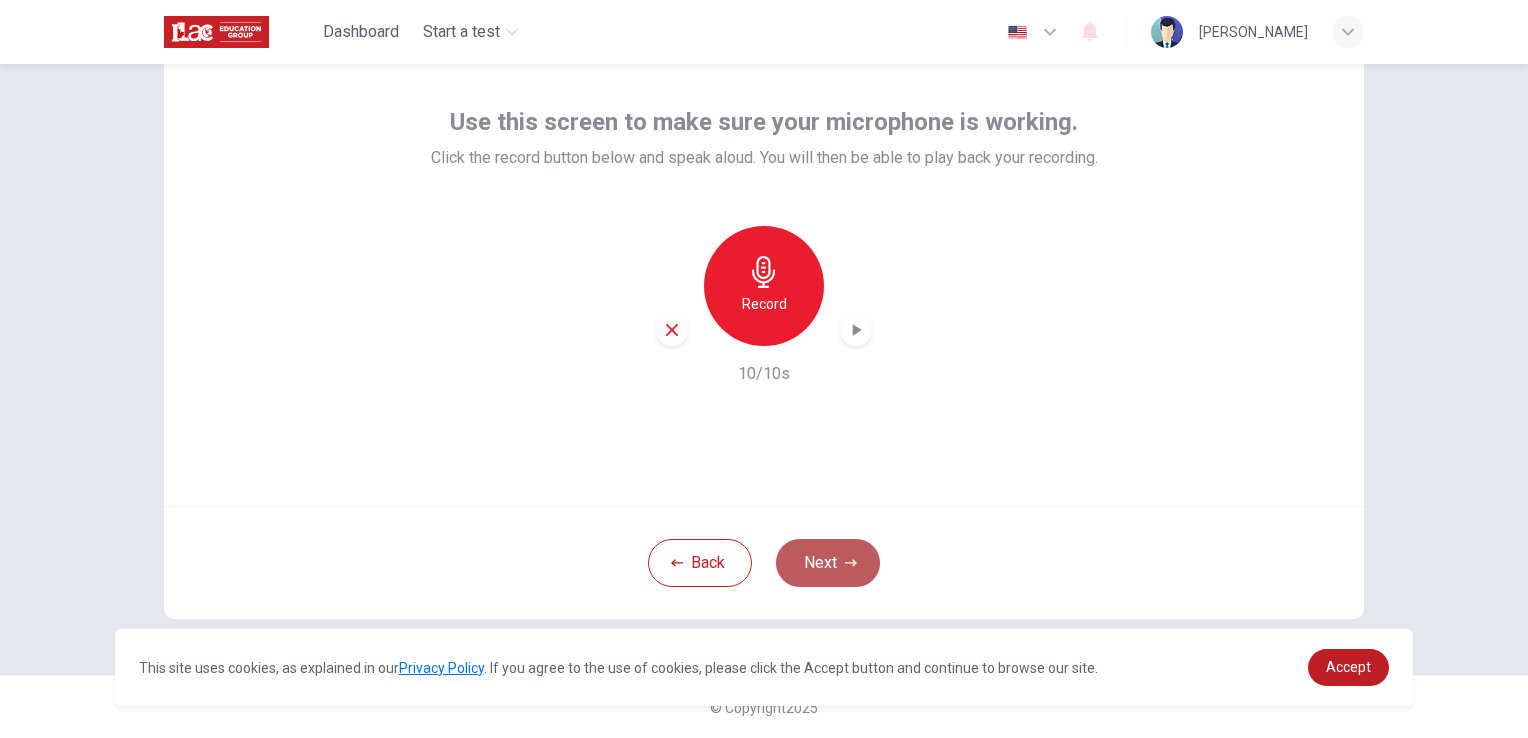 click on "Next" at bounding box center [828, 563] 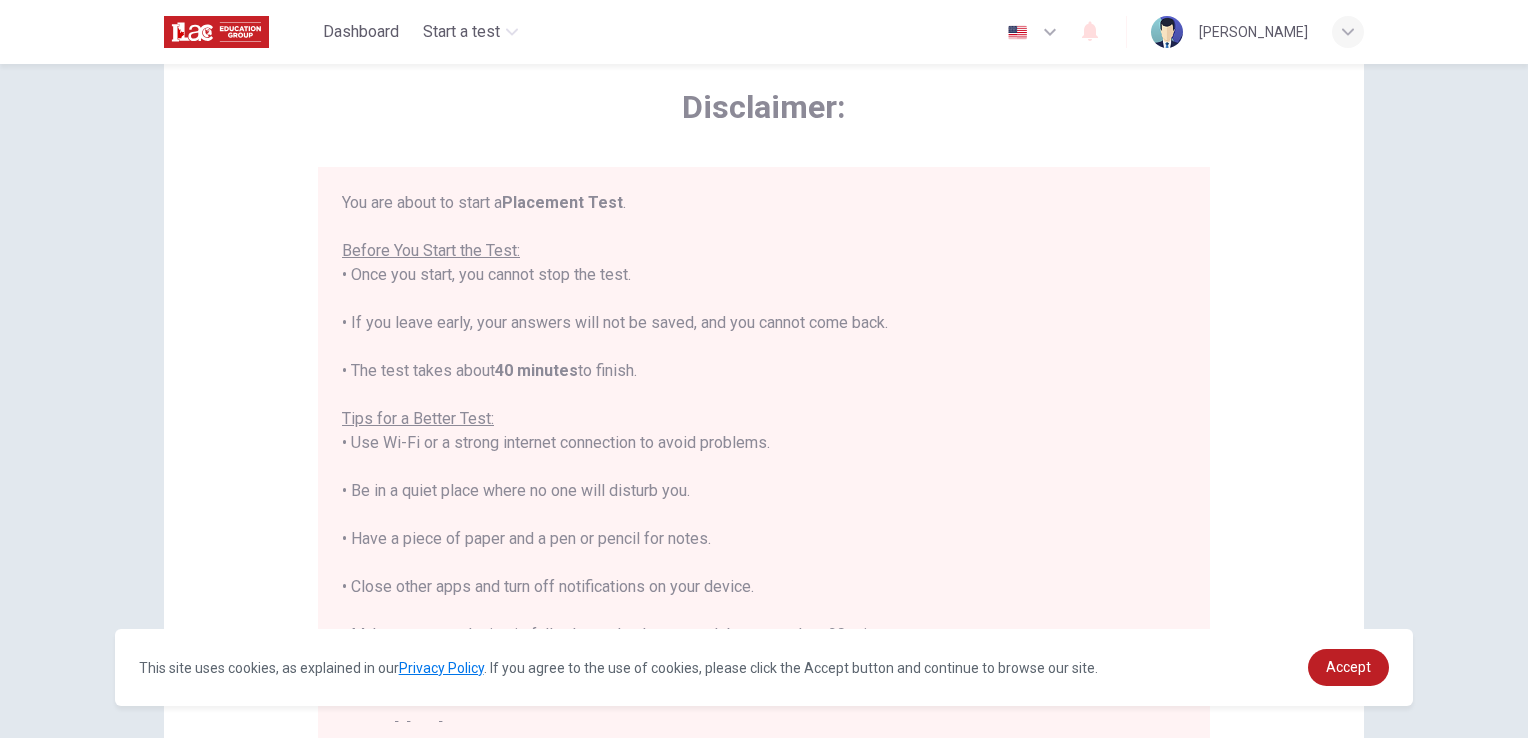 scroll, scrollTop: 88, scrollLeft: 0, axis: vertical 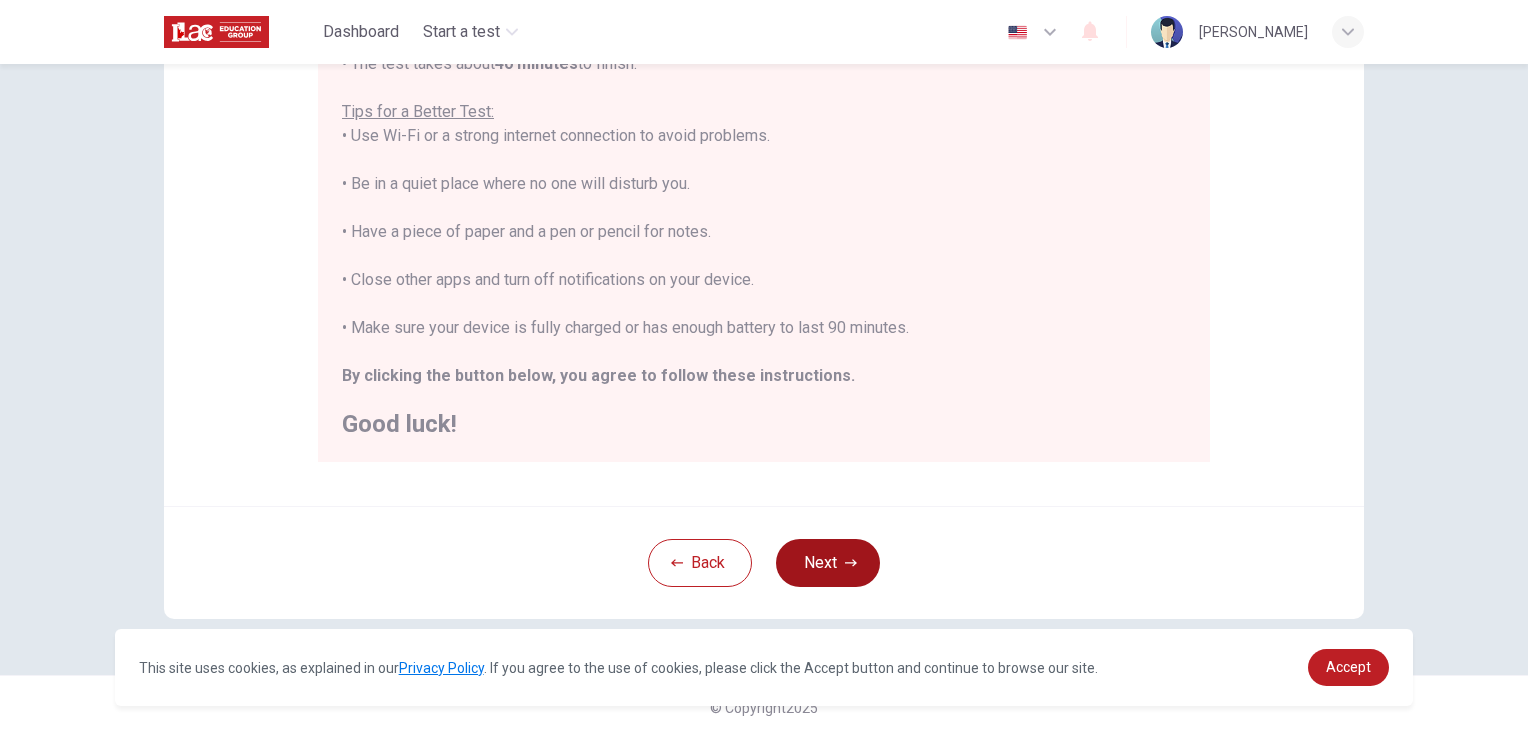 click on "Next" at bounding box center [828, 563] 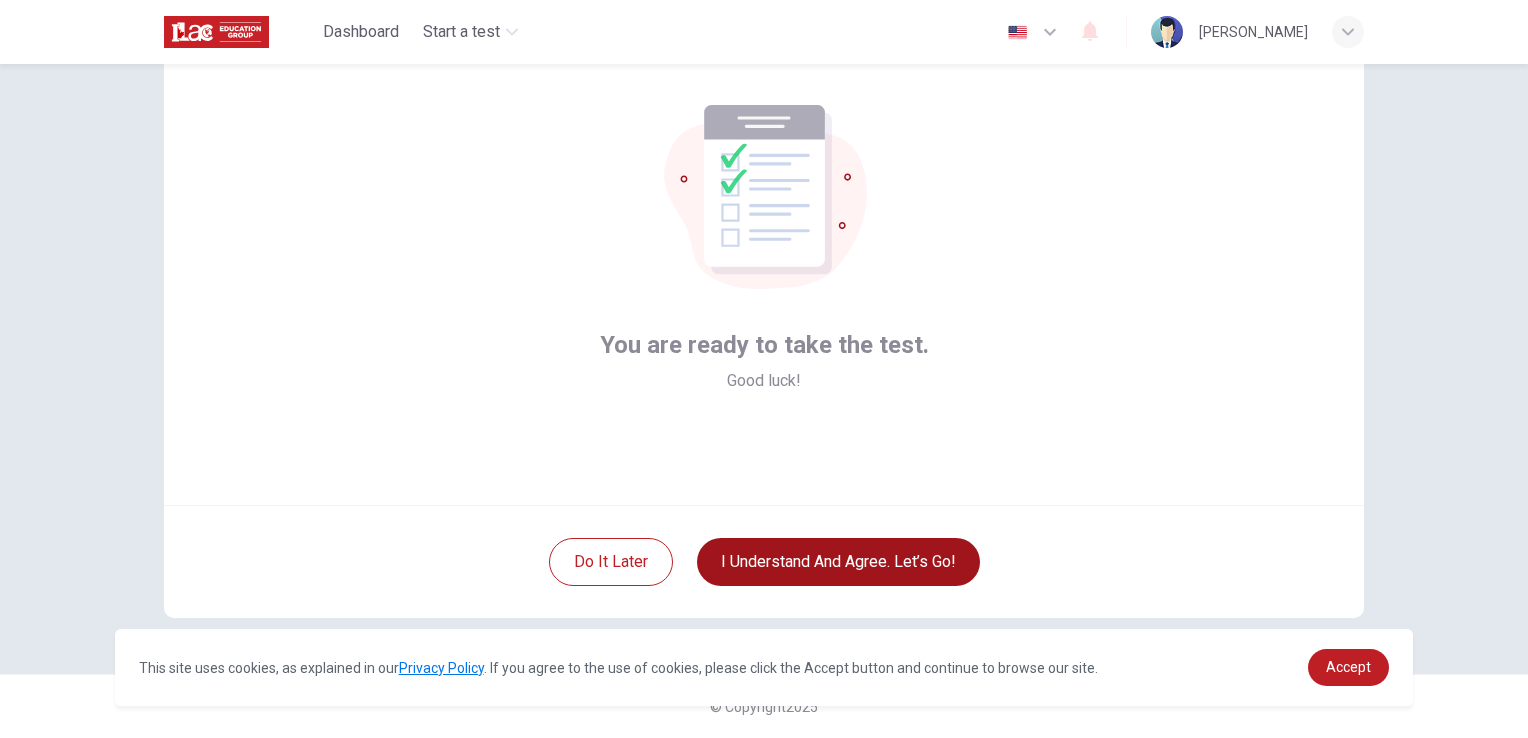 scroll, scrollTop: 94, scrollLeft: 0, axis: vertical 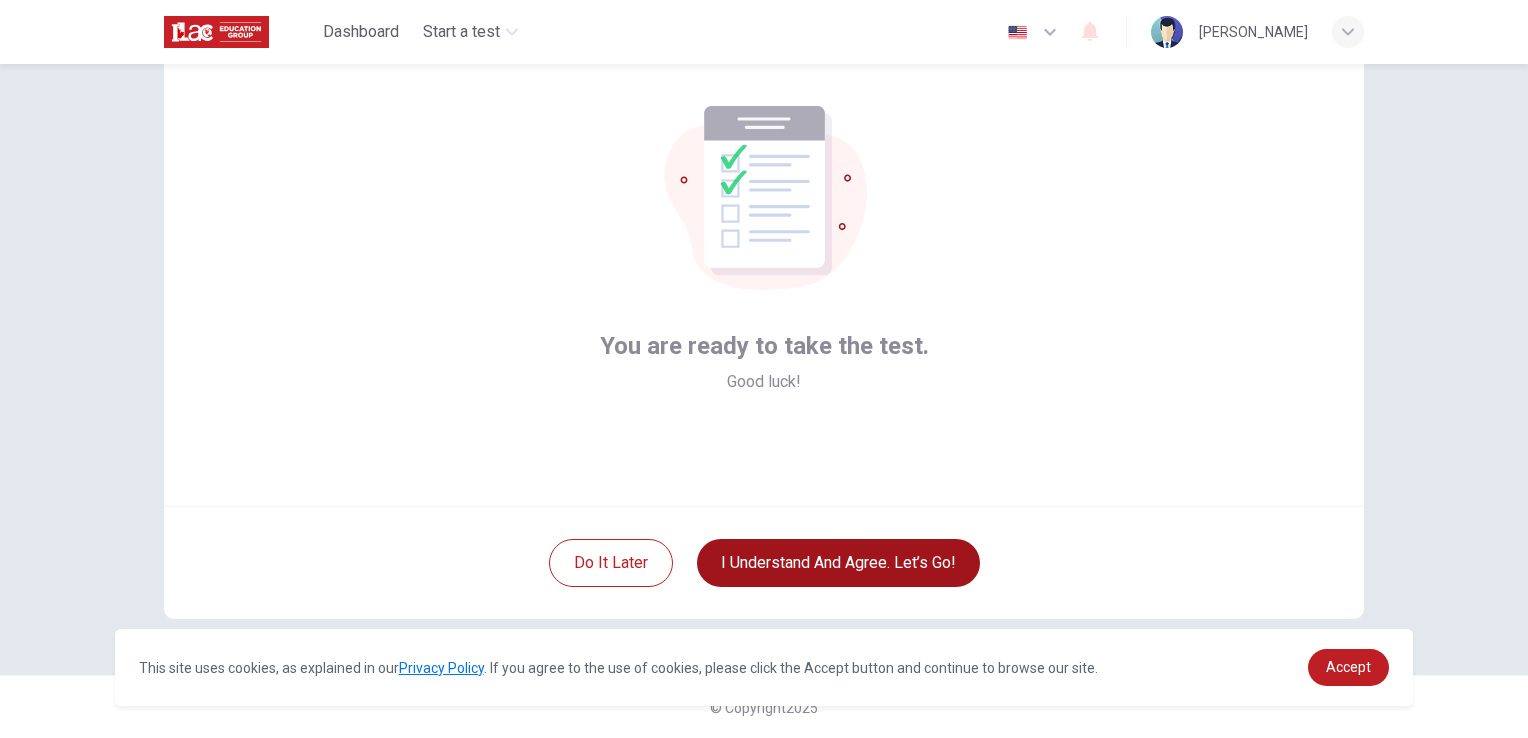 click on "I understand and agree. Let’s go!" at bounding box center (838, 563) 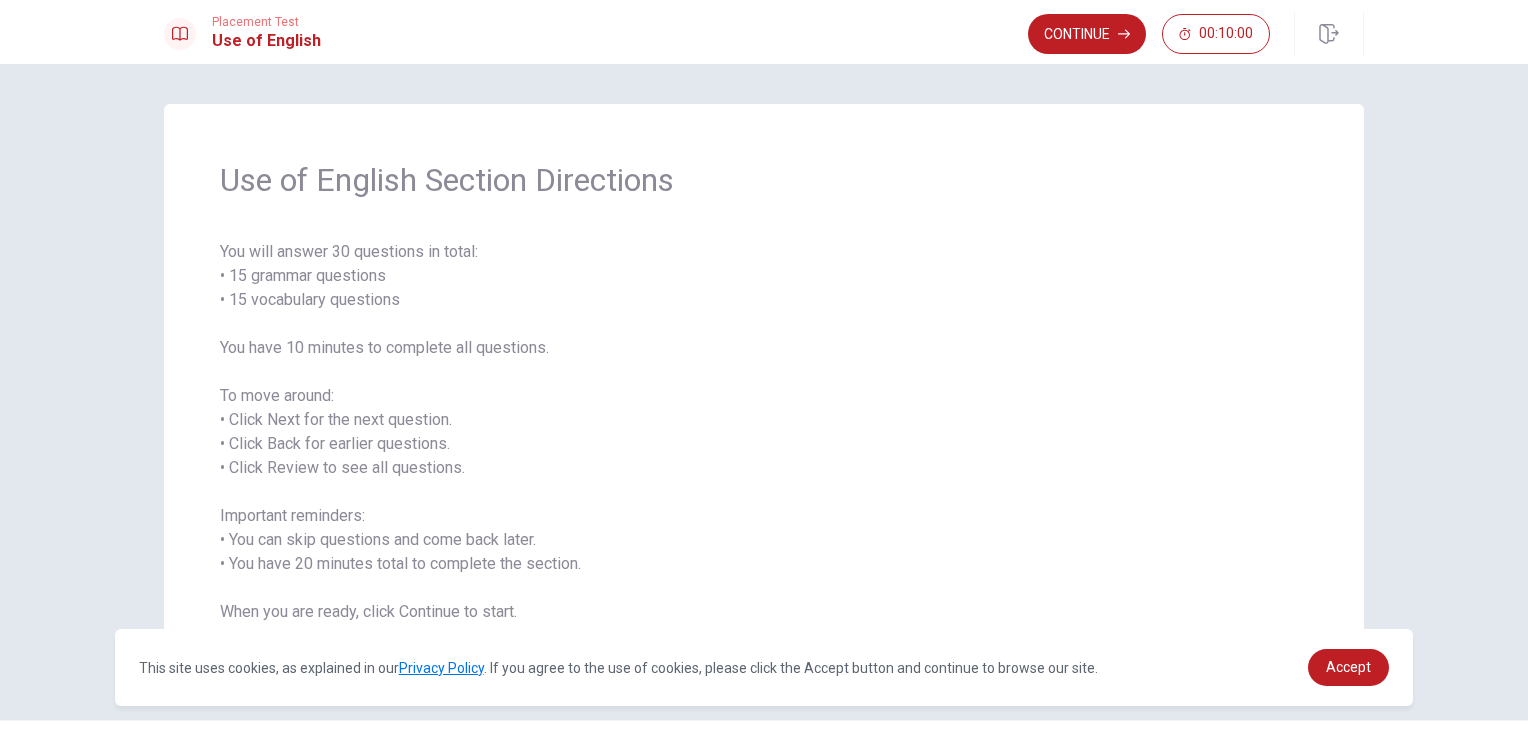 scroll, scrollTop: 45, scrollLeft: 0, axis: vertical 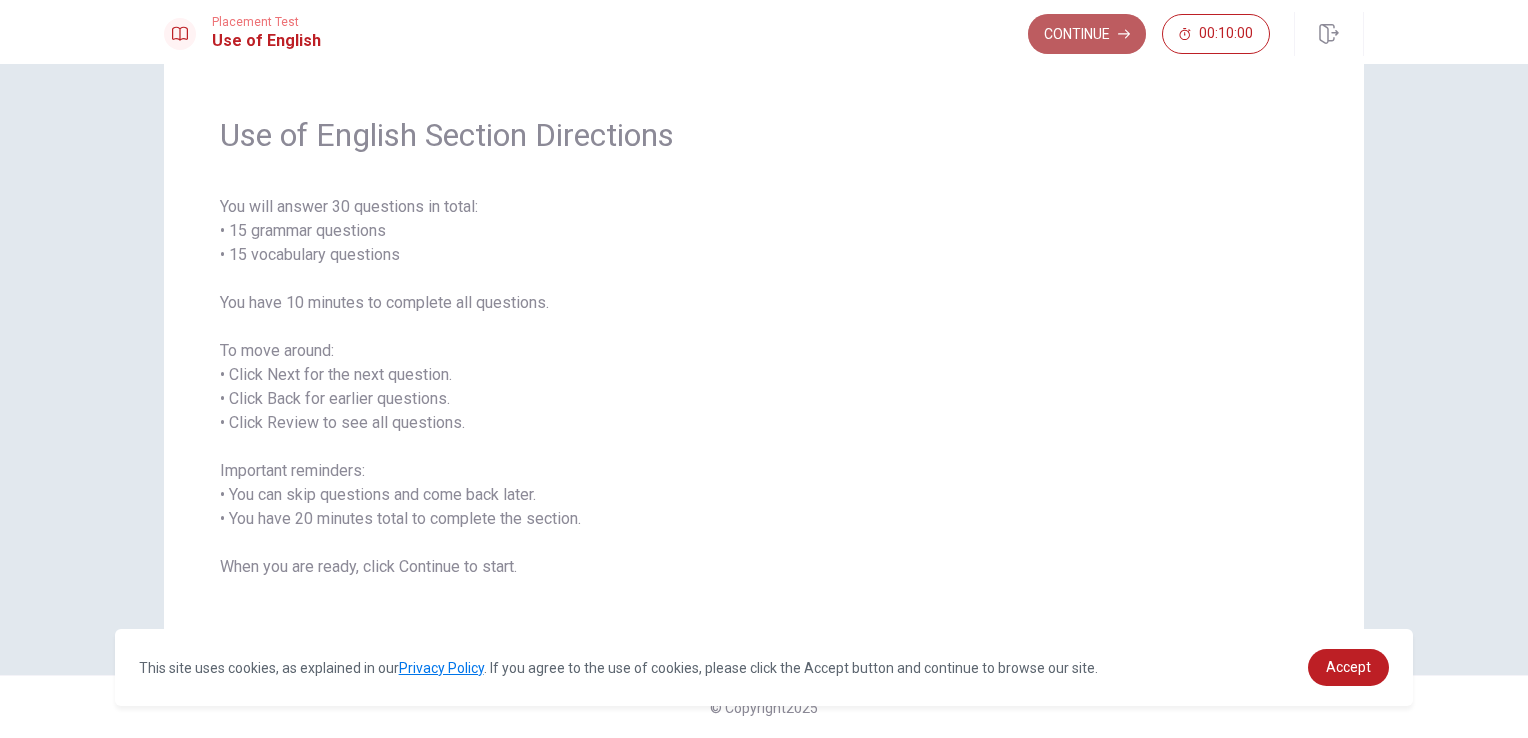click on "Continue" at bounding box center [1087, 34] 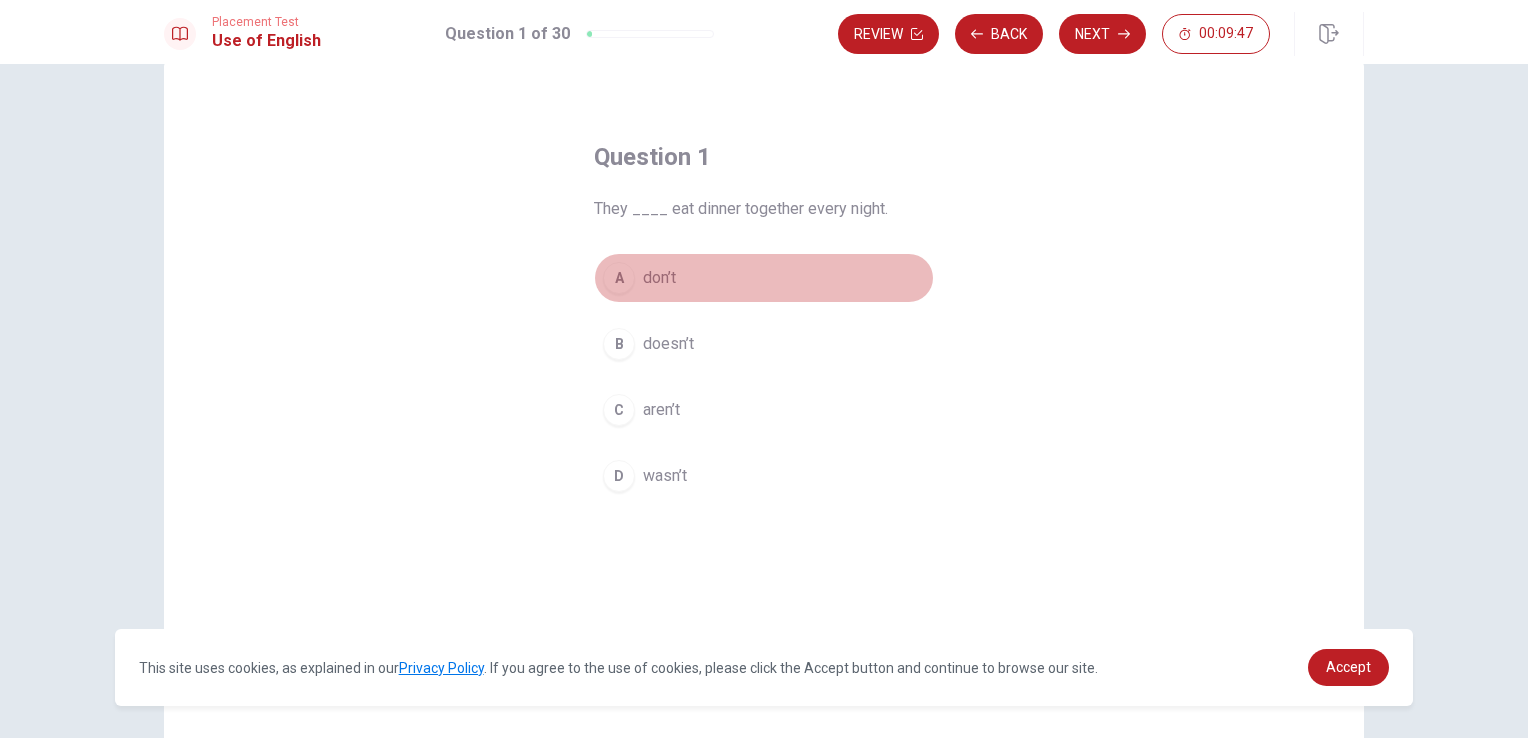 click on "A" at bounding box center (619, 278) 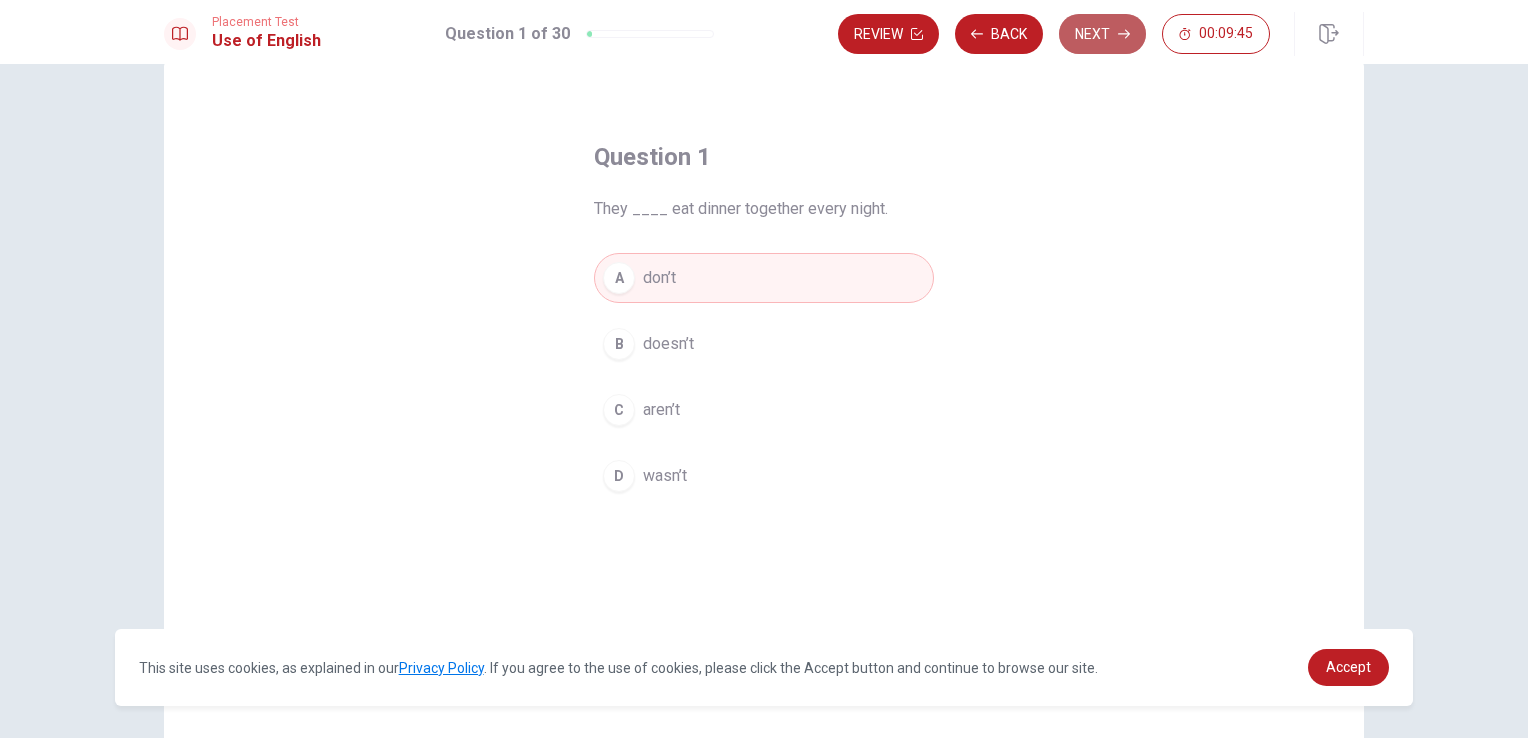 click on "Next" at bounding box center (1102, 34) 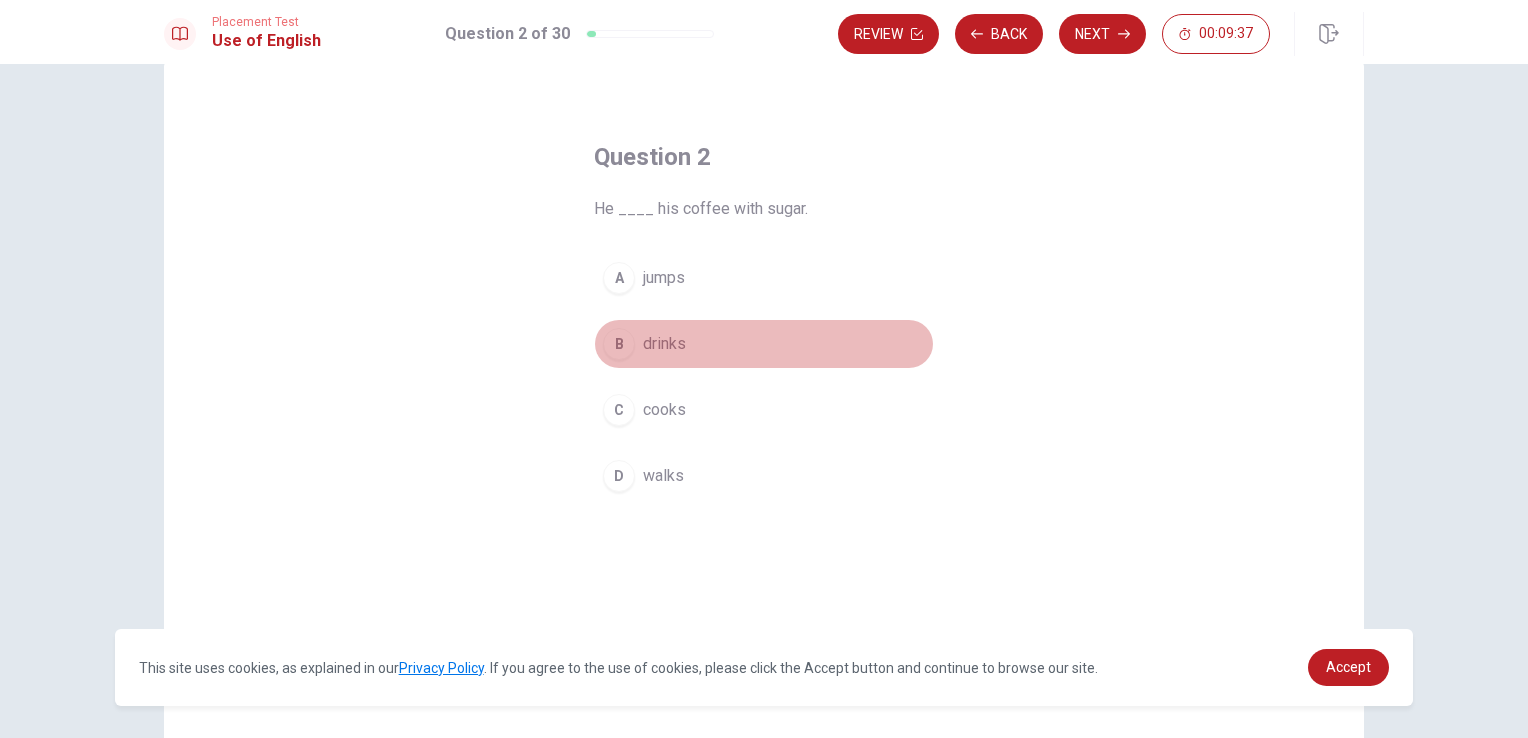 click on "B" at bounding box center (619, 344) 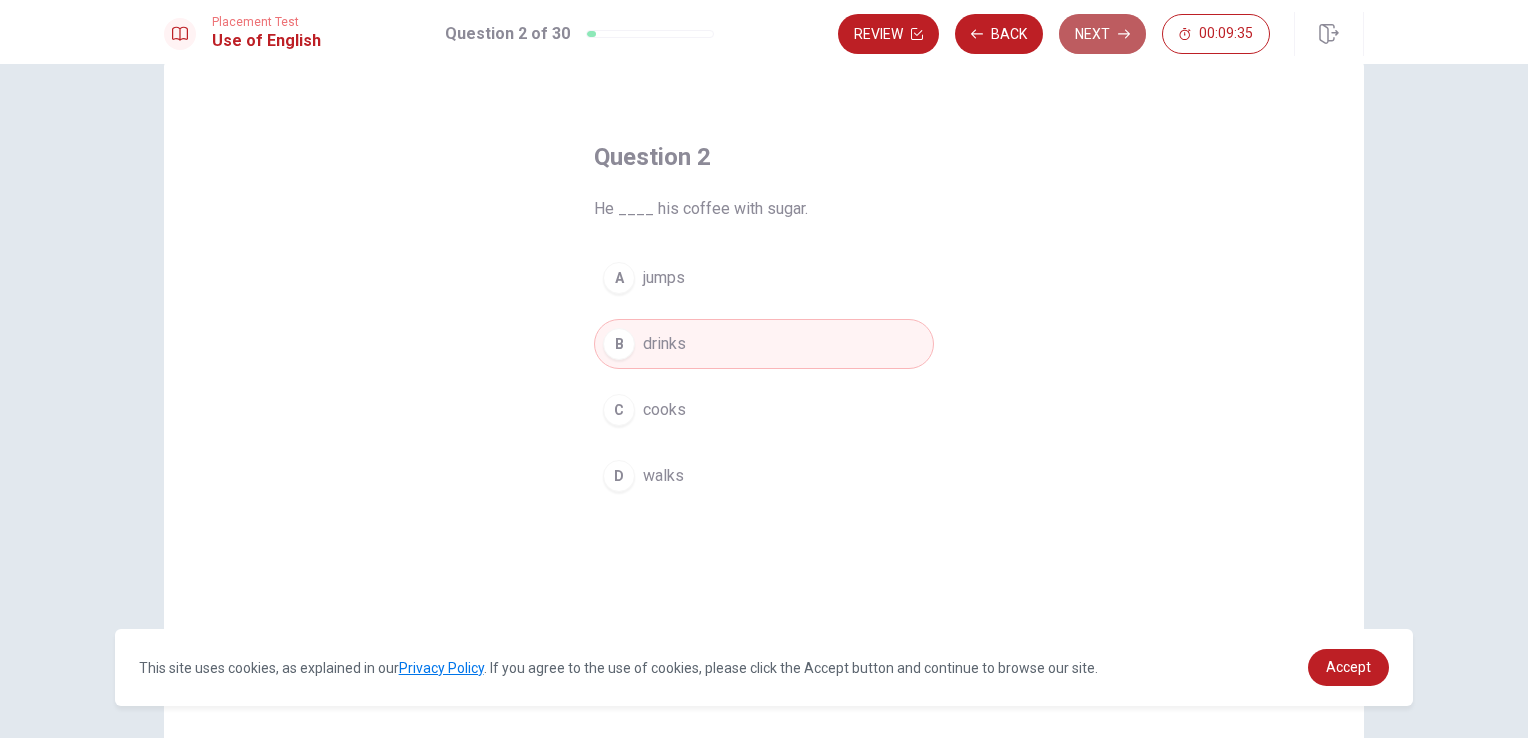 click on "Next" at bounding box center (1102, 34) 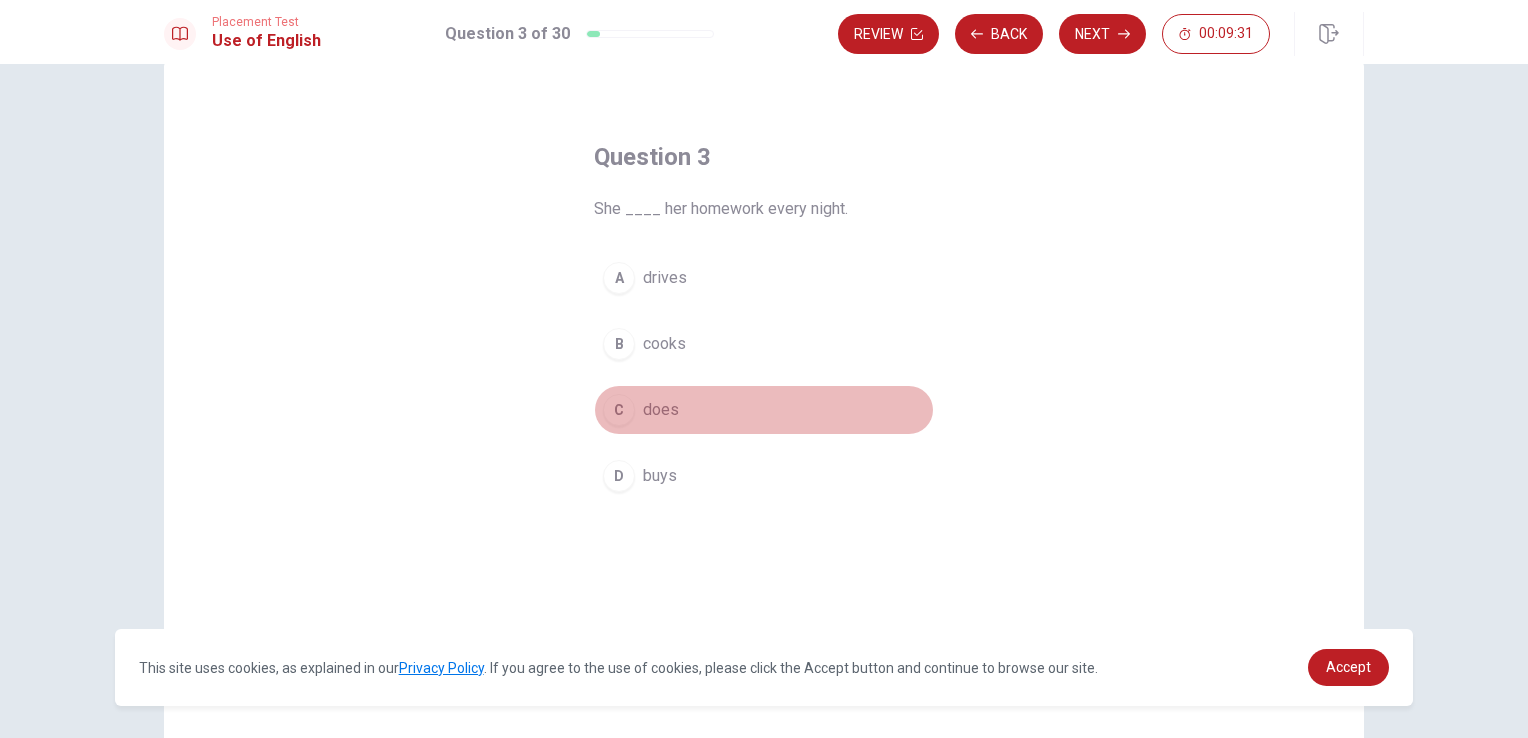click on "C" at bounding box center [619, 410] 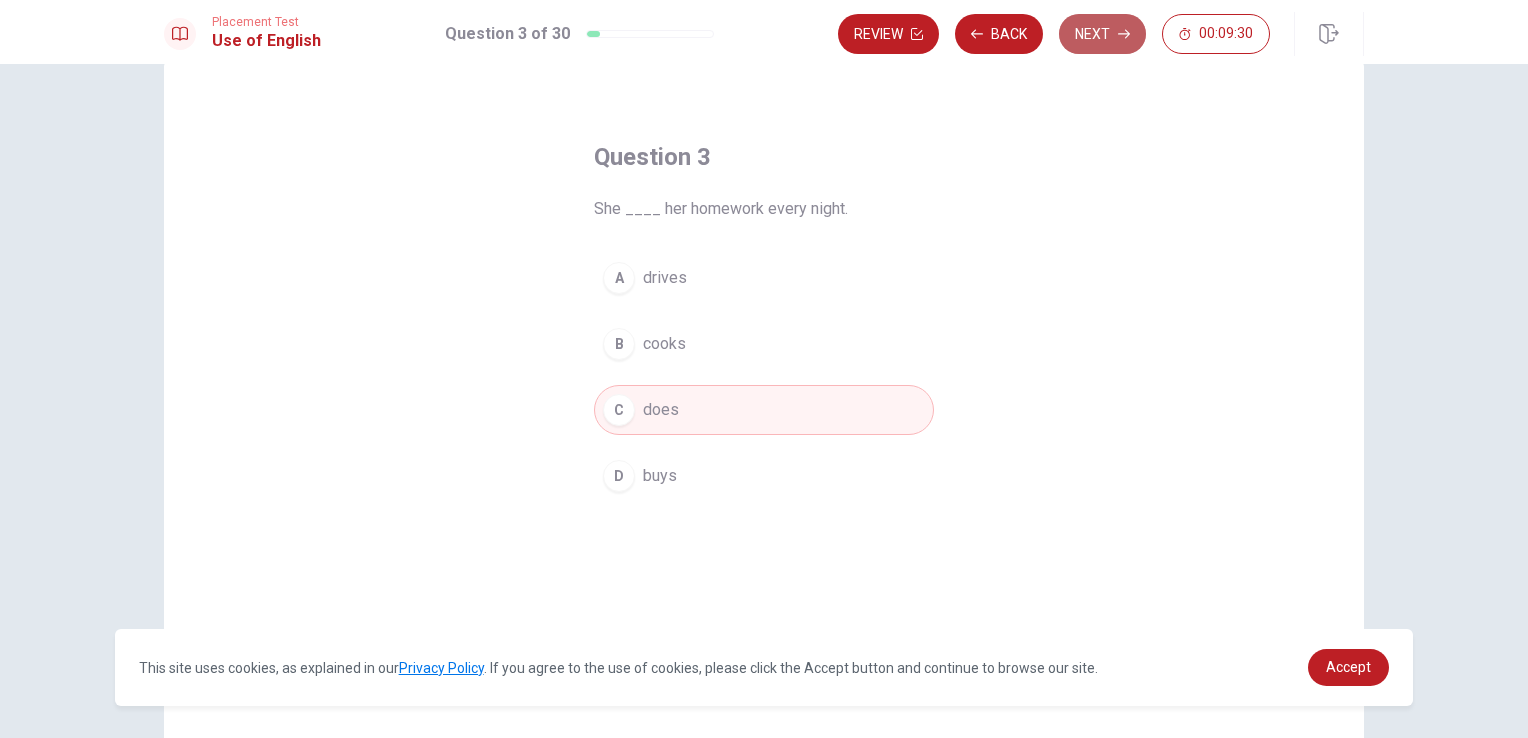 click on "Next" at bounding box center [1102, 34] 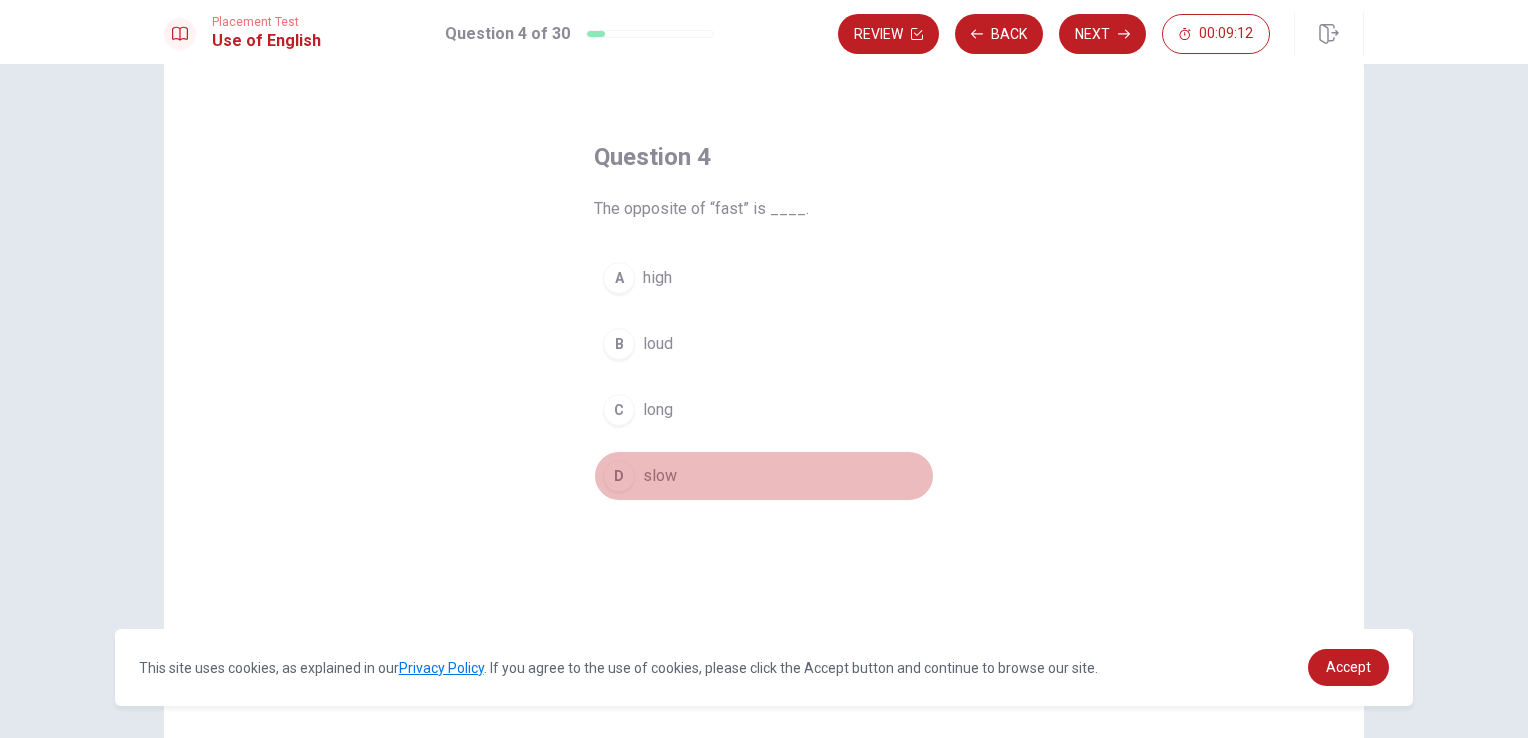 click on "D" at bounding box center [619, 476] 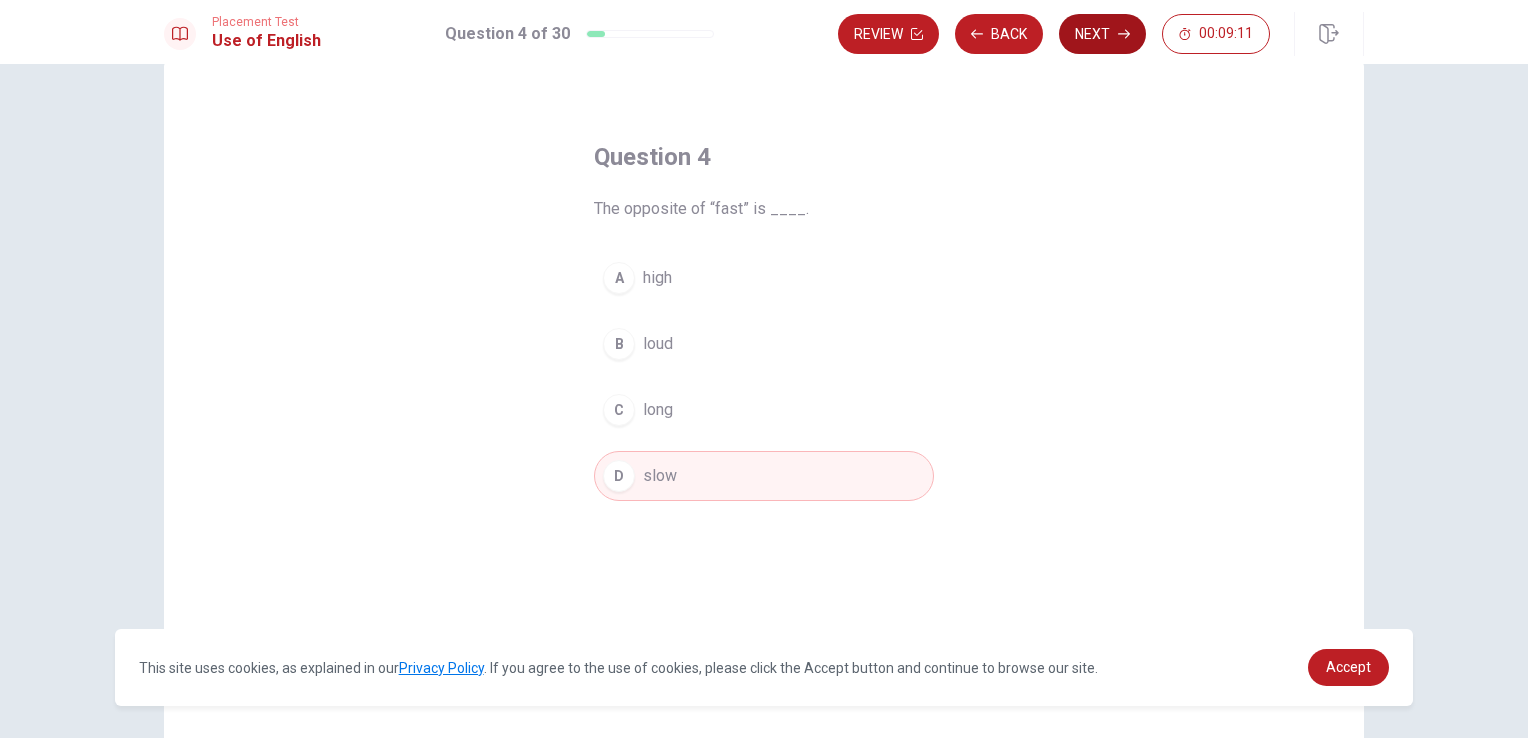 click on "Next" at bounding box center [1102, 34] 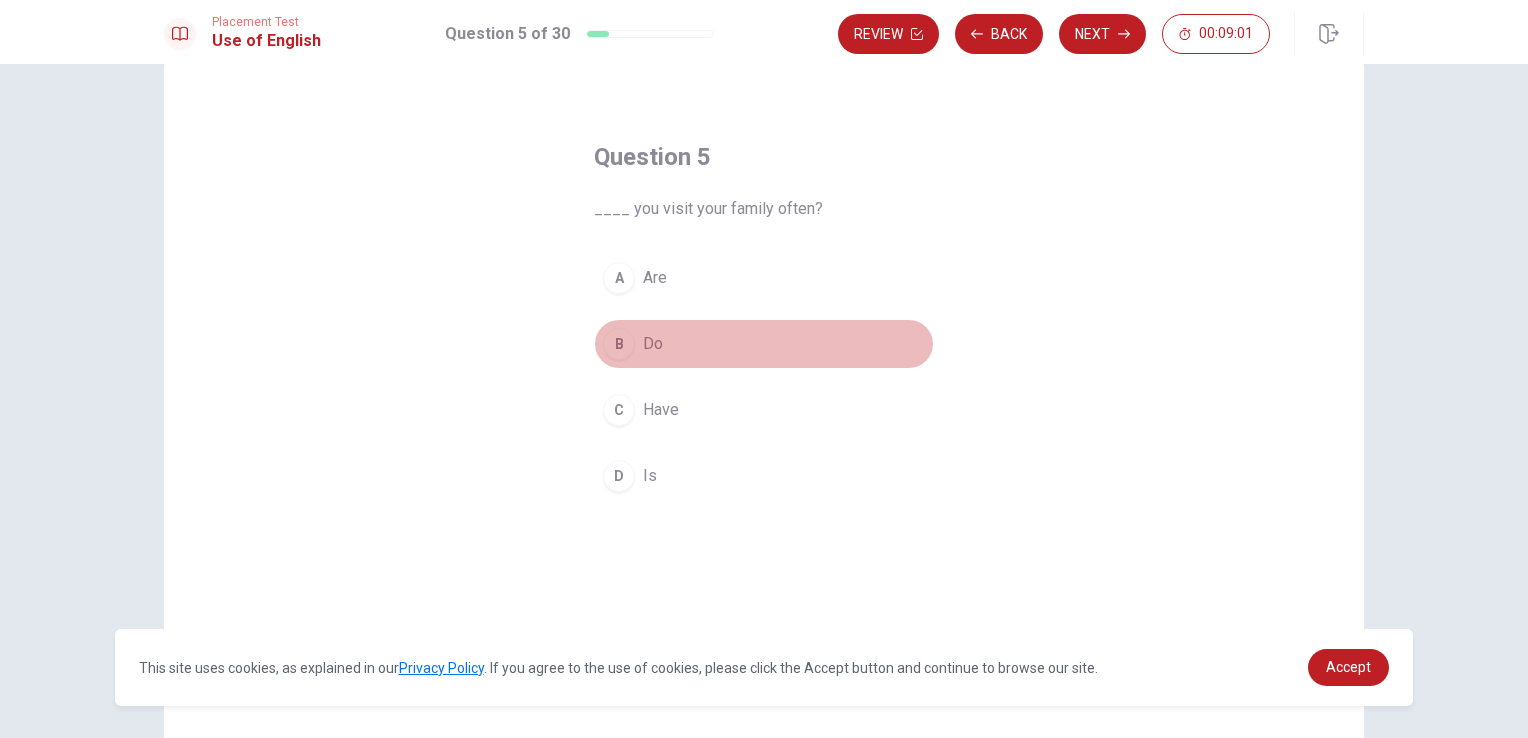 click on "B" at bounding box center [619, 344] 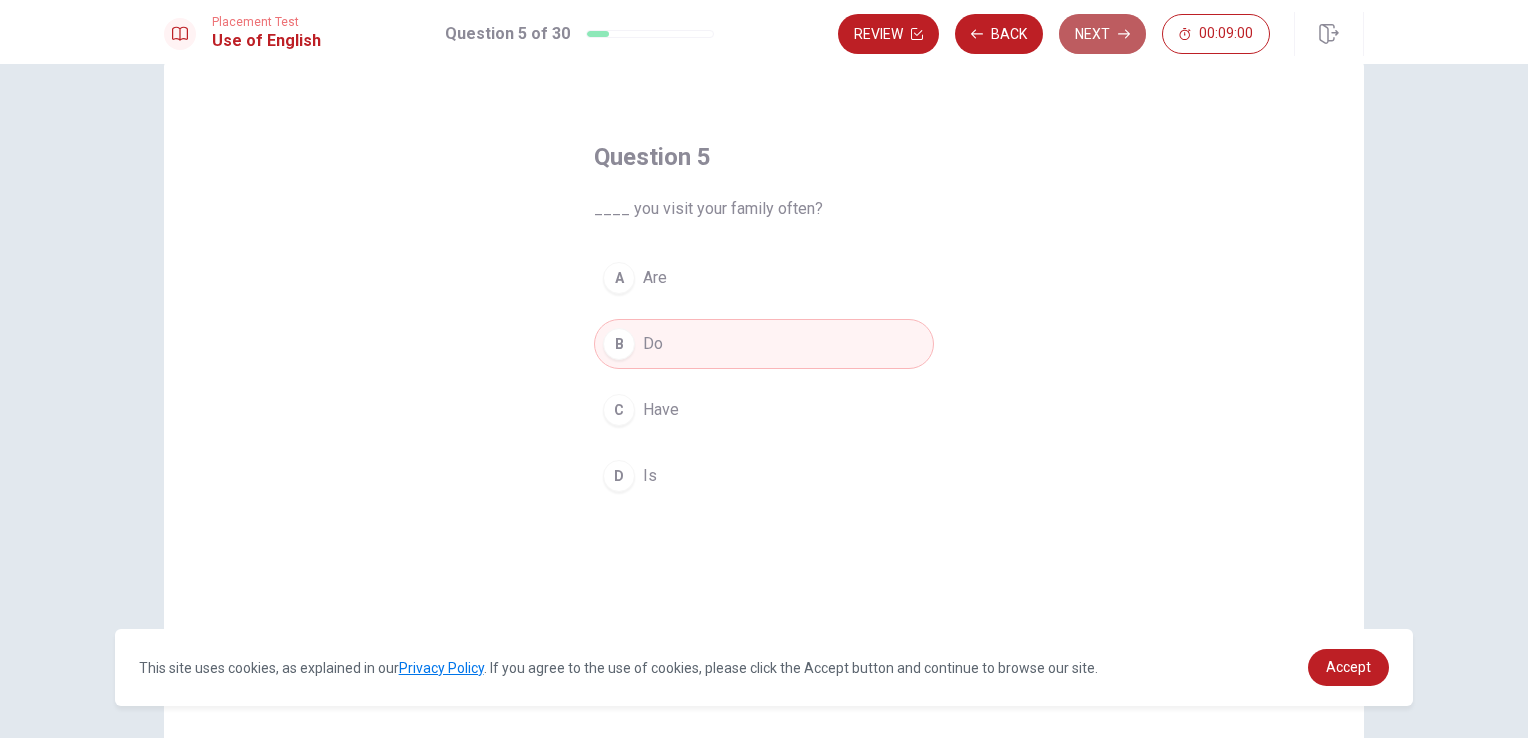 click on "Next" at bounding box center (1102, 34) 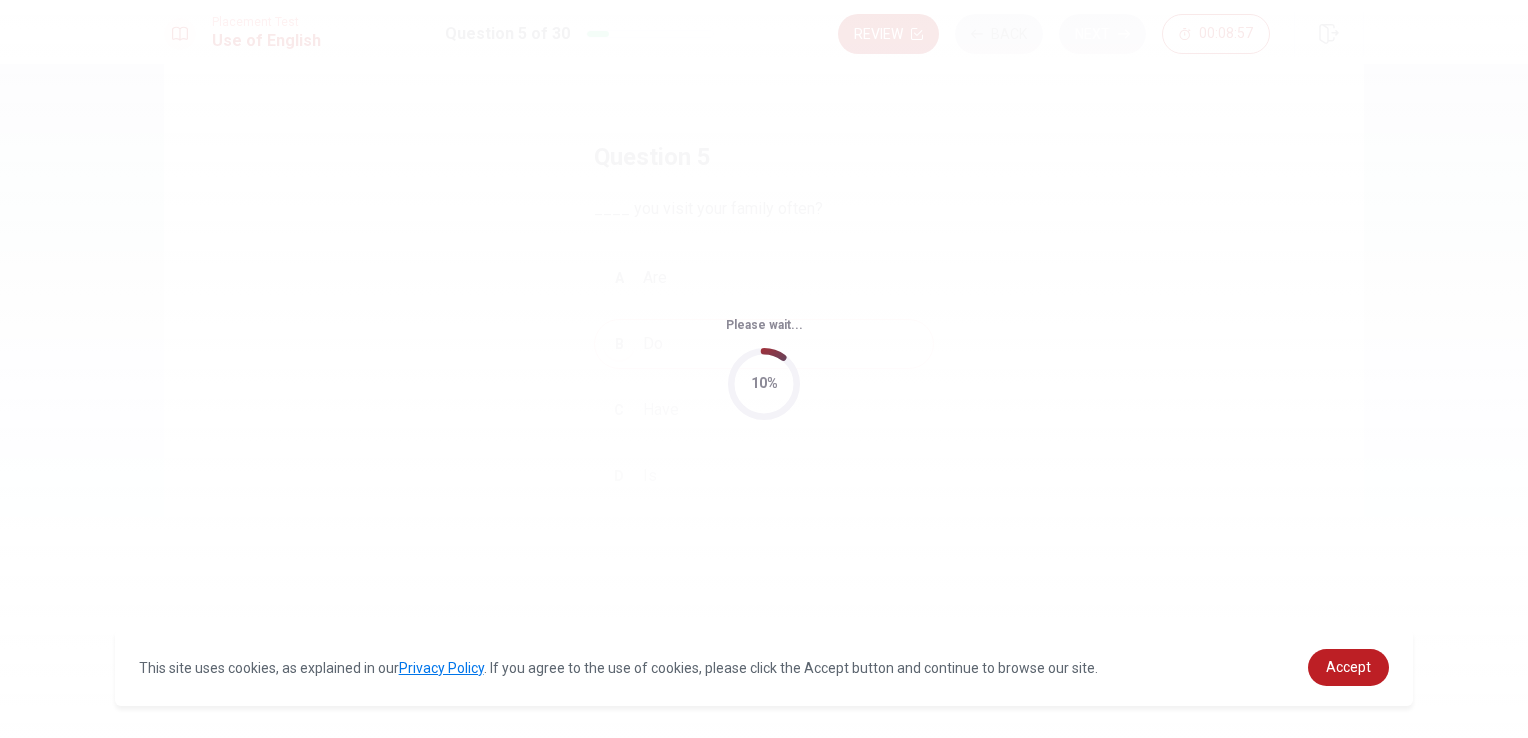 scroll, scrollTop: 0, scrollLeft: 0, axis: both 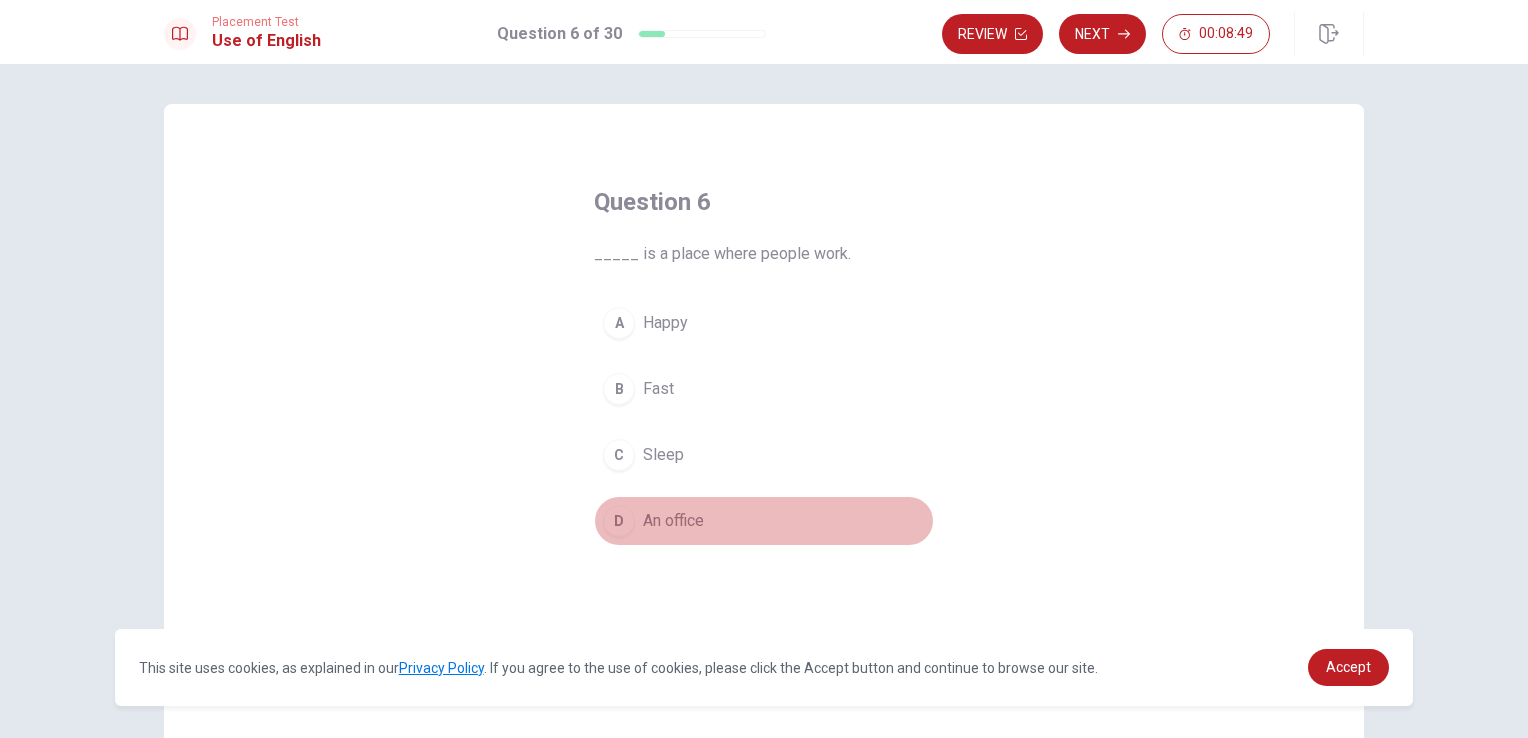 click on "D" at bounding box center (619, 521) 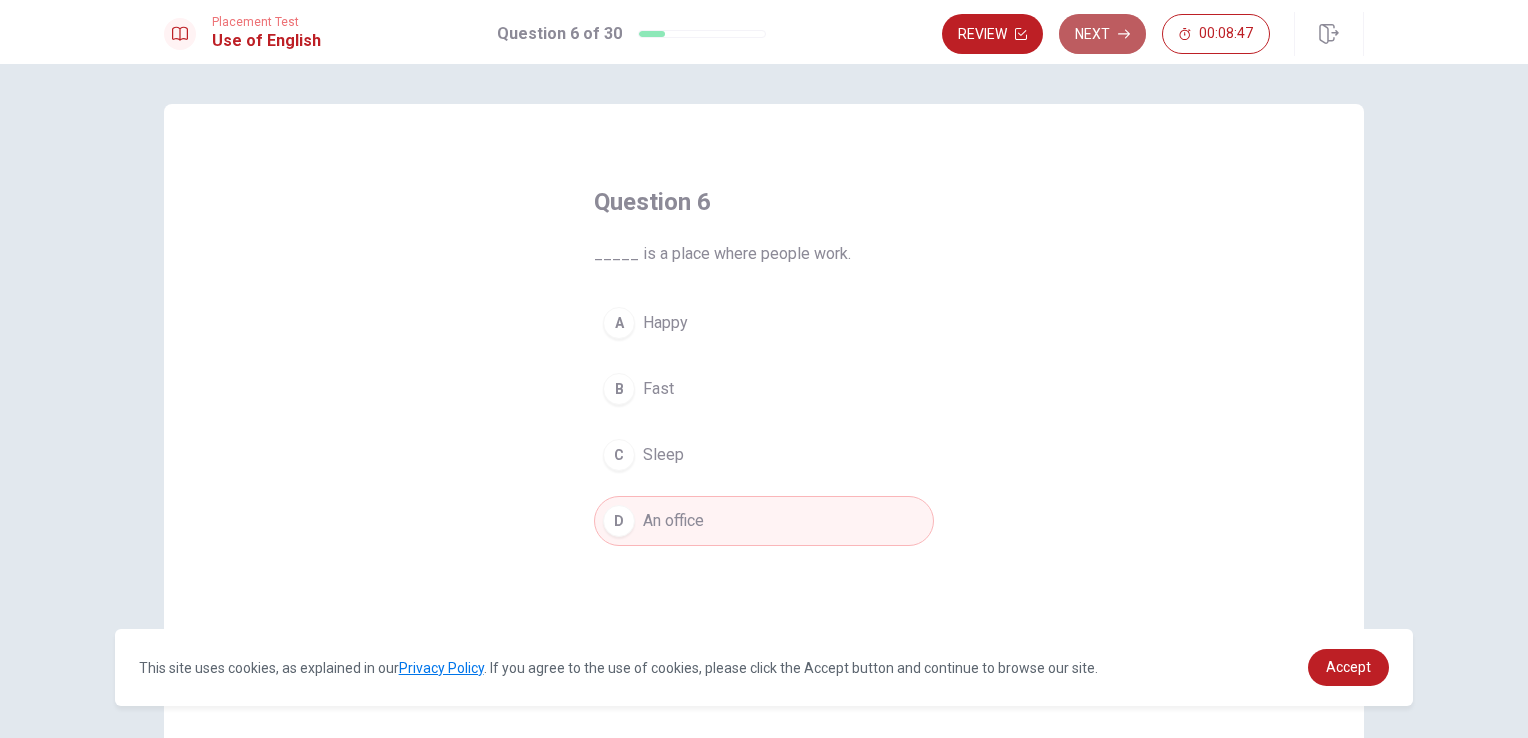 click on "Next" at bounding box center (1102, 34) 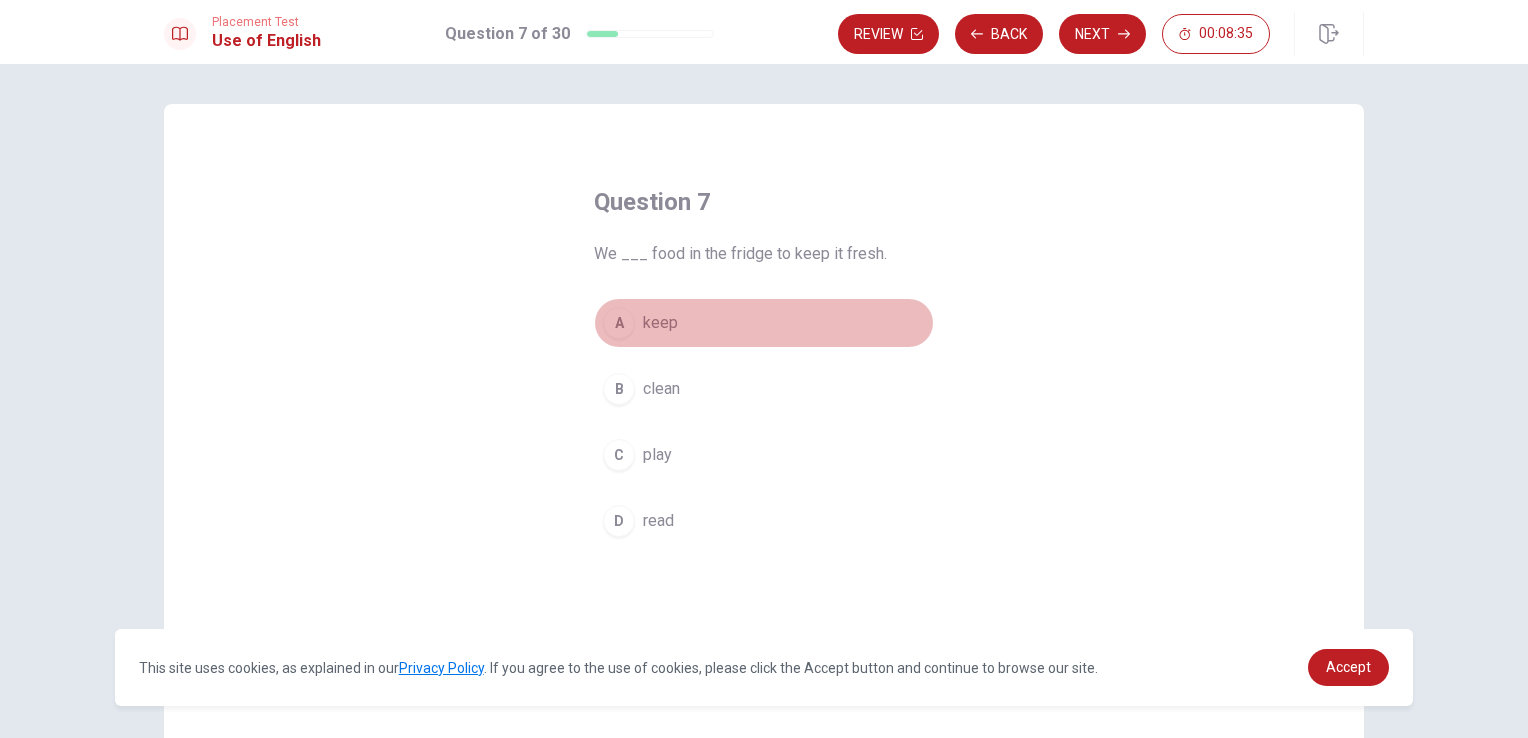 click on "A" at bounding box center (619, 323) 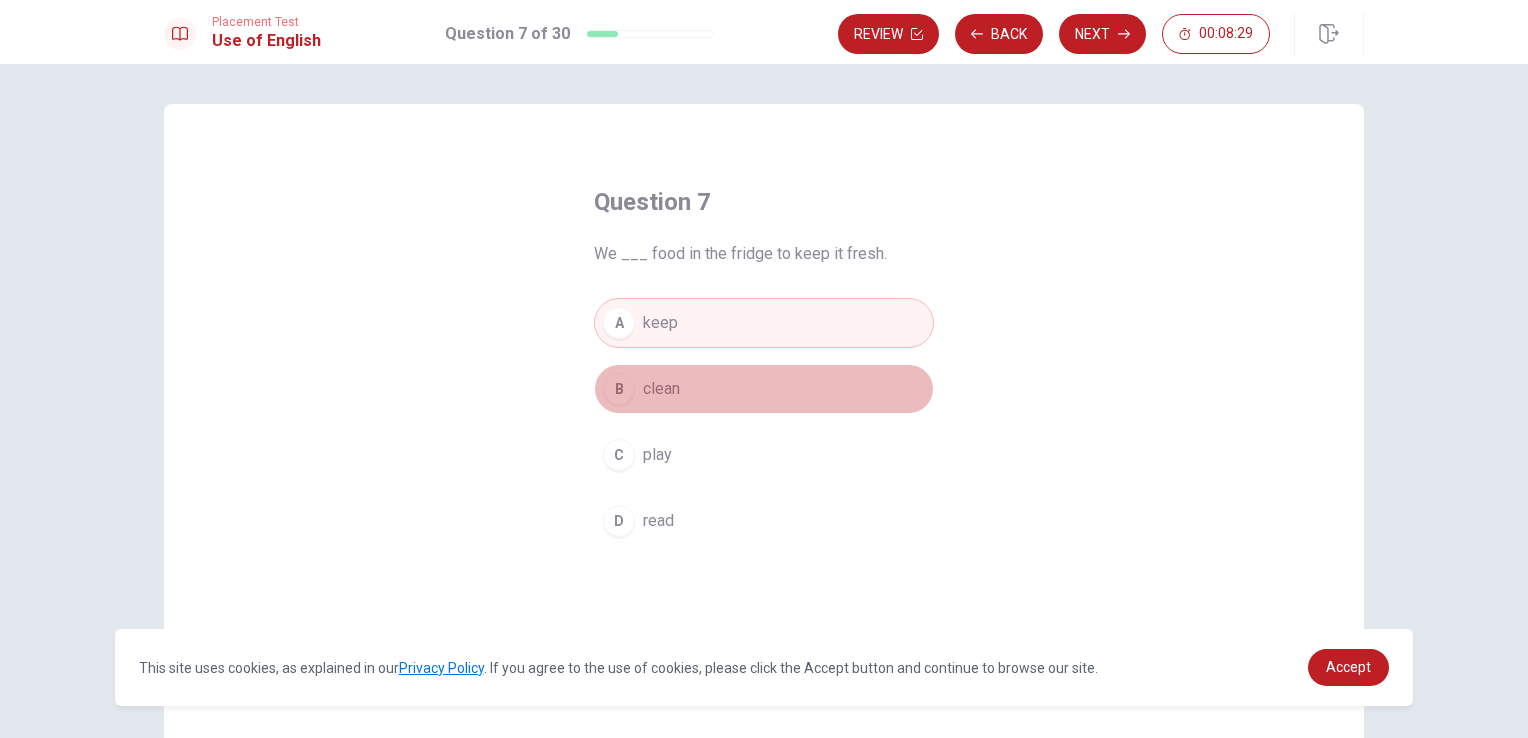 click on "B" at bounding box center (619, 389) 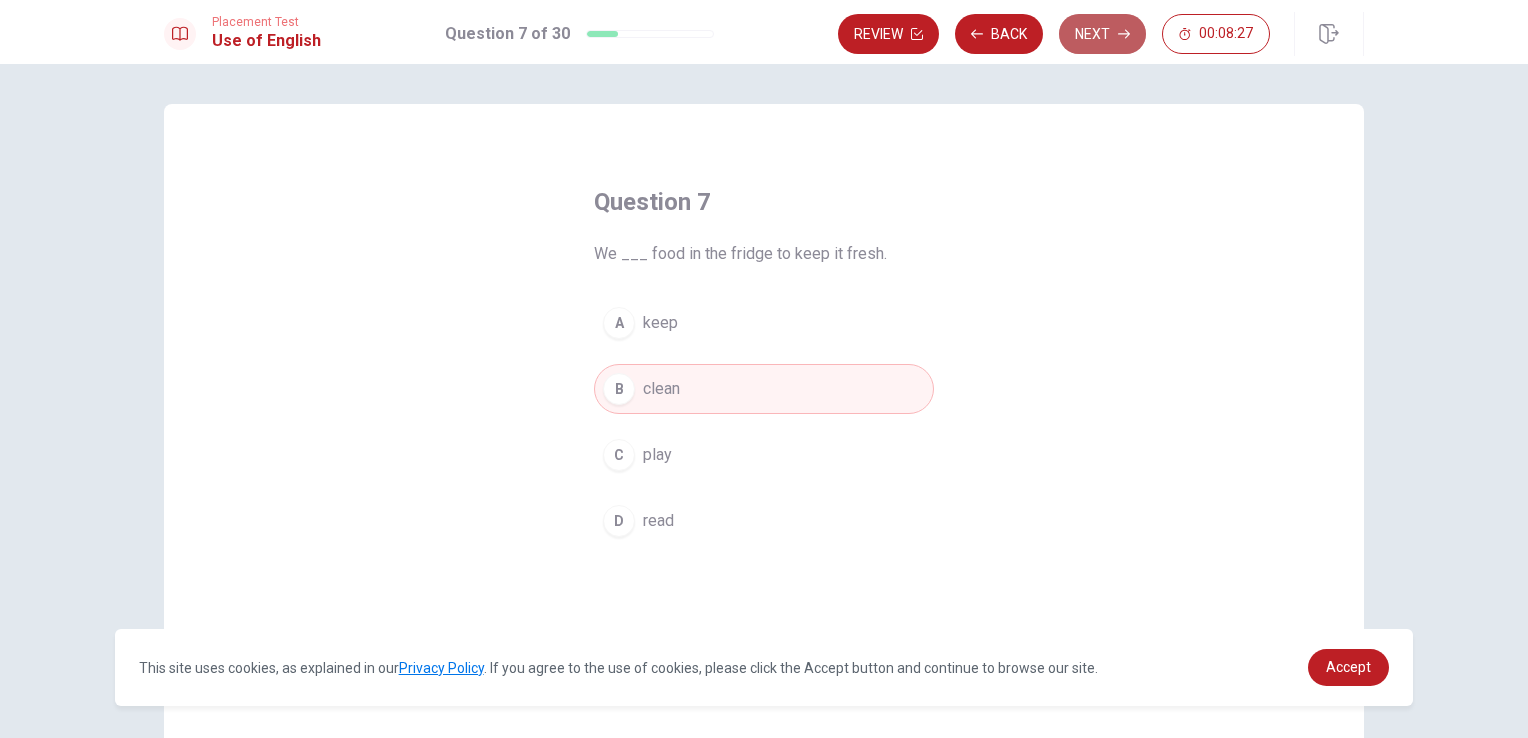 click on "Next" at bounding box center (1102, 34) 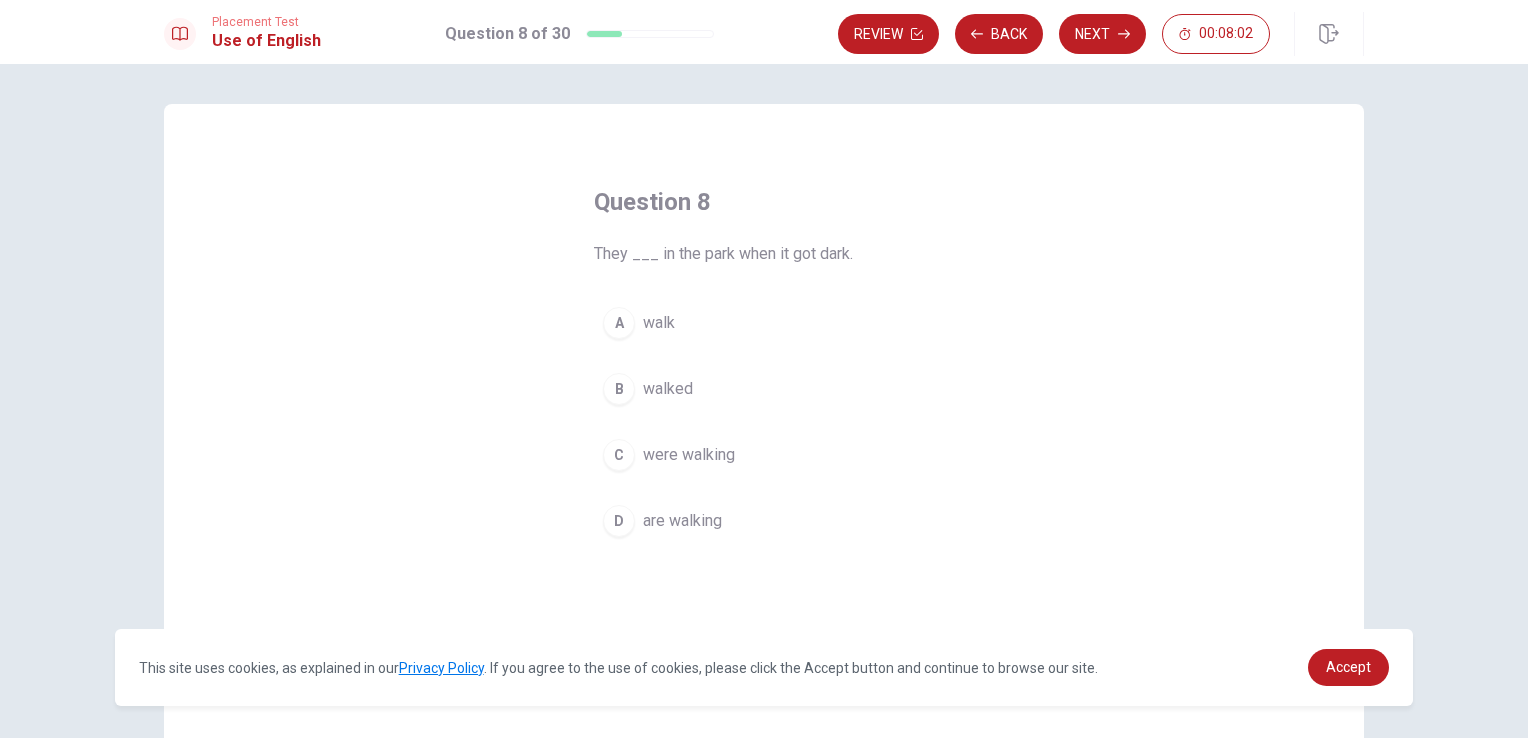 click on "C" at bounding box center [619, 455] 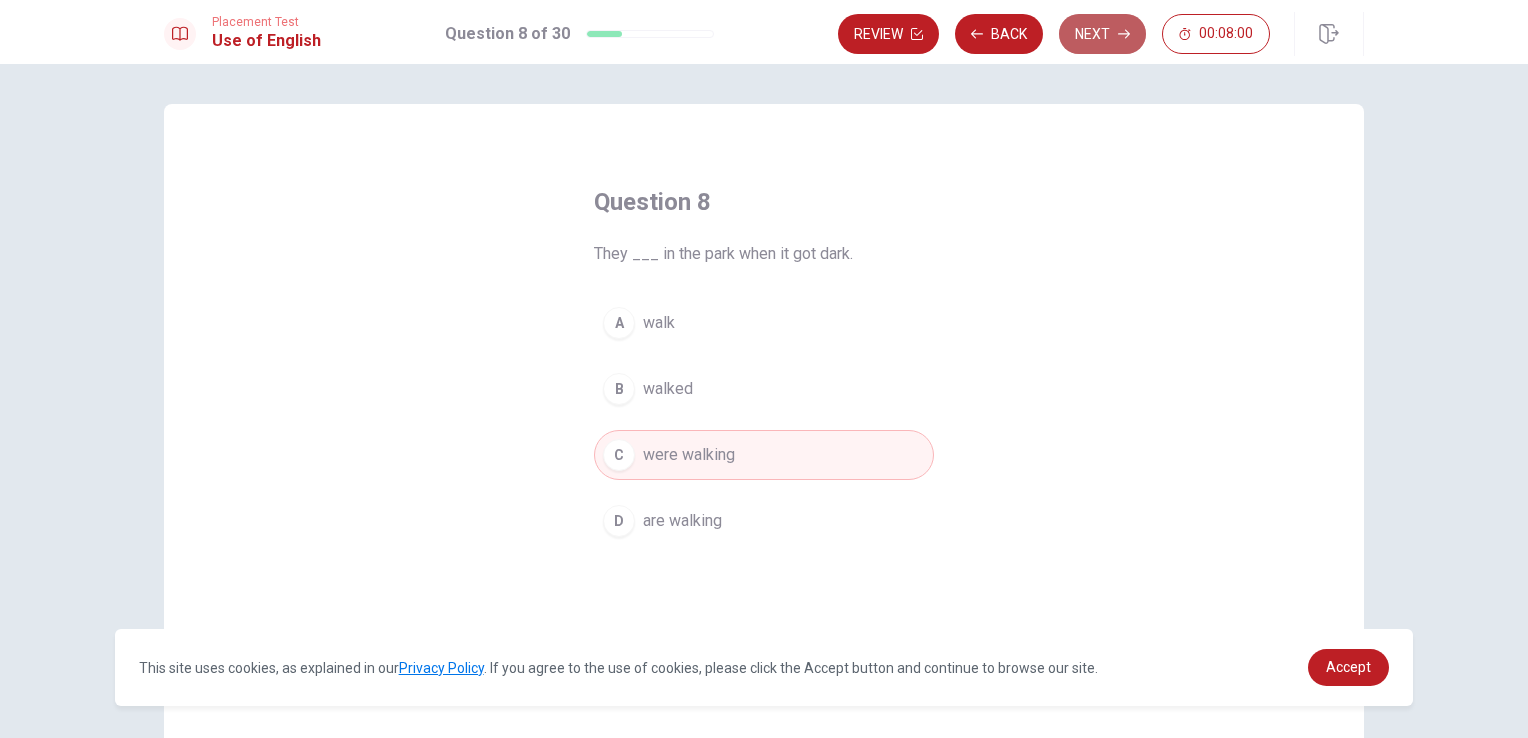 click on "Next" at bounding box center [1102, 34] 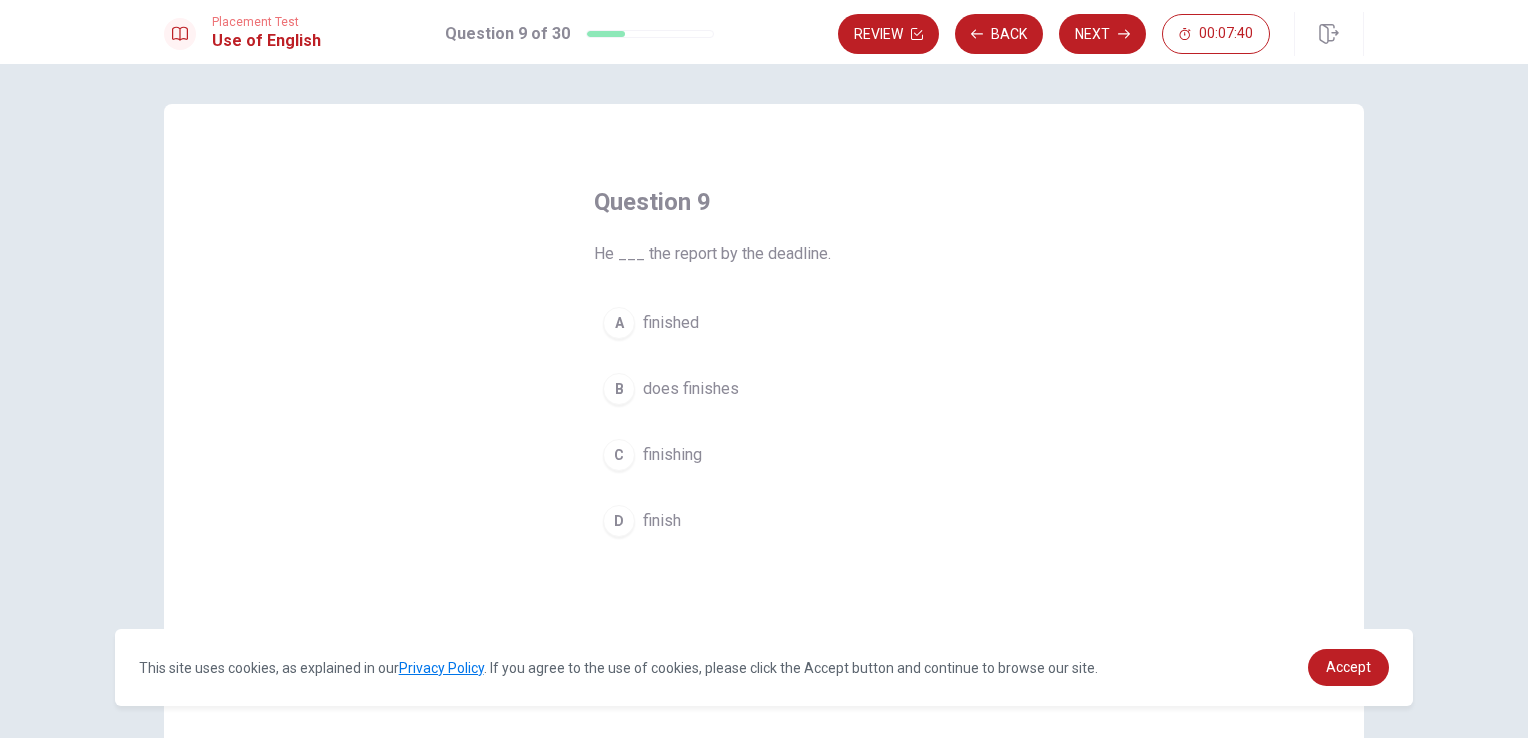 click on "A" at bounding box center (619, 323) 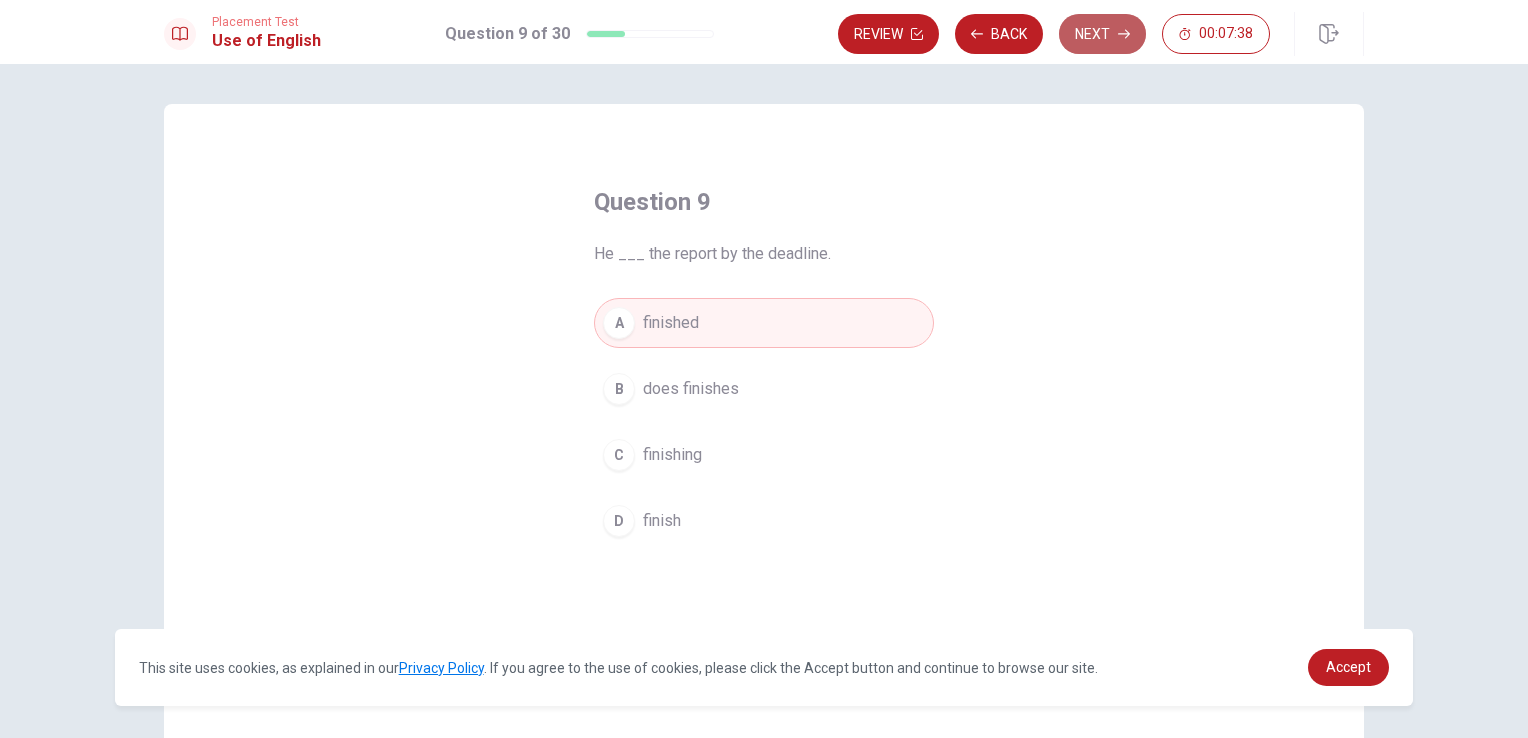 click on "Next" at bounding box center (1102, 34) 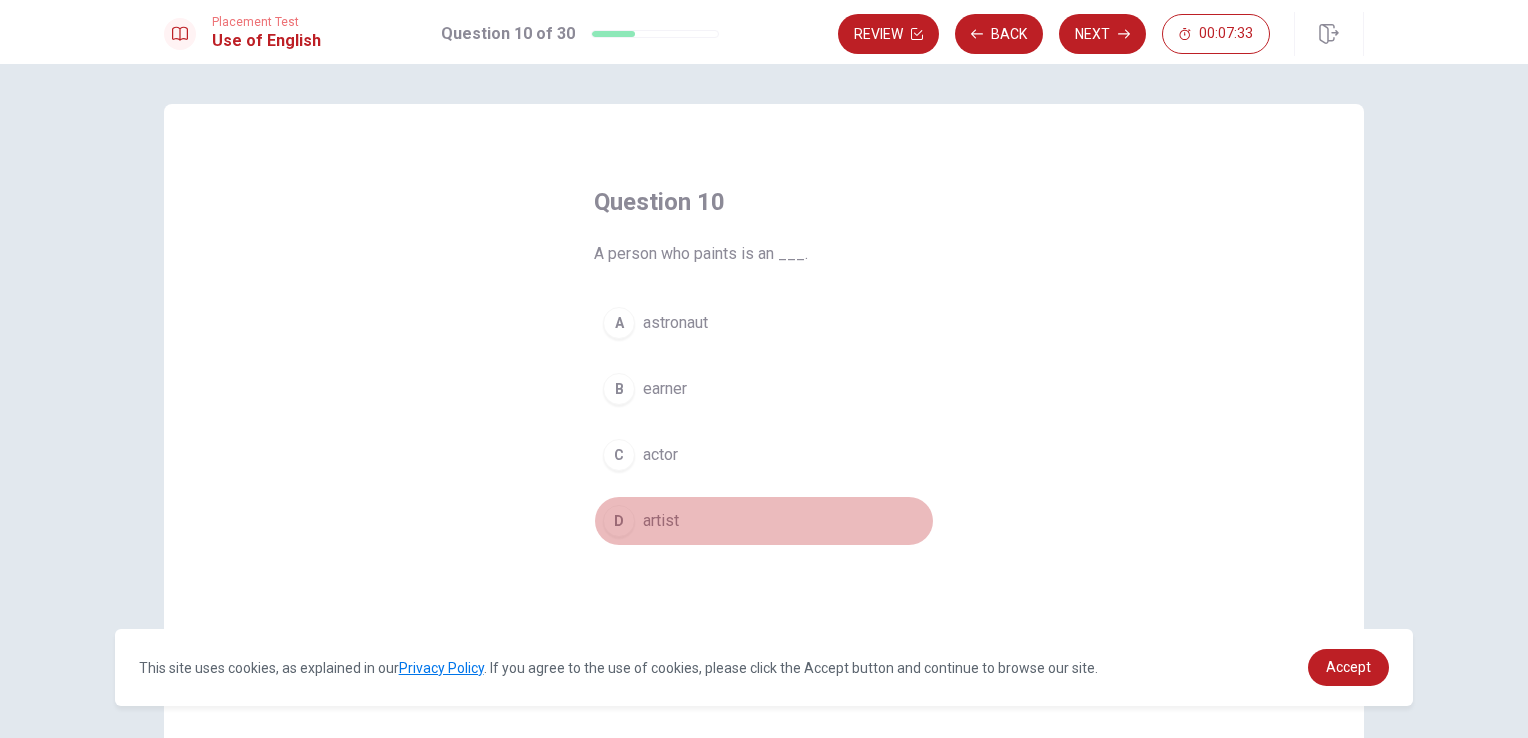 click on "D" at bounding box center [619, 521] 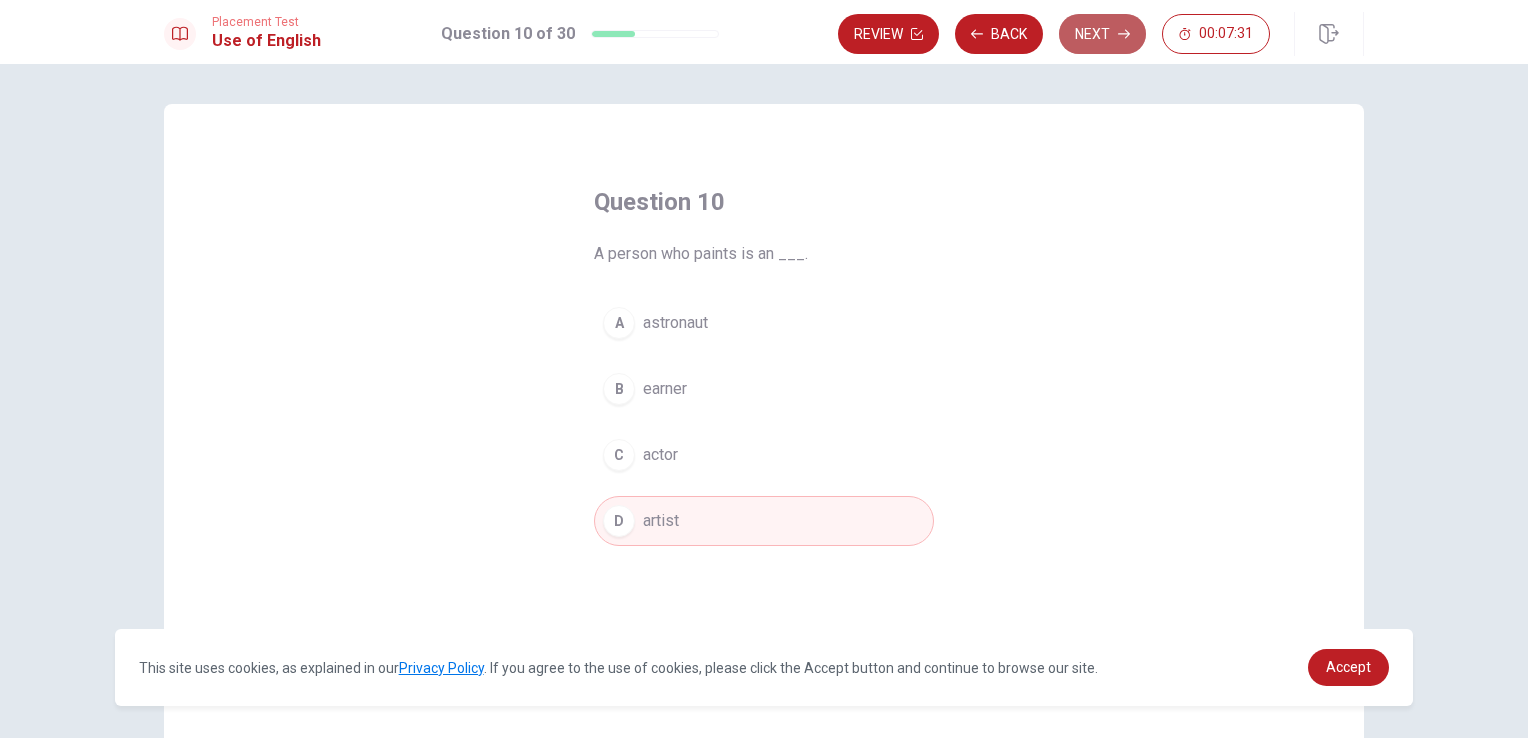 click on "Next" at bounding box center (1102, 34) 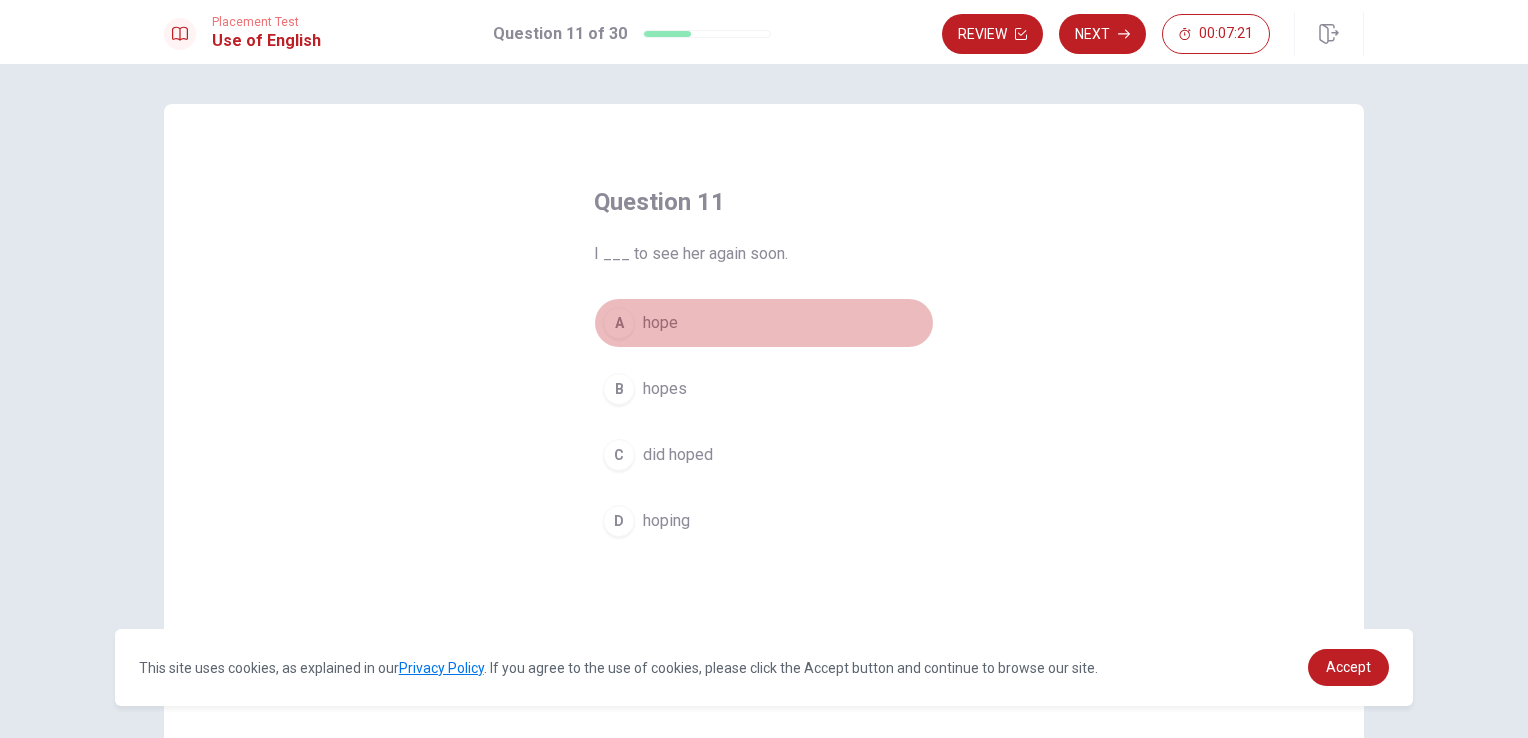 click on "A" at bounding box center [619, 323] 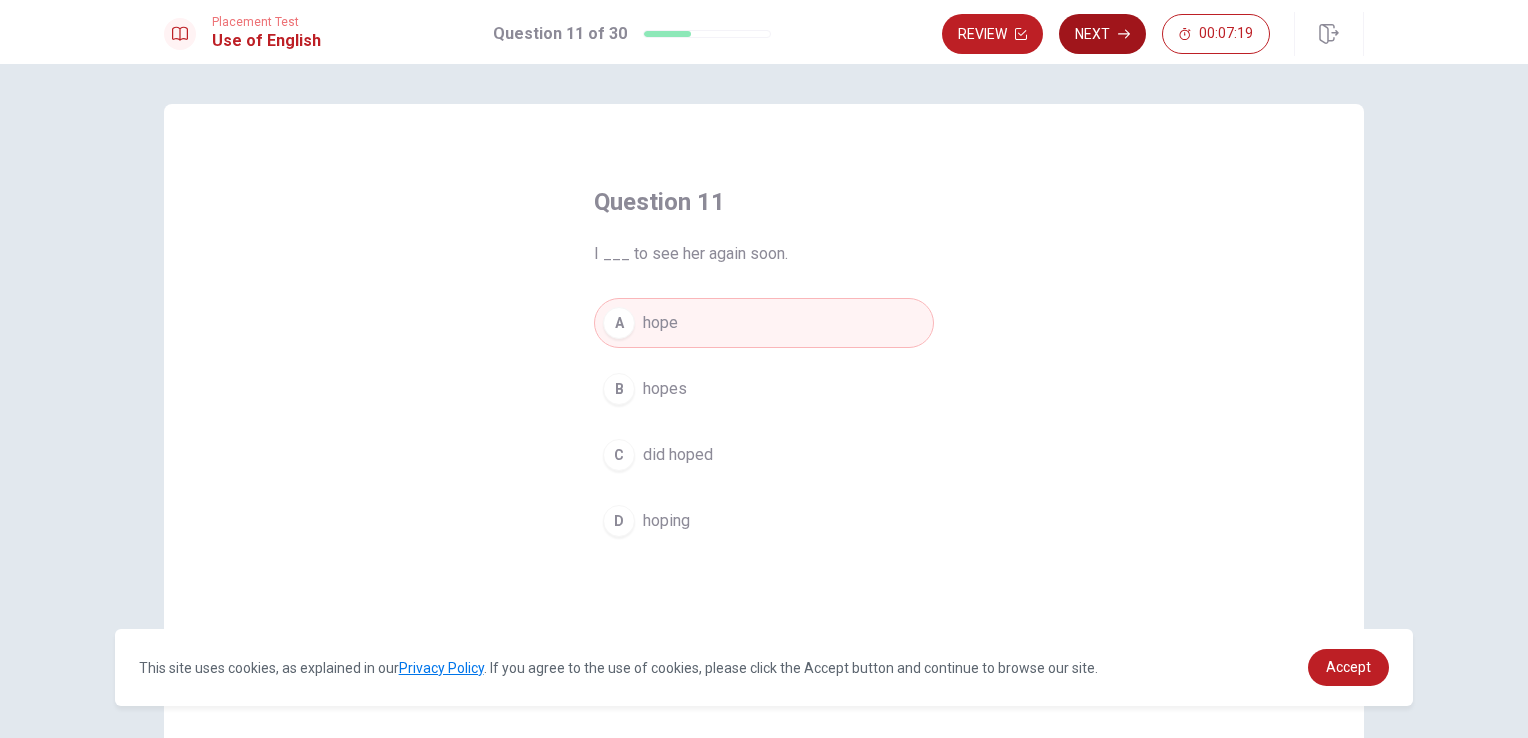 click on "Next" at bounding box center (1102, 34) 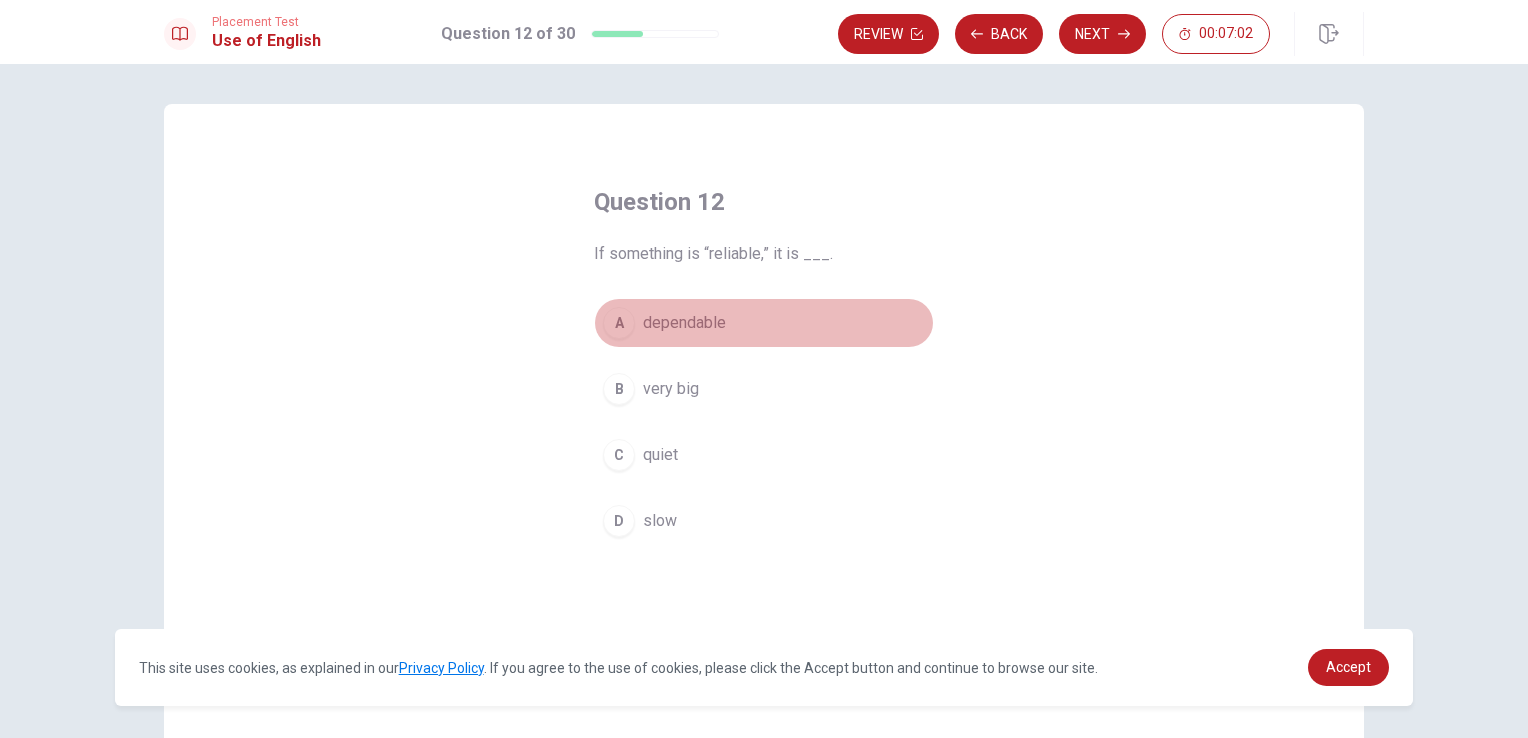 click on "A" at bounding box center (619, 323) 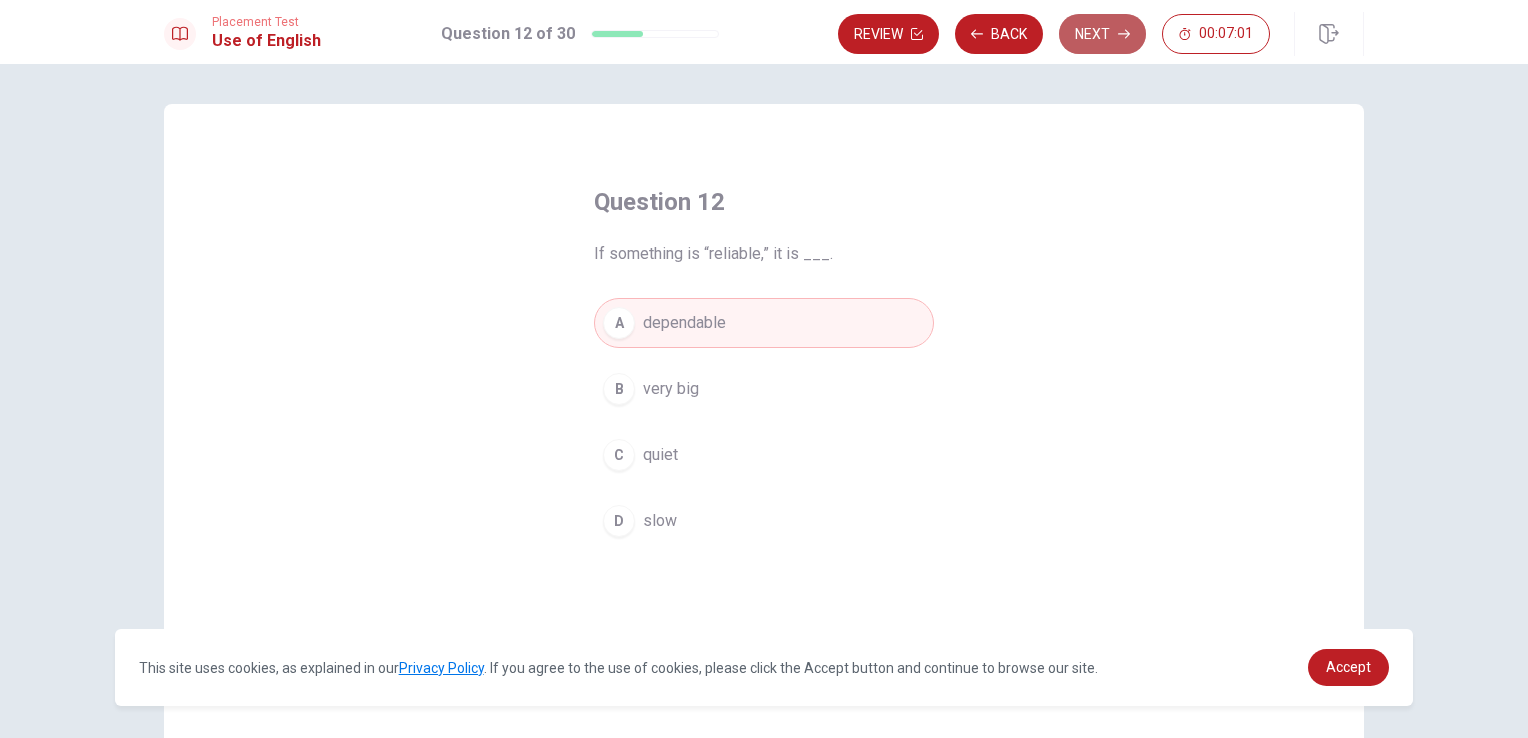 click 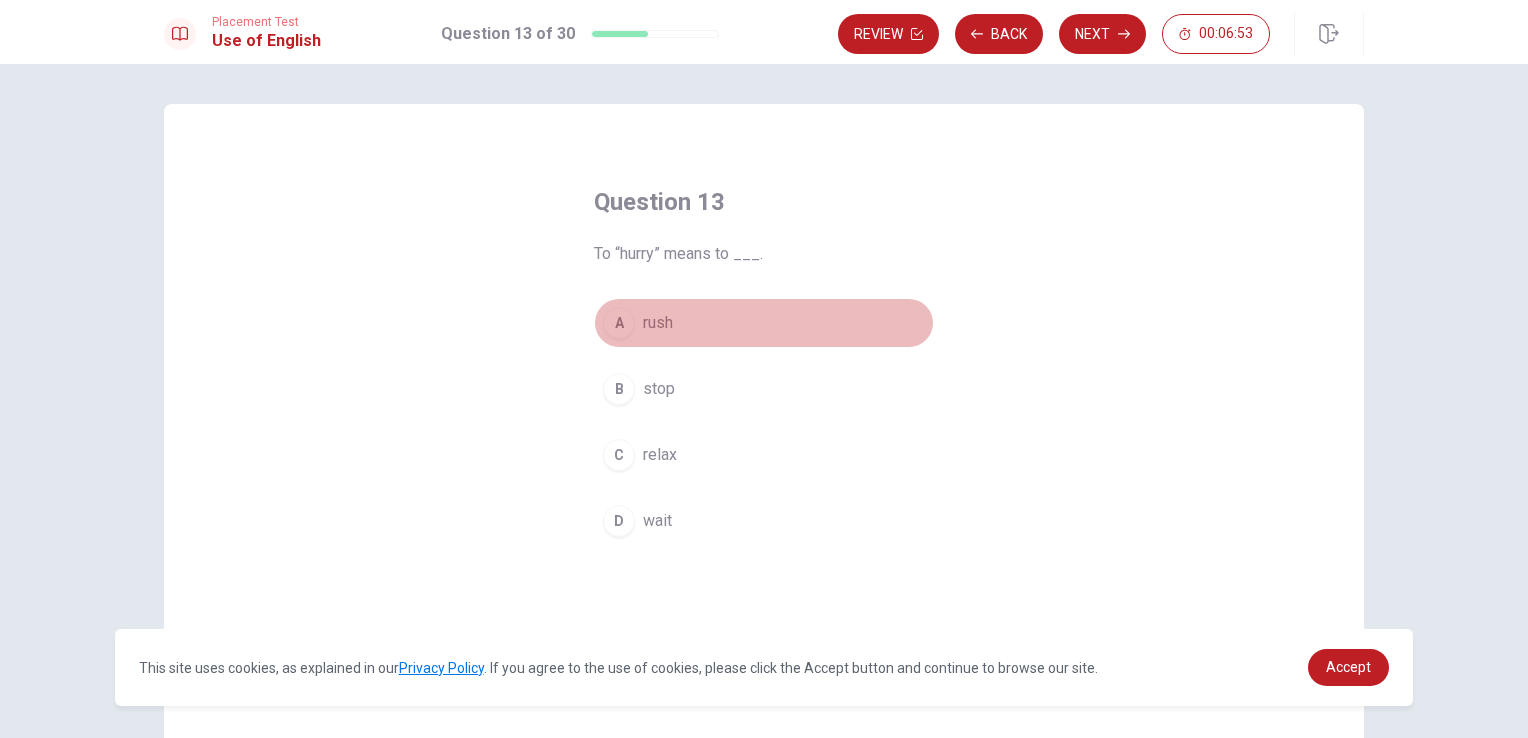 click on "A" at bounding box center (619, 323) 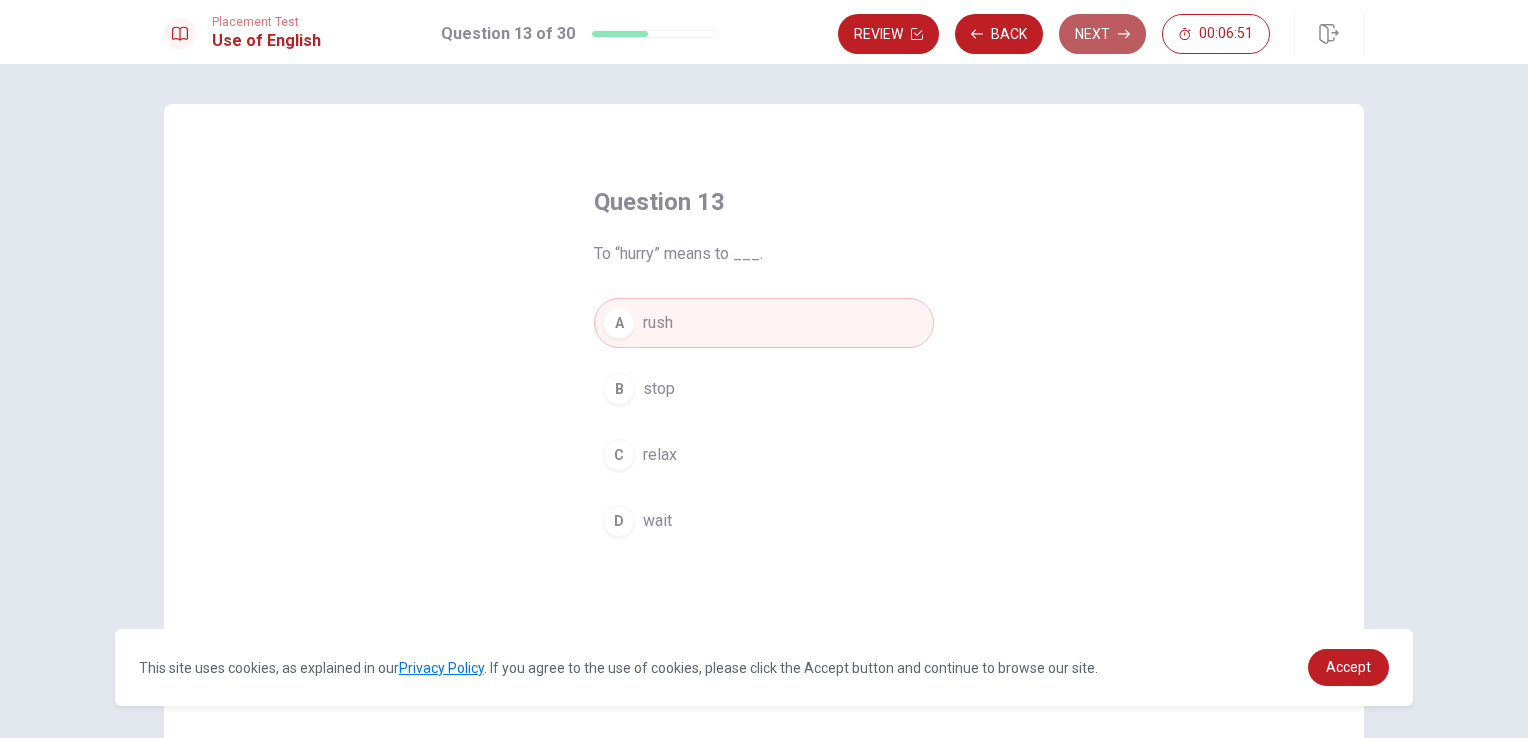click on "Next" at bounding box center [1102, 34] 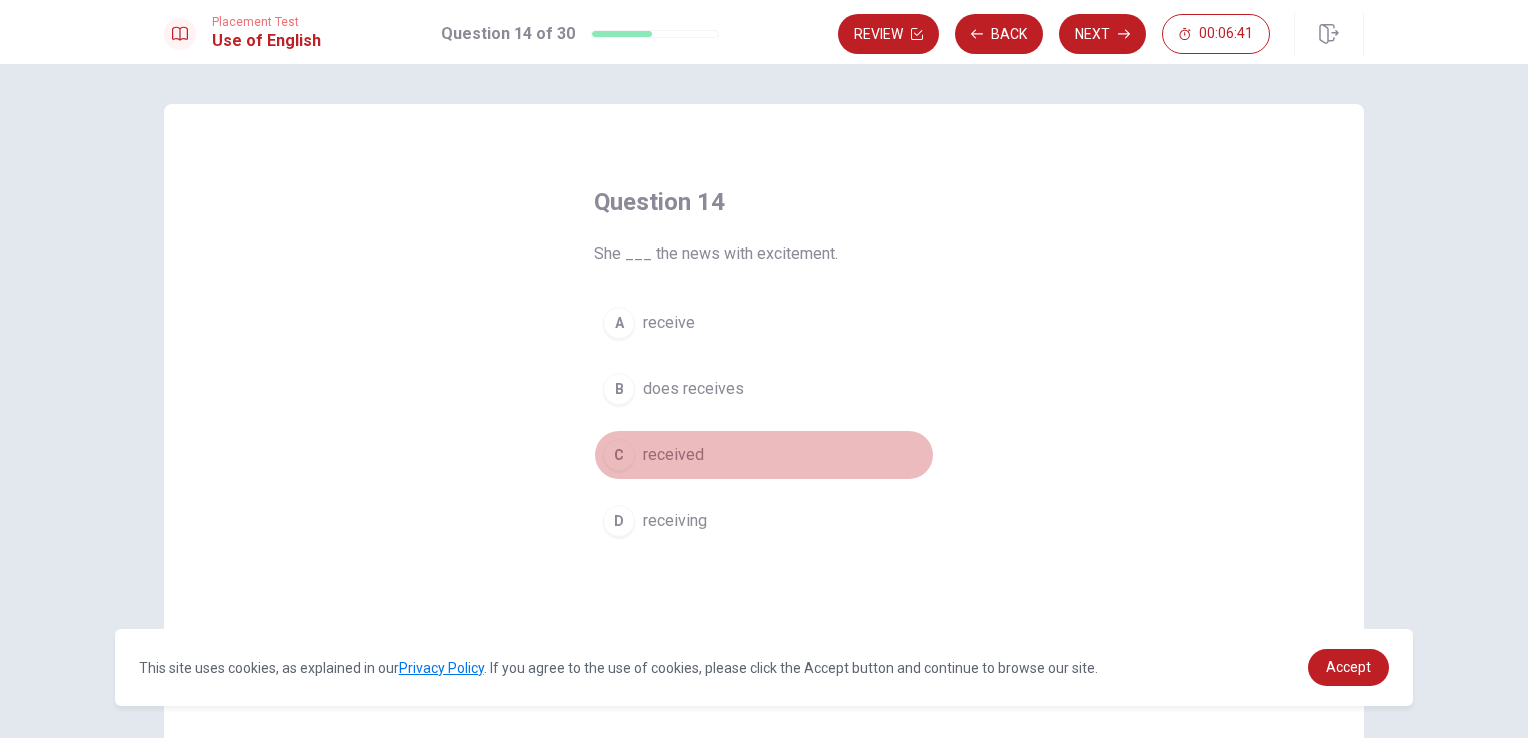 click on "C" at bounding box center (619, 455) 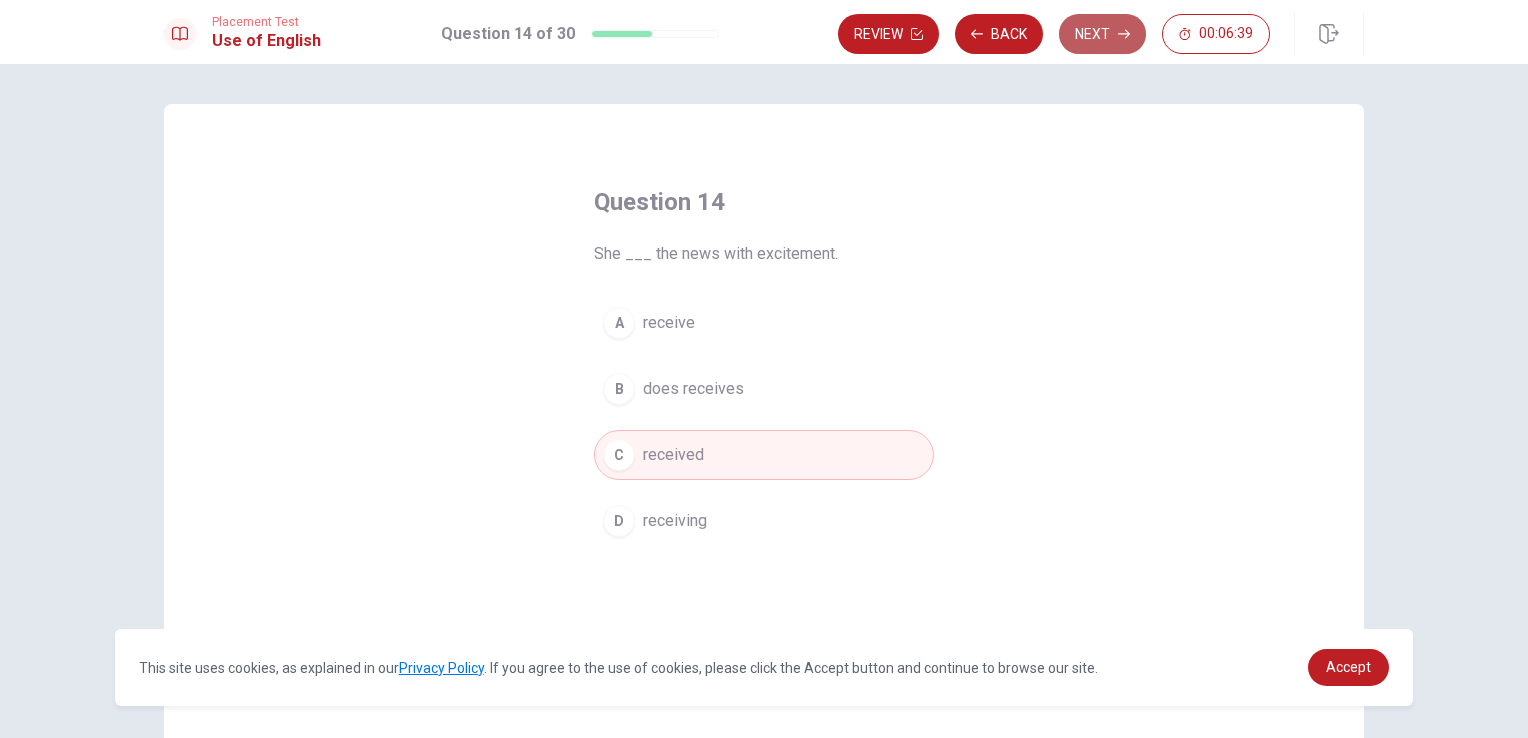 click on "Next" at bounding box center (1102, 34) 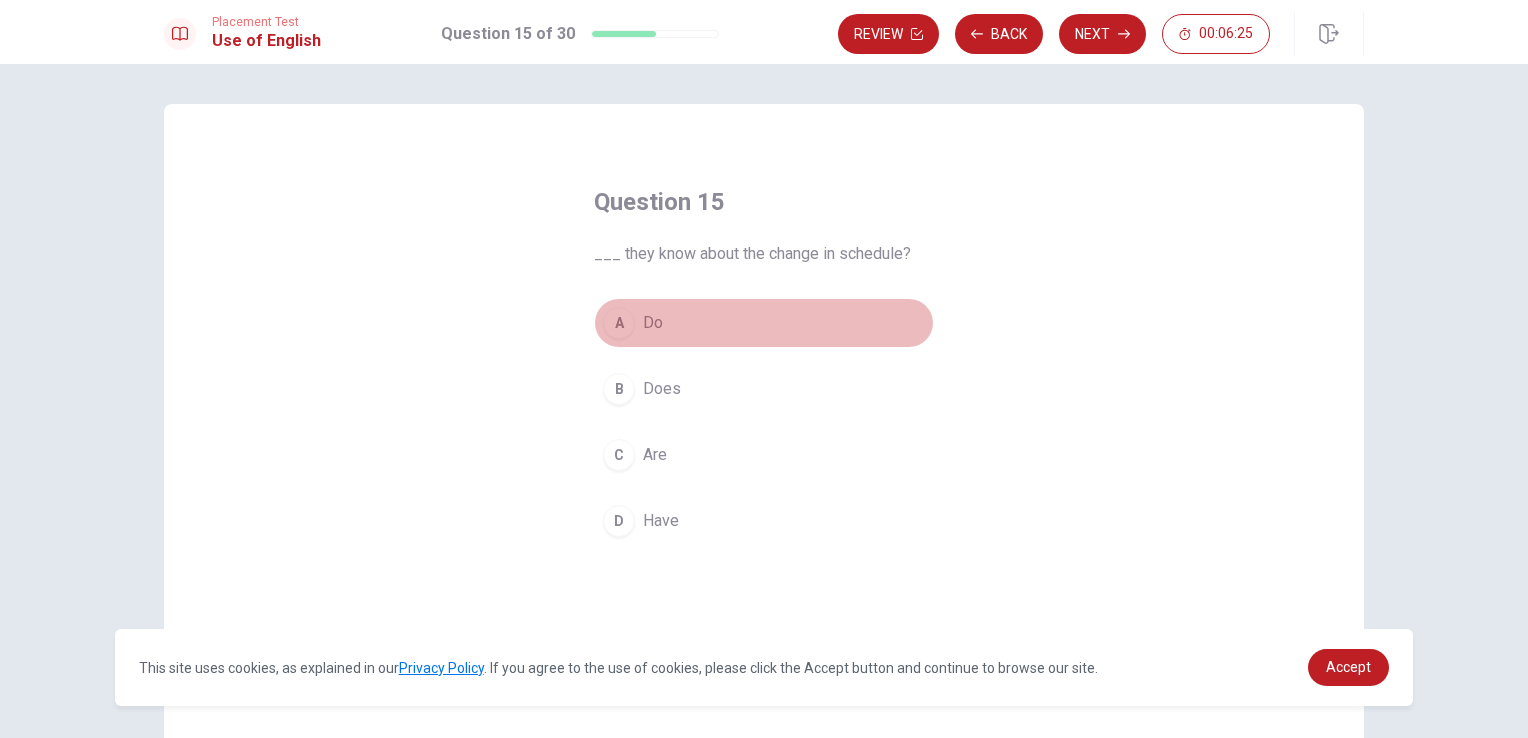 click on "A" at bounding box center (619, 323) 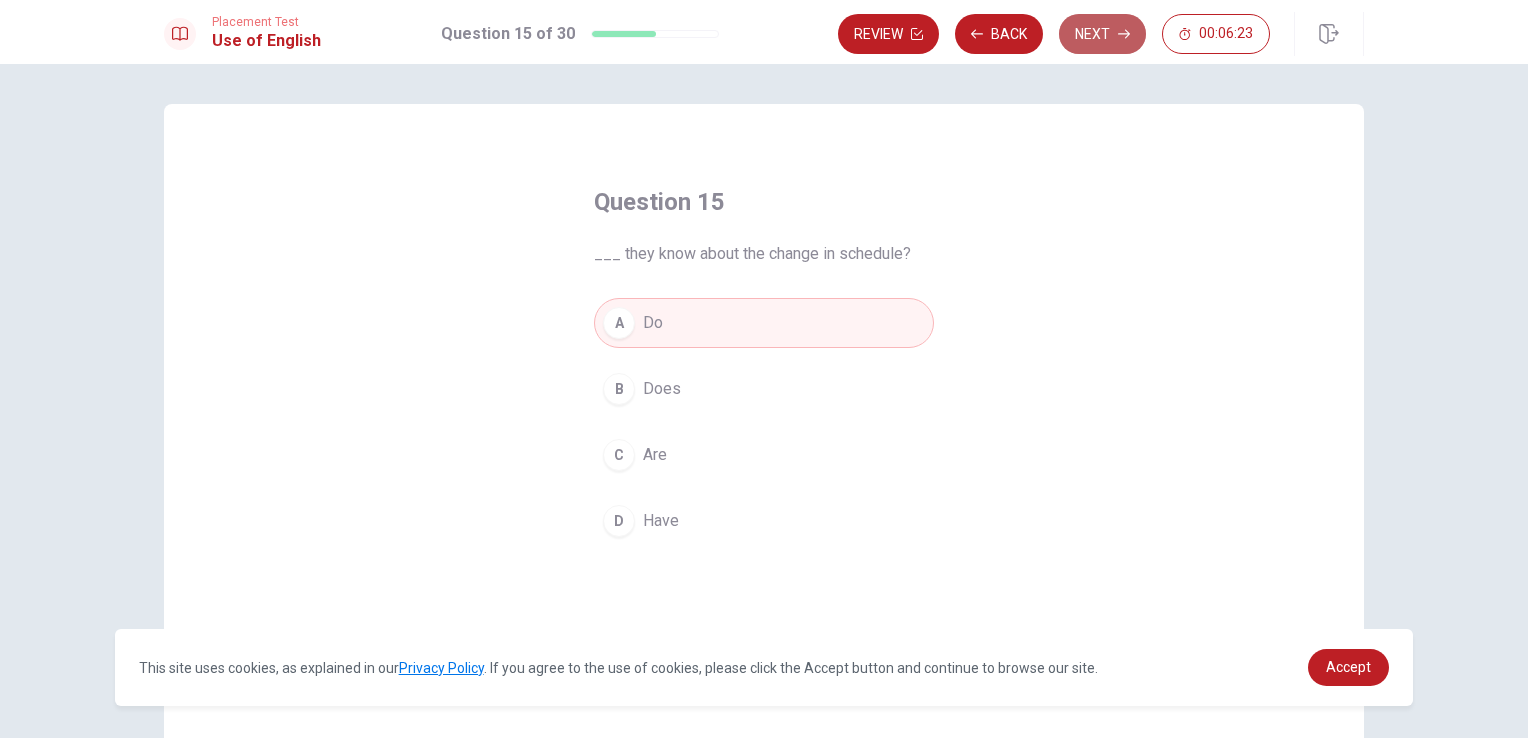 click on "Next" at bounding box center (1102, 34) 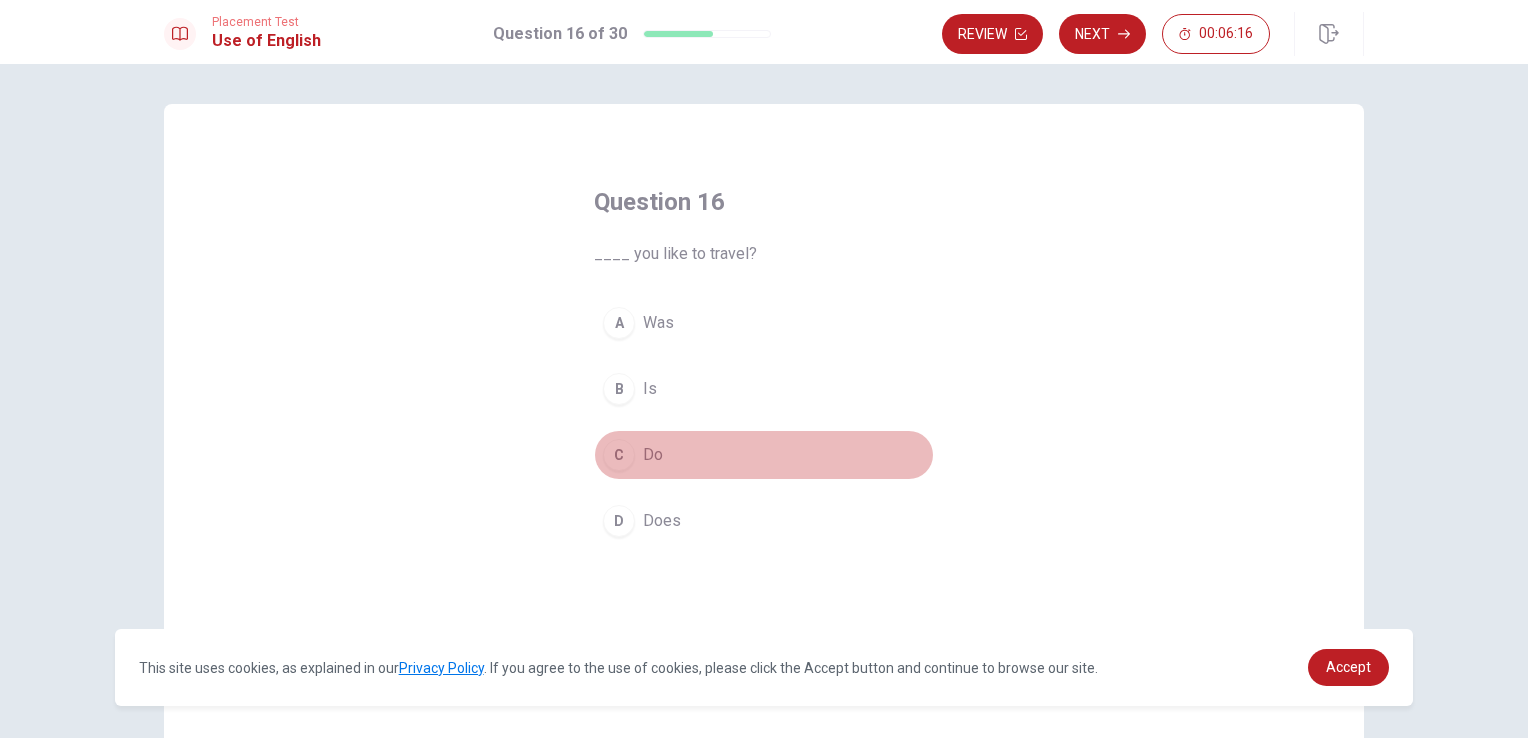 click on "C" at bounding box center [619, 455] 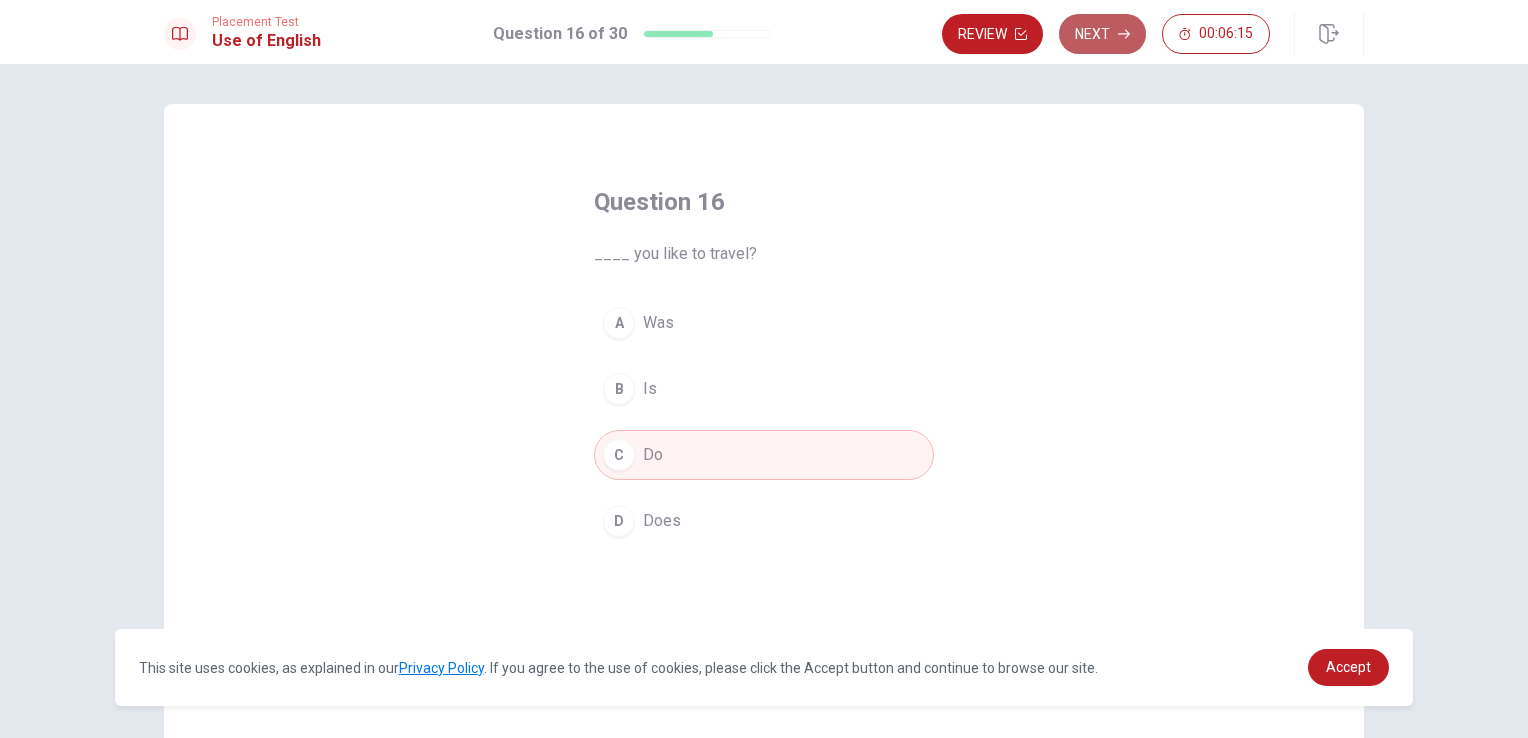 click on "Next" at bounding box center [1102, 34] 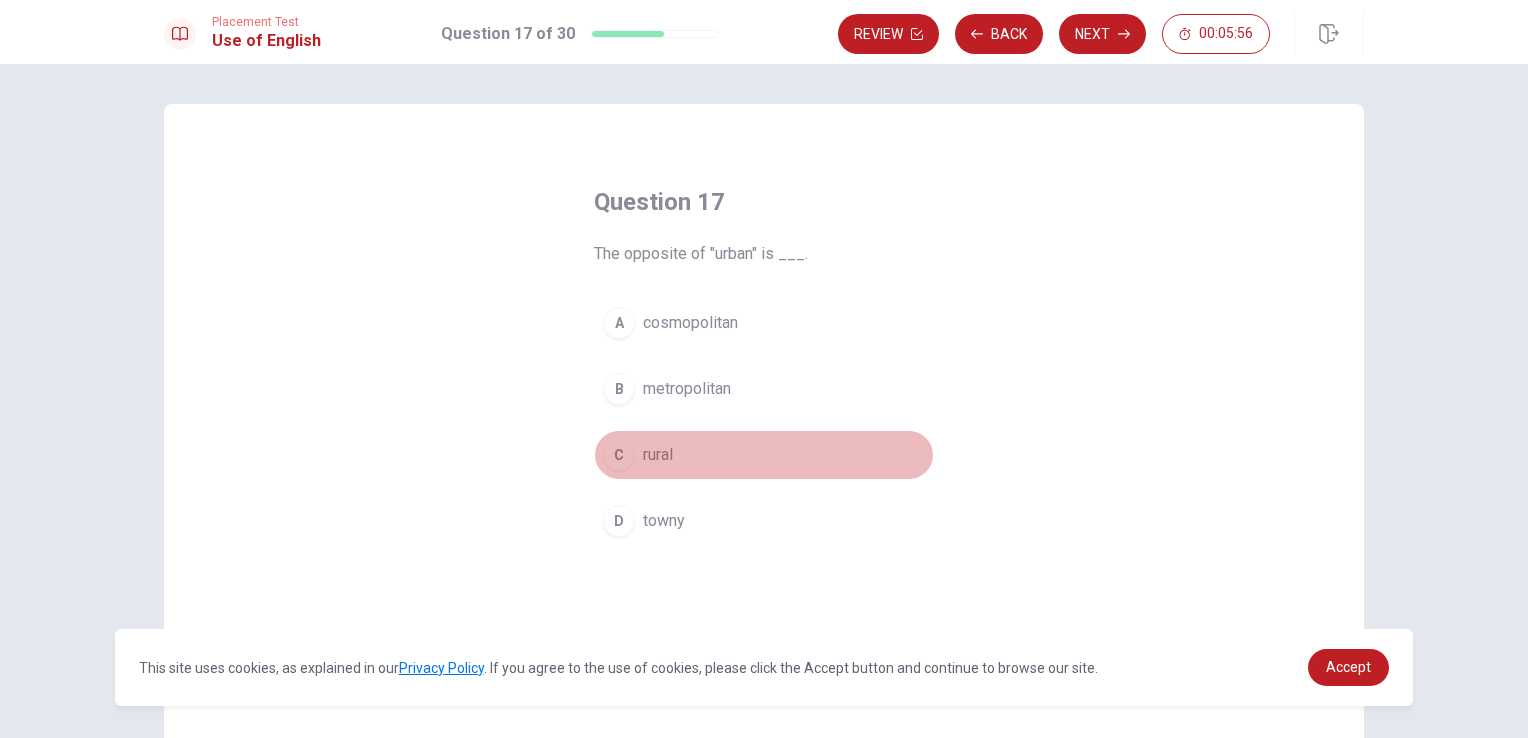 click on "C" at bounding box center [619, 455] 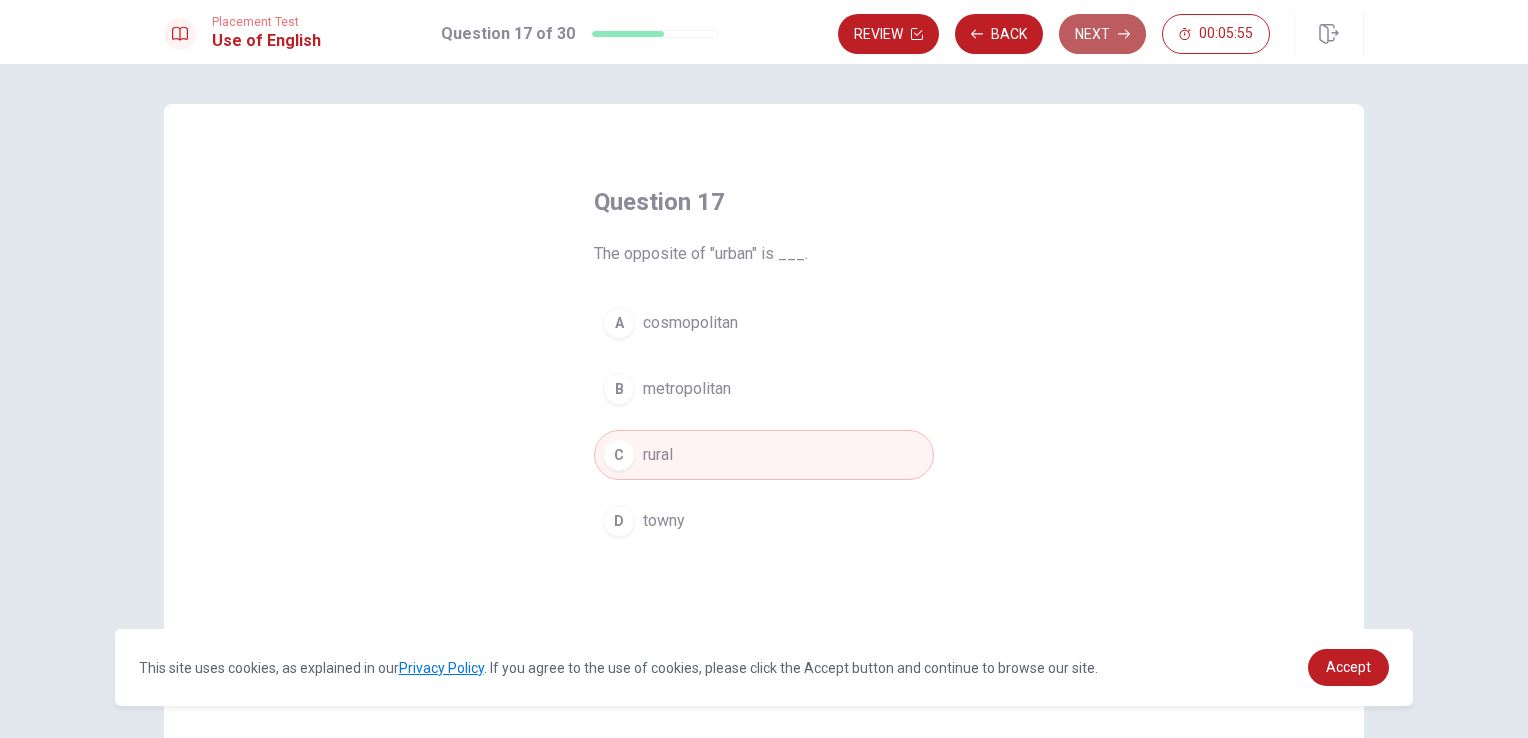 click on "Next" at bounding box center [1102, 34] 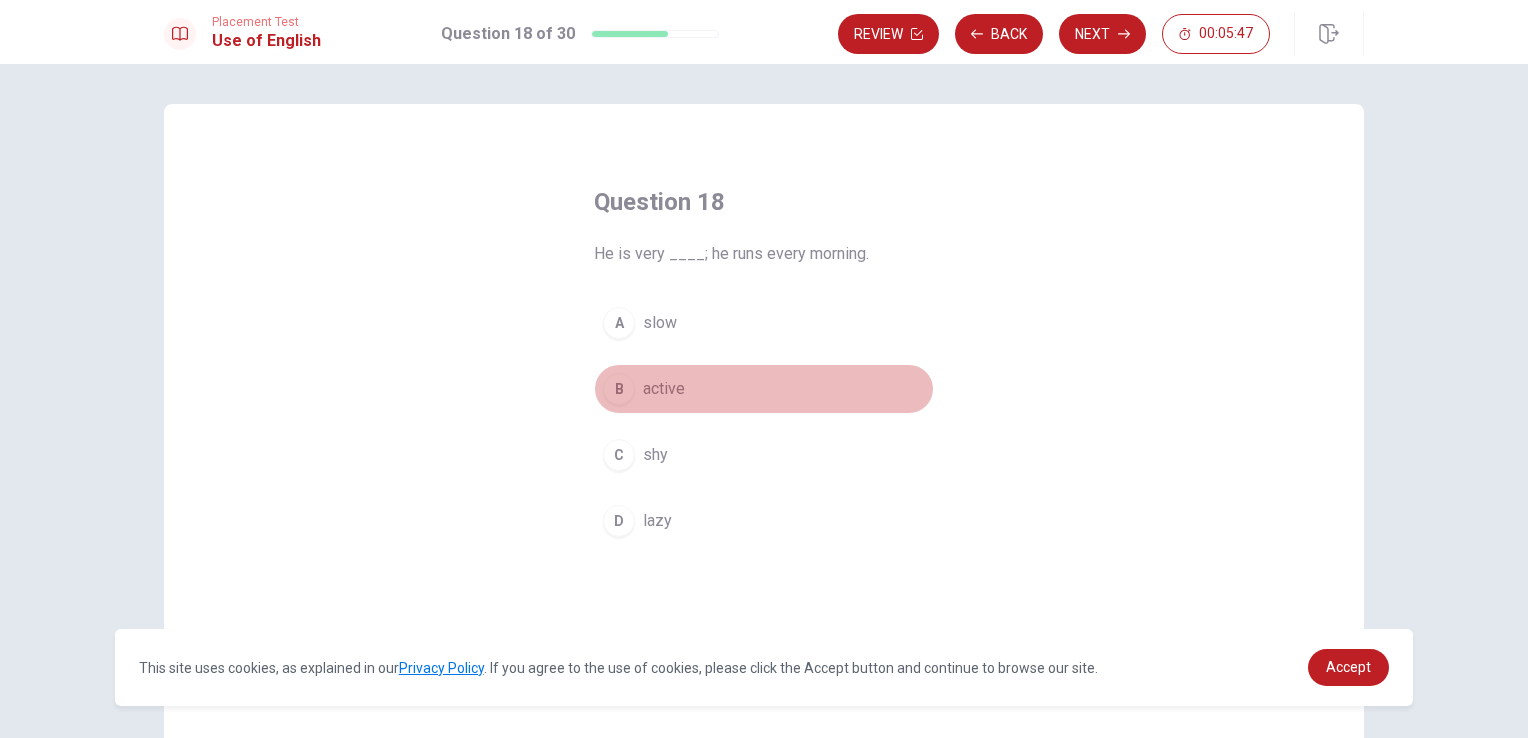 click on "B" at bounding box center (619, 389) 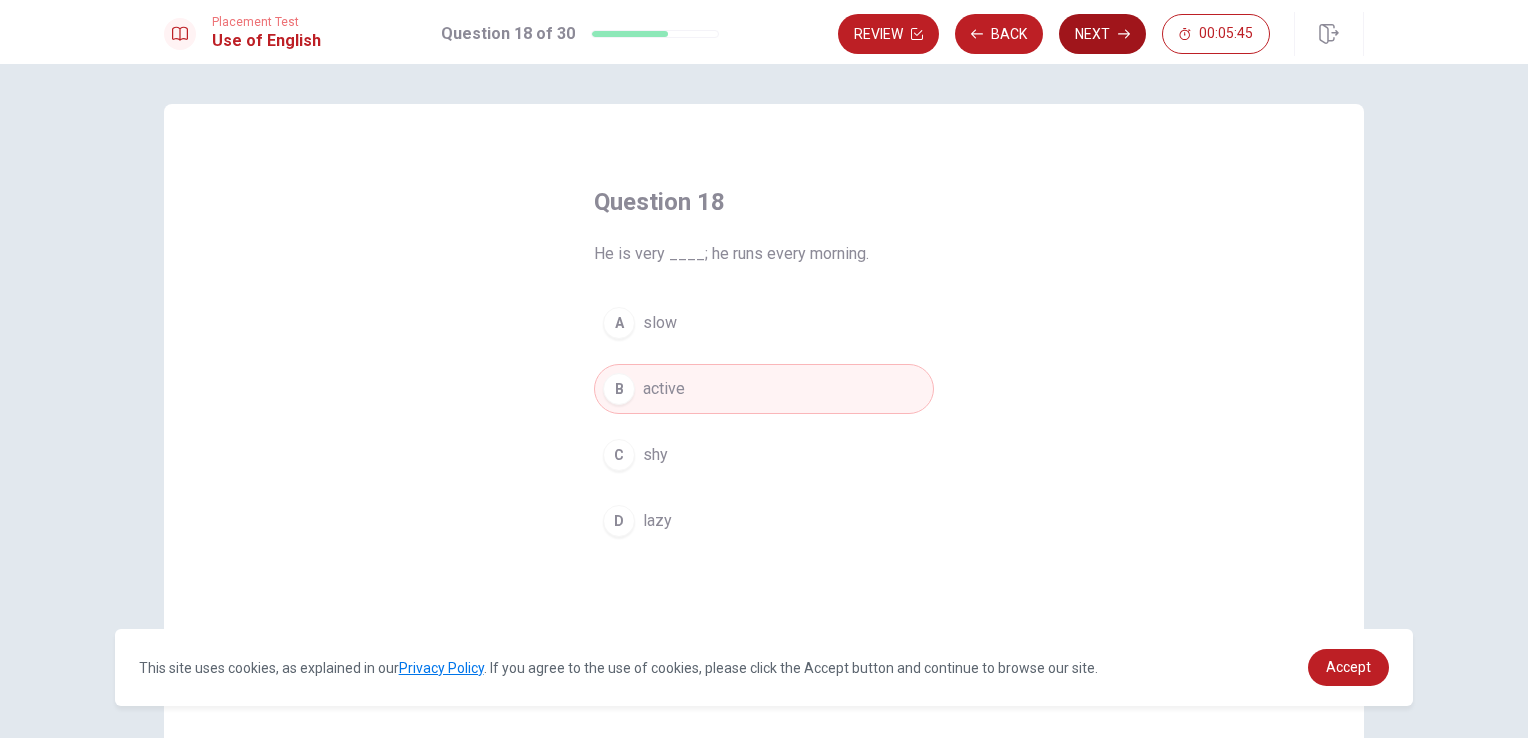 click on "Next" at bounding box center (1102, 34) 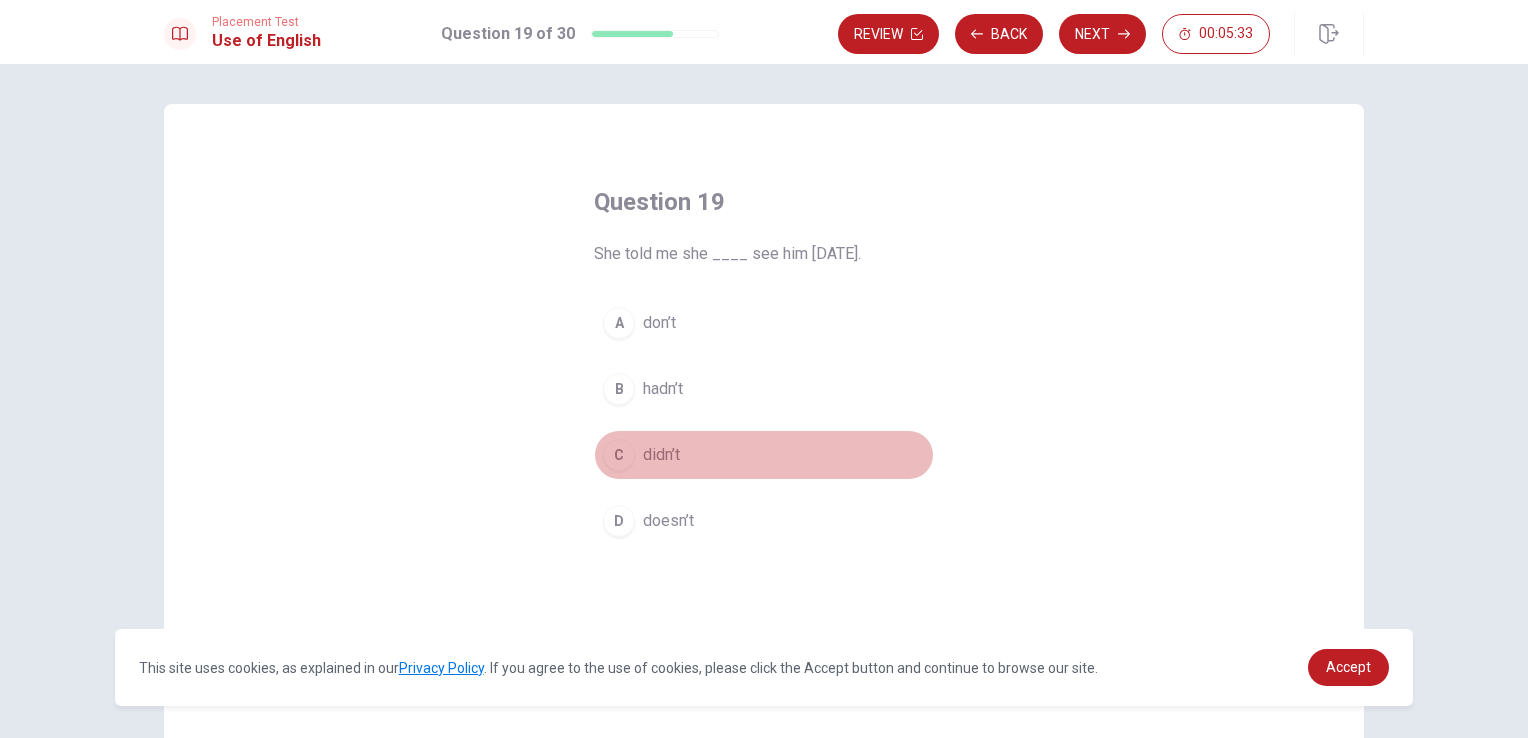 click on "C" at bounding box center [619, 455] 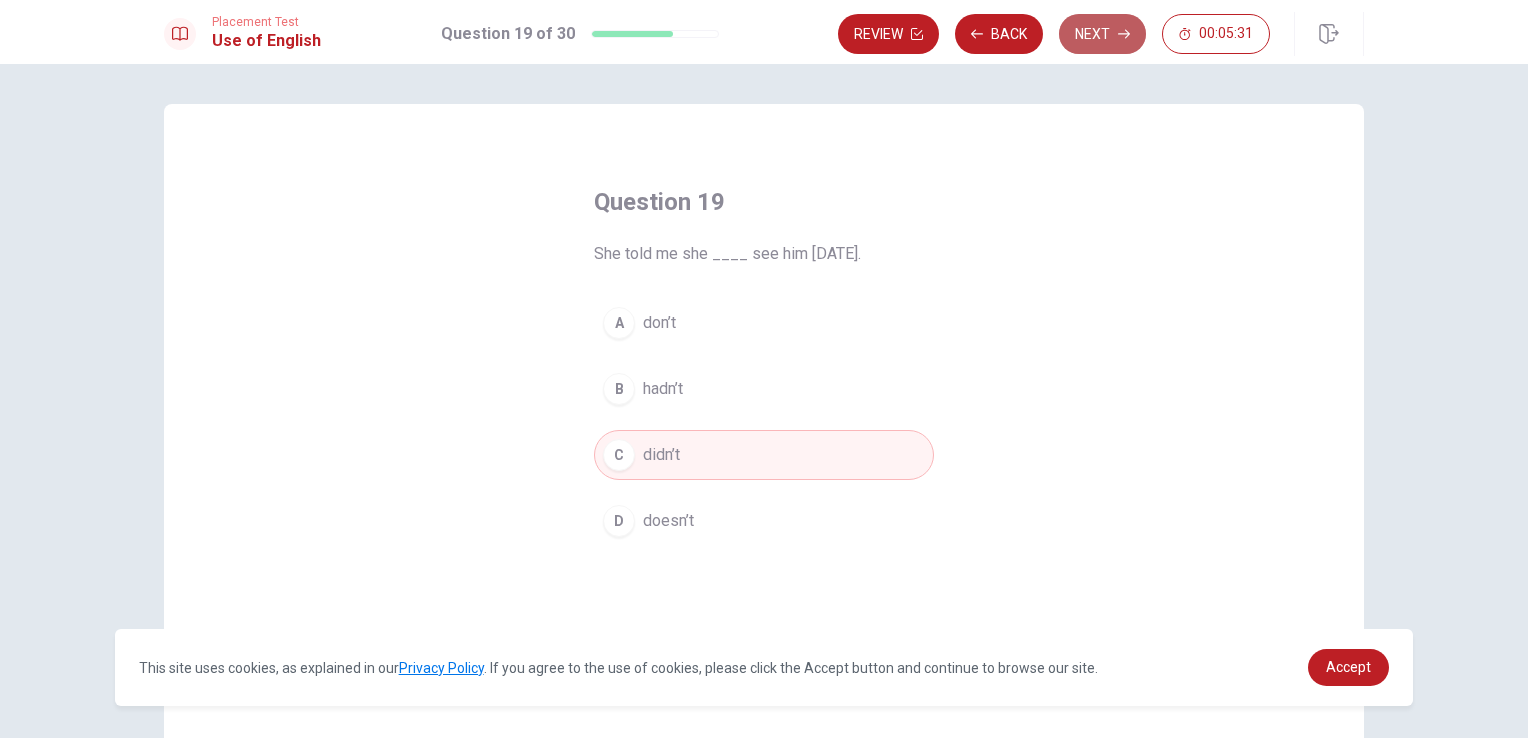 click on "Next" at bounding box center (1102, 34) 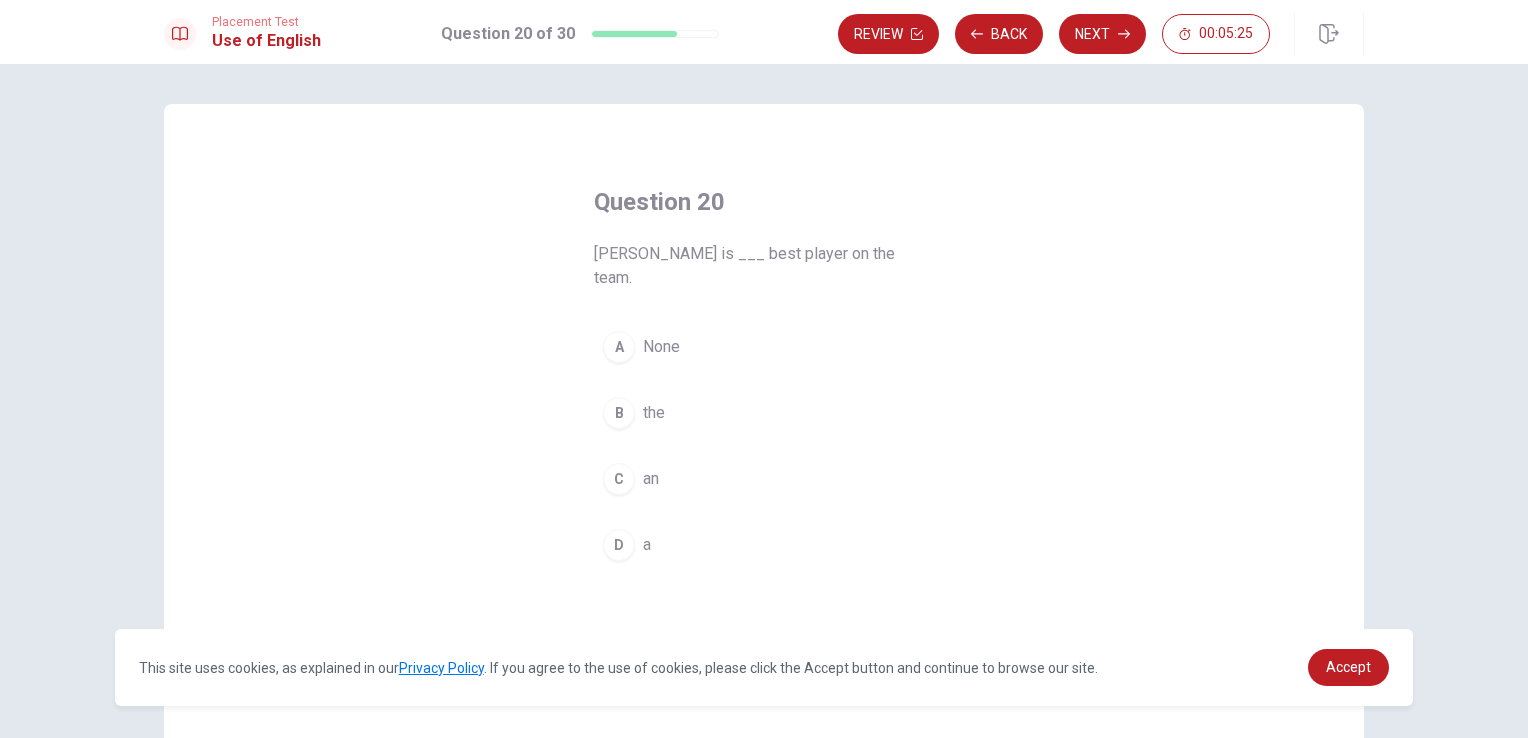 click on "B" at bounding box center (619, 413) 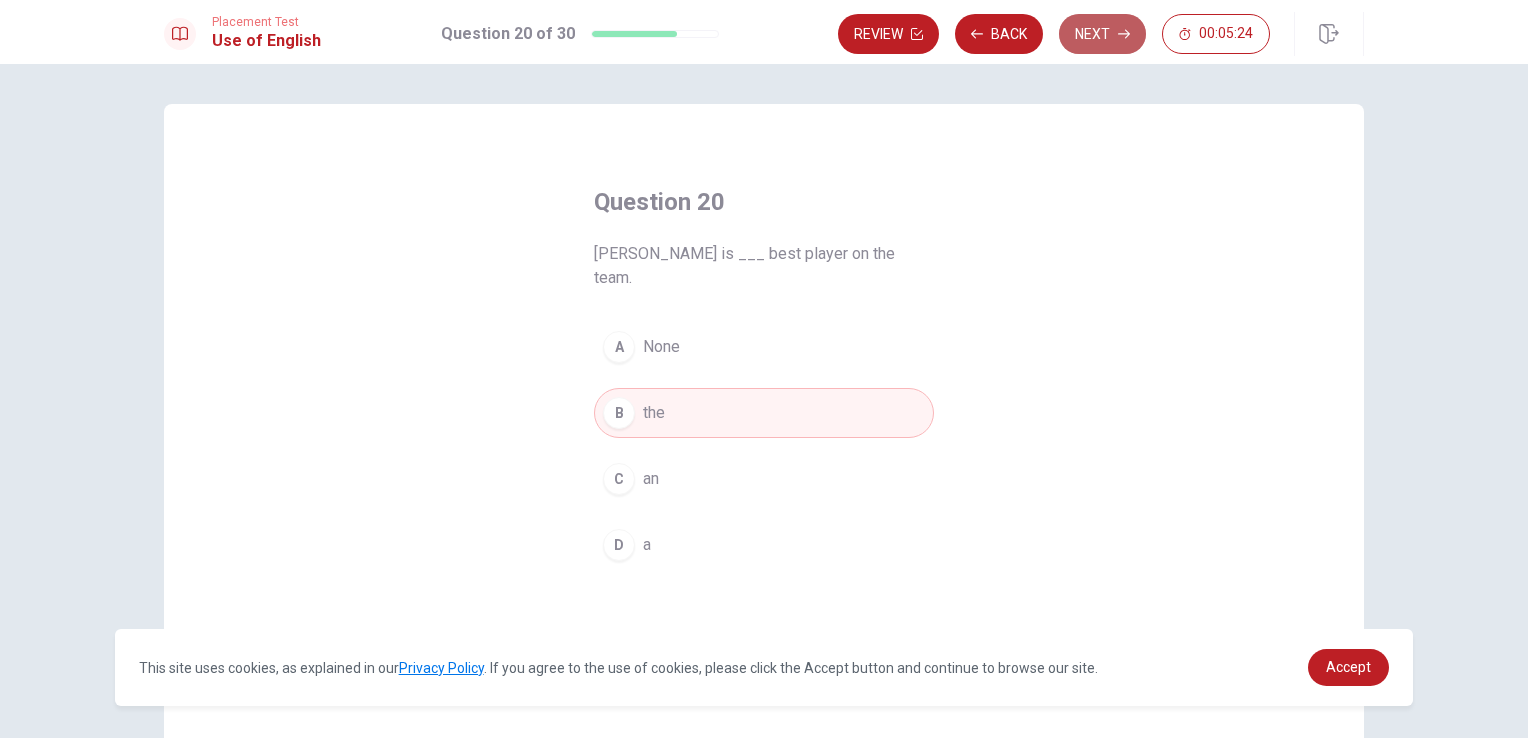 click on "Next" at bounding box center [1102, 34] 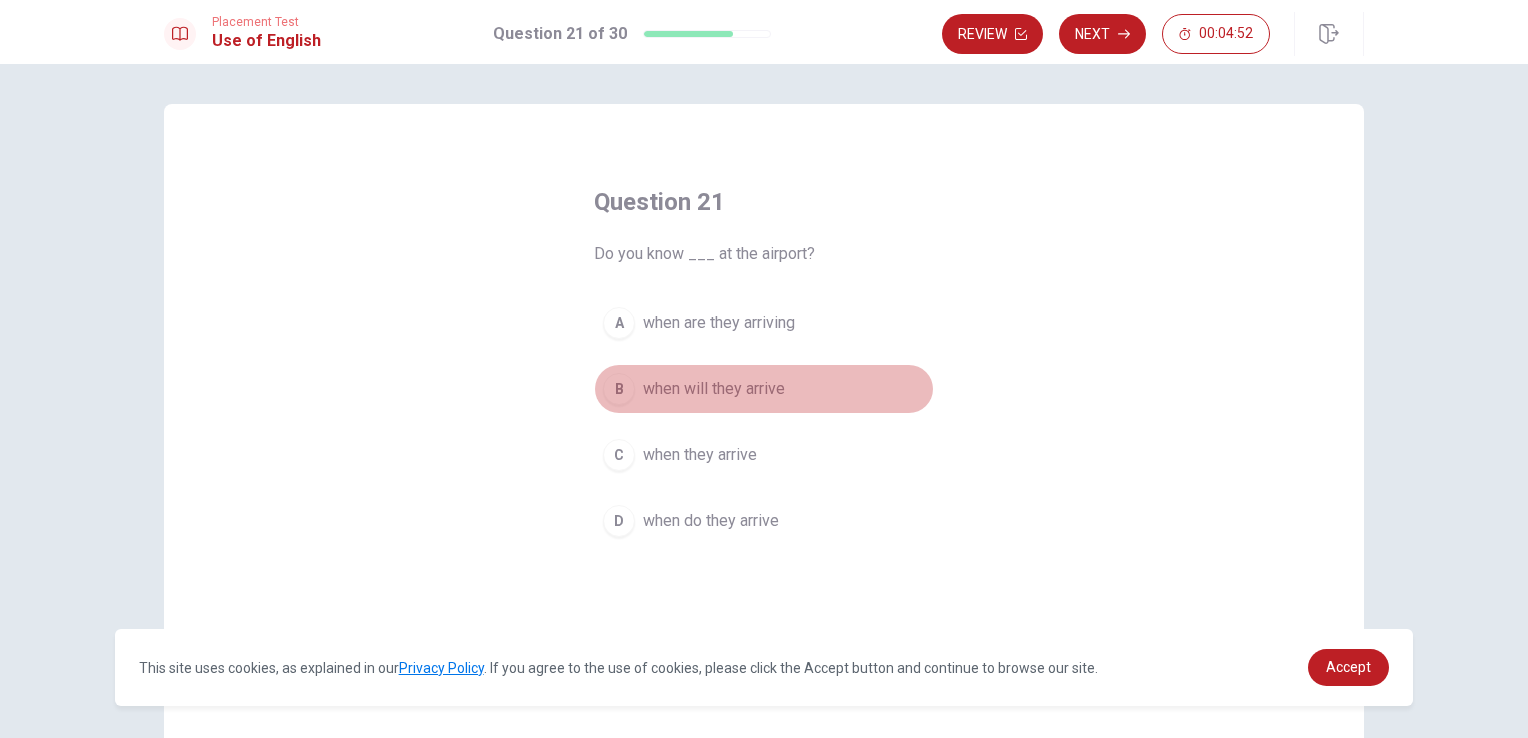 click on "B" at bounding box center [619, 389] 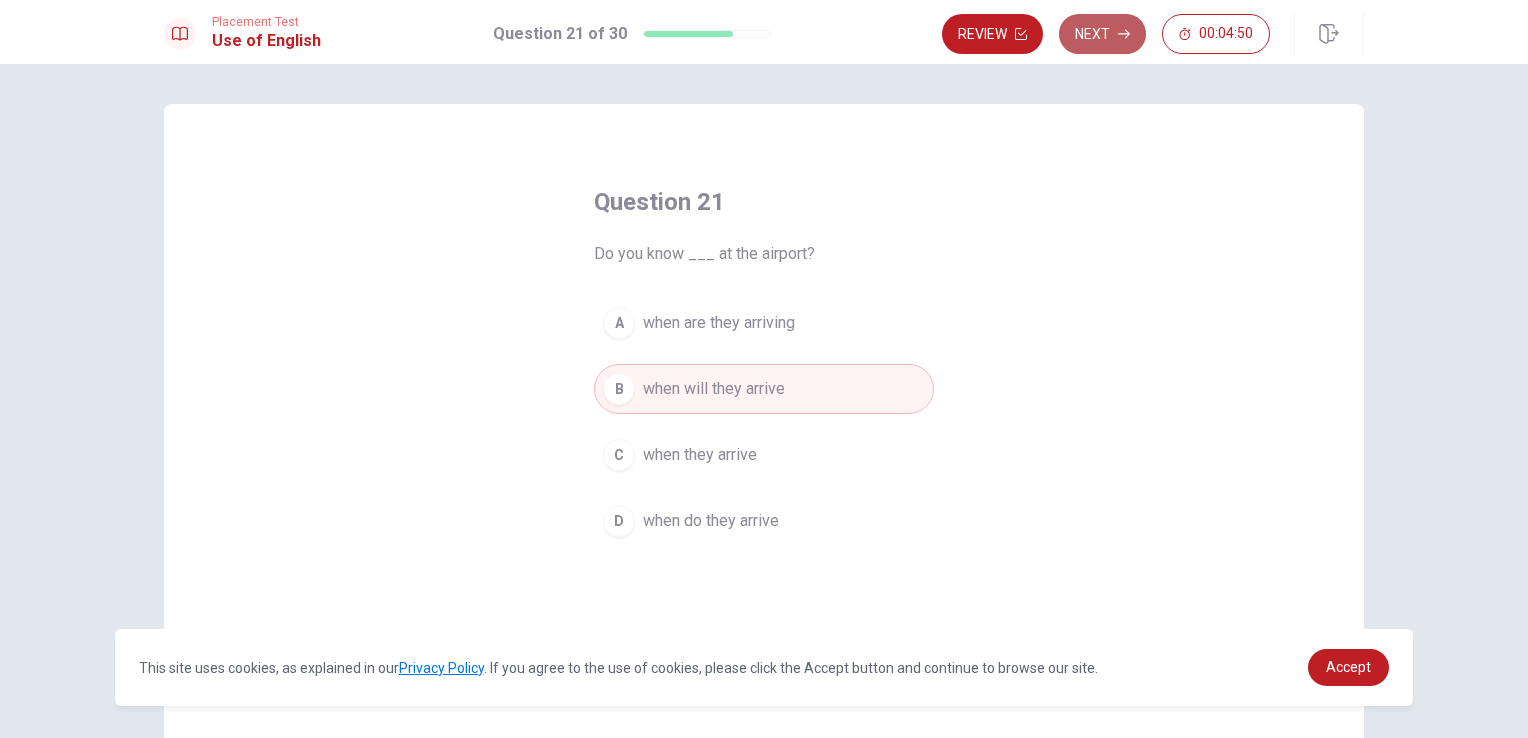 click on "Next" at bounding box center [1102, 34] 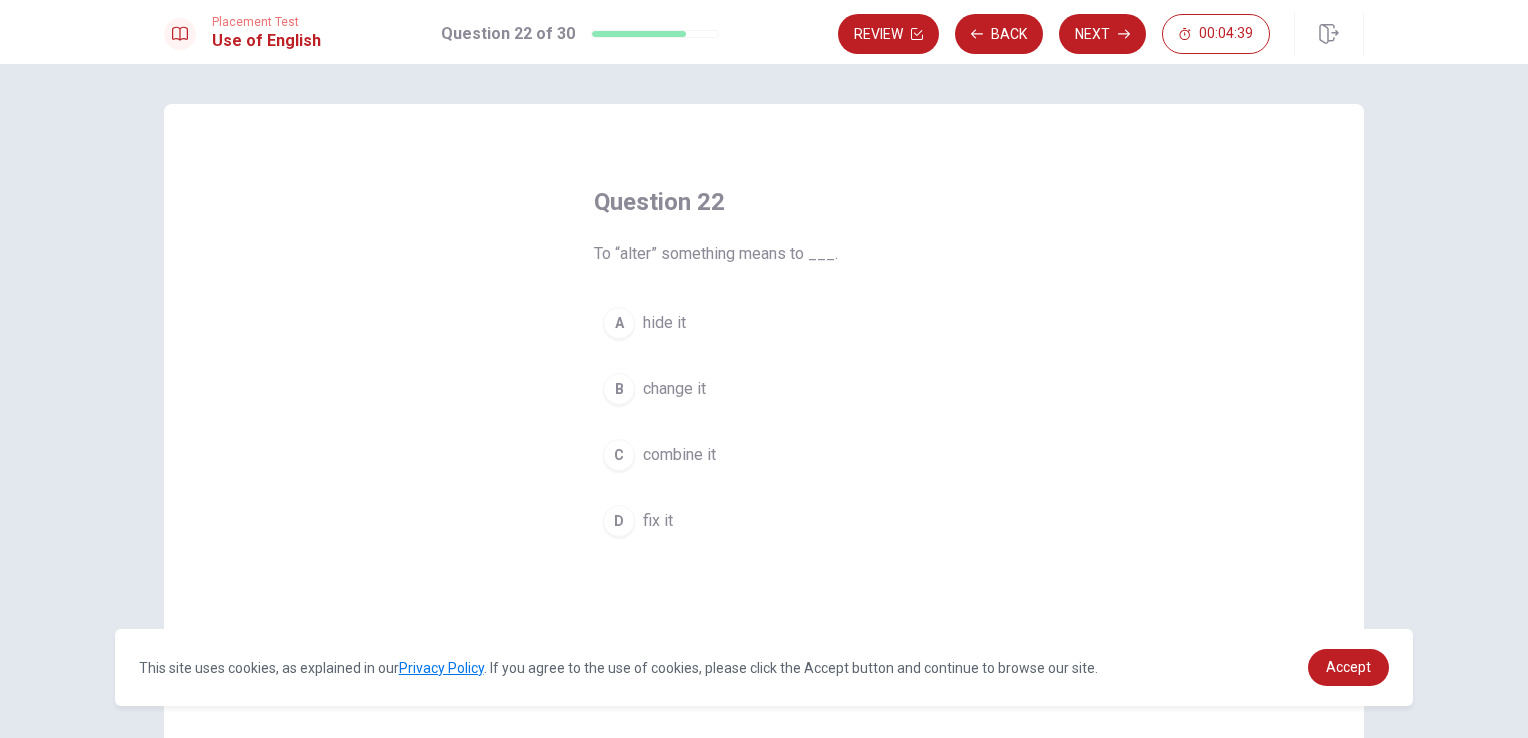click on "C" at bounding box center (619, 455) 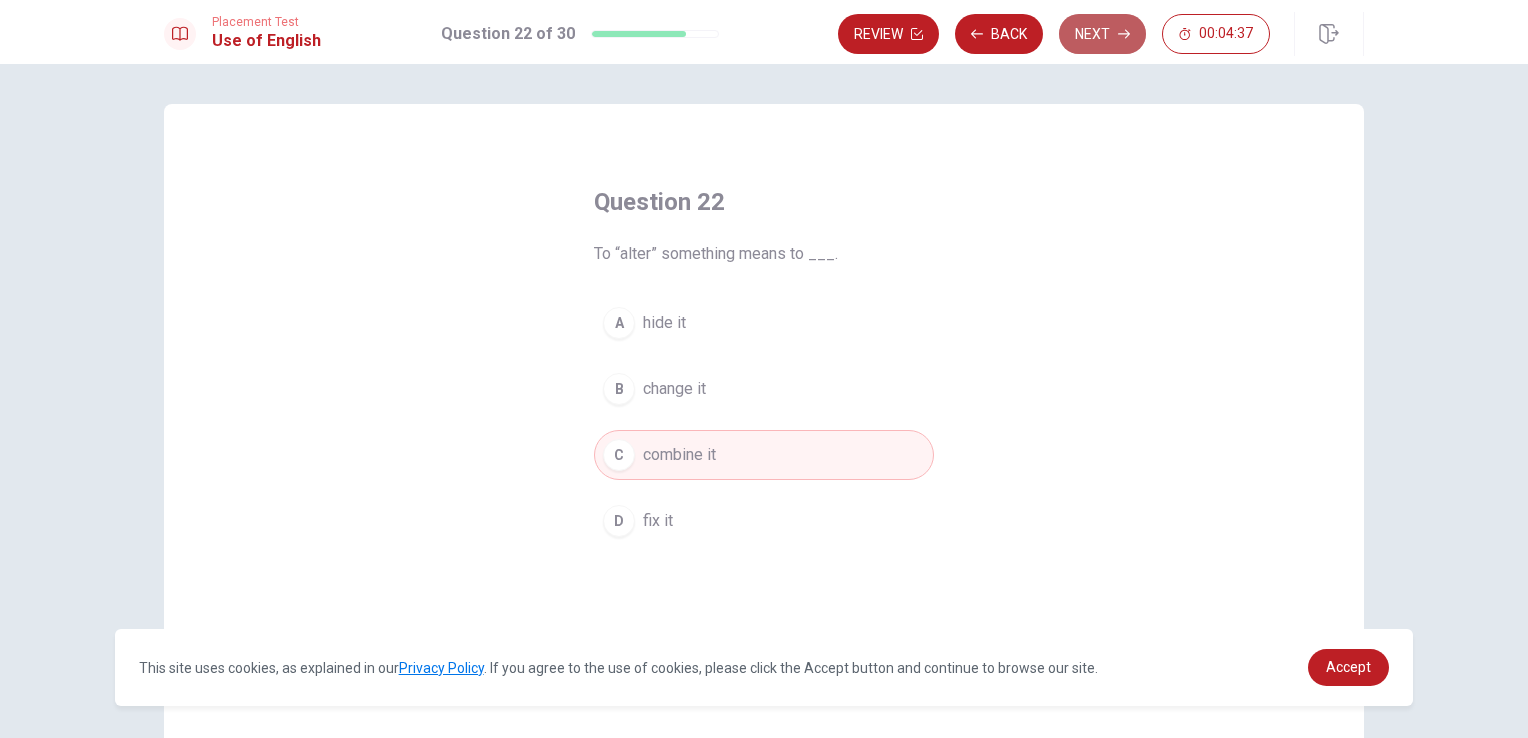 click on "Next" at bounding box center (1102, 34) 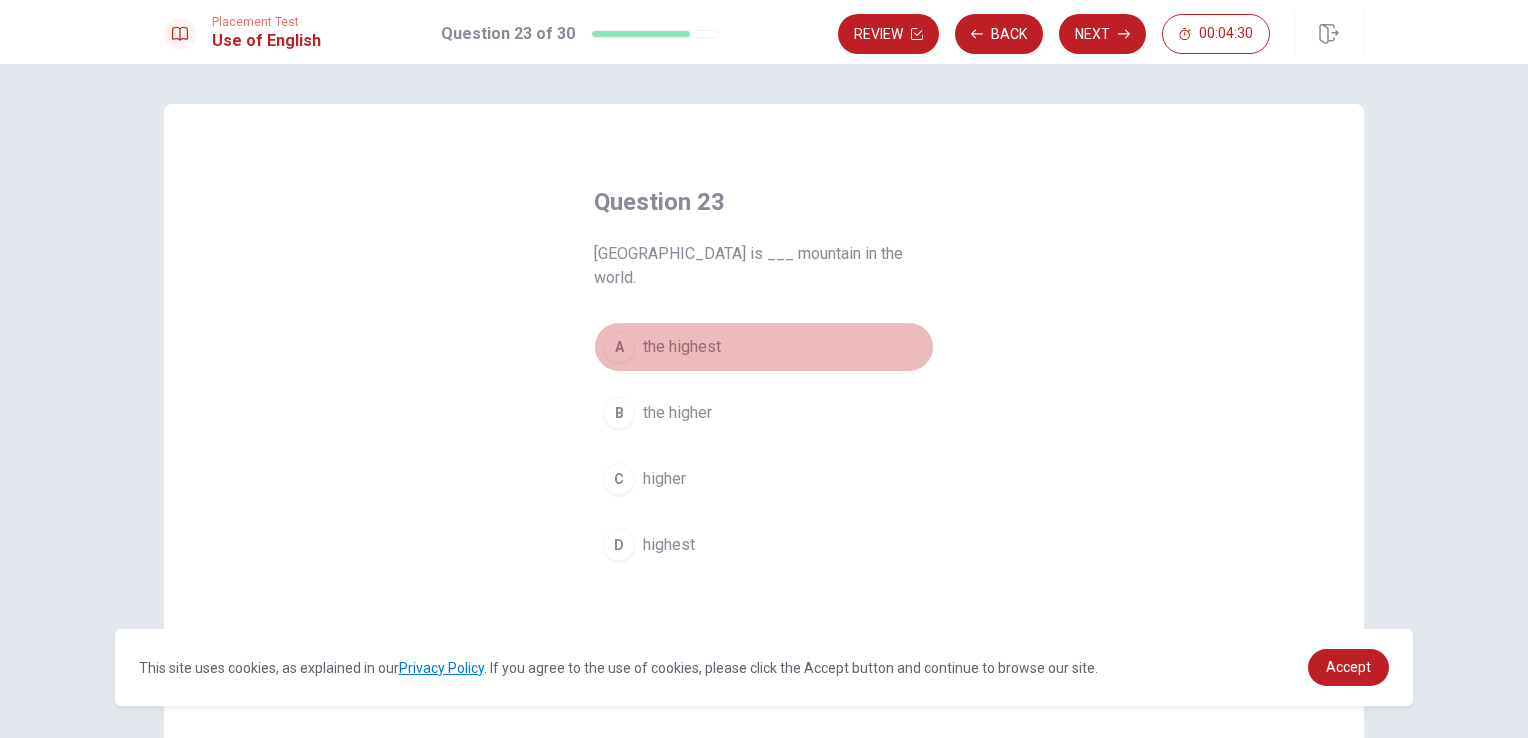 click on "A" at bounding box center [619, 347] 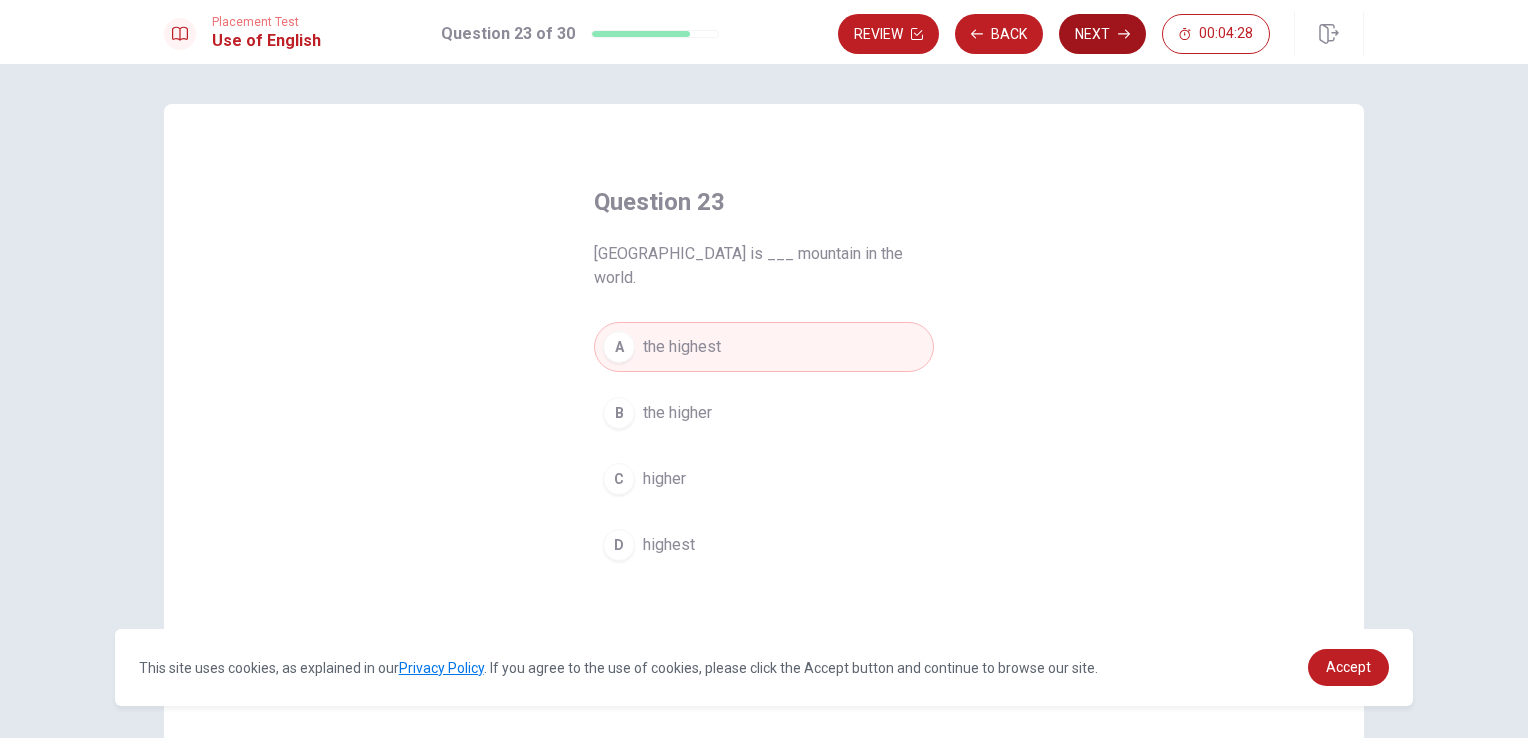 click on "Next" at bounding box center [1102, 34] 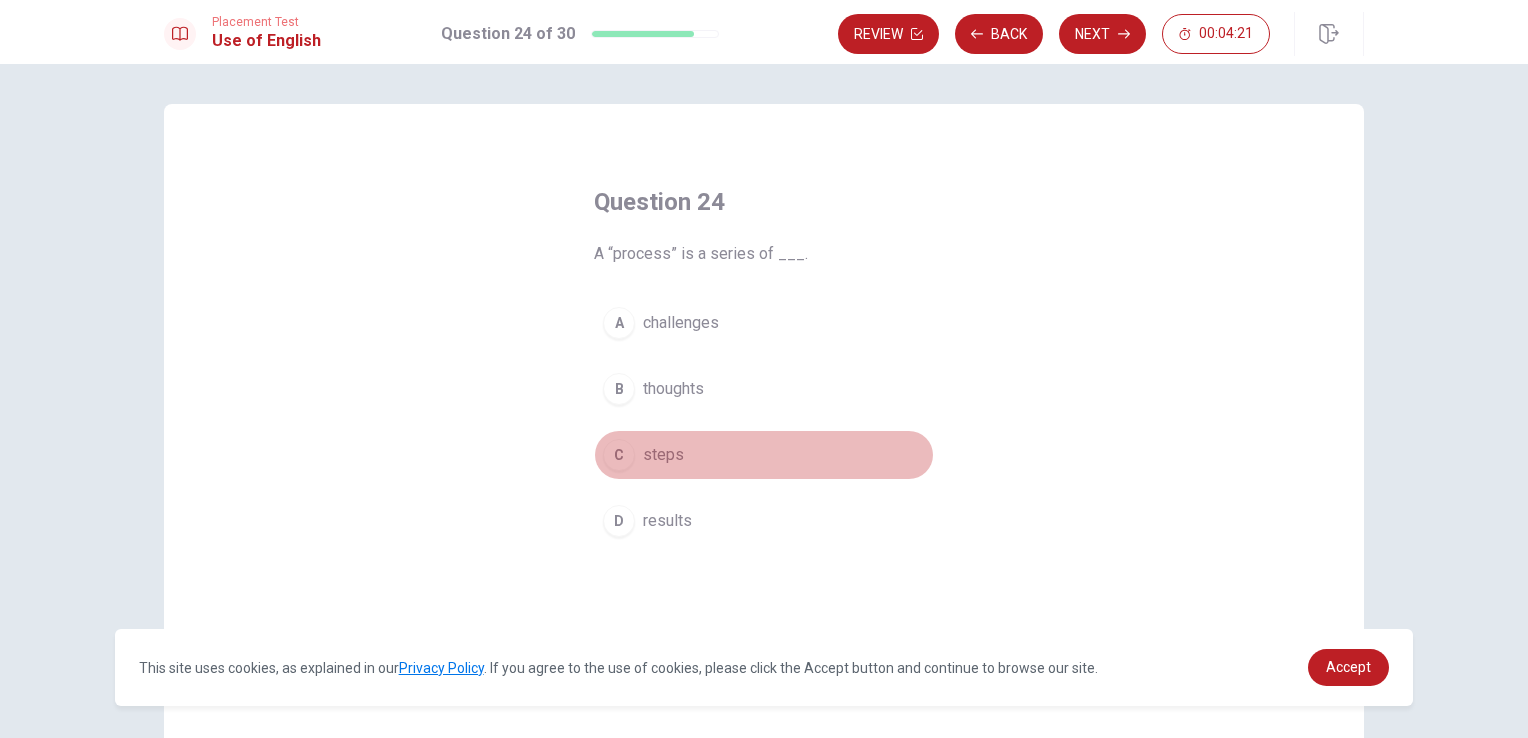 click on "C" at bounding box center [619, 455] 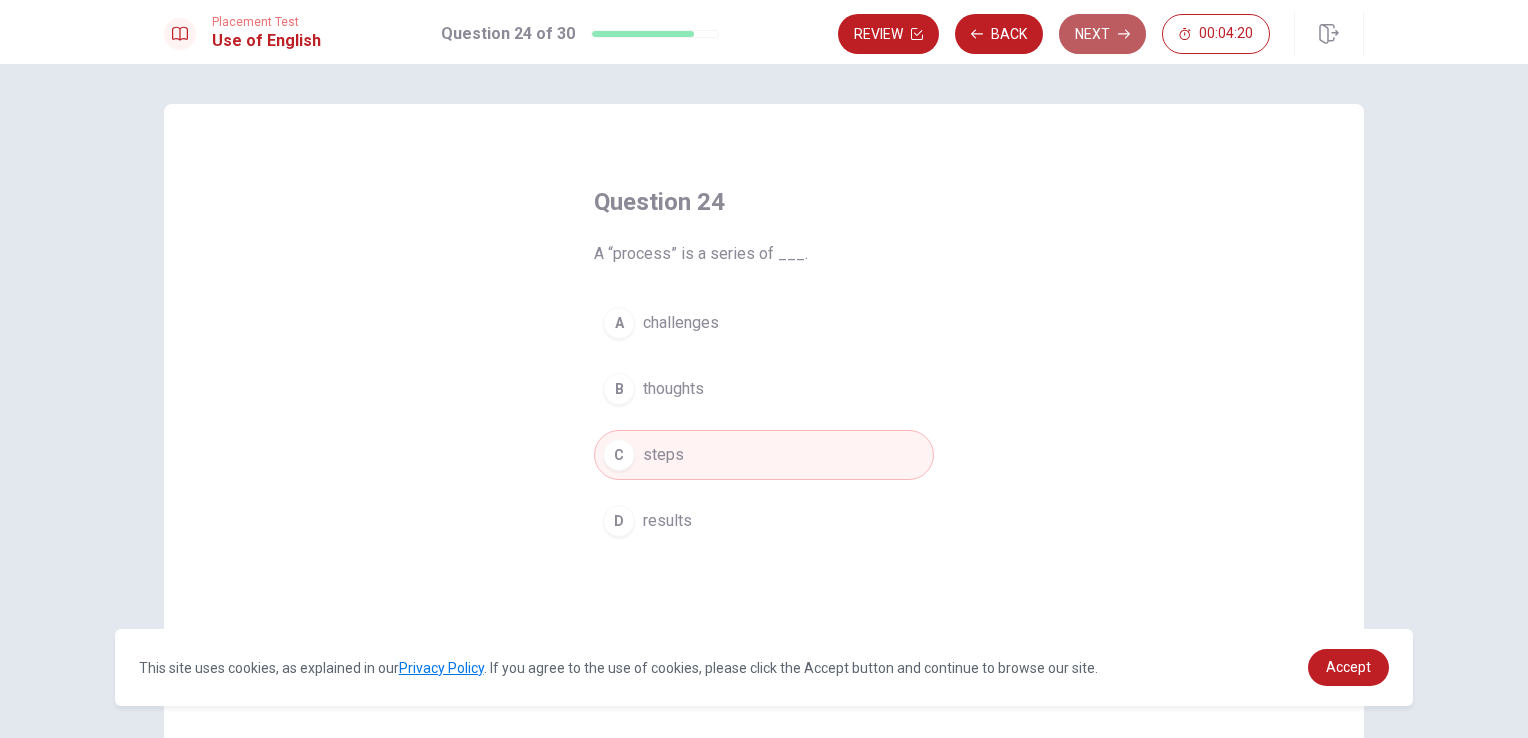 click on "Next" at bounding box center (1102, 34) 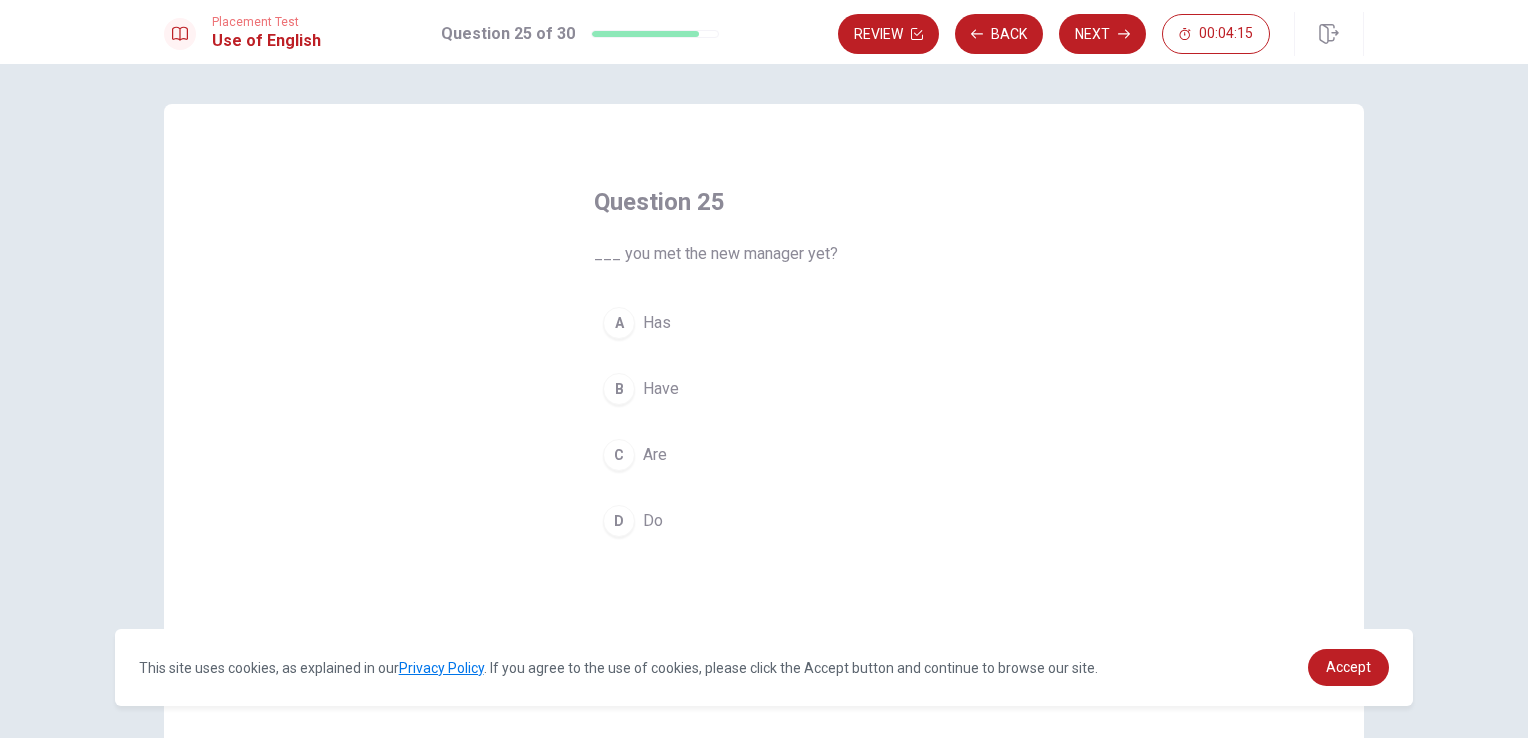 click on "B" at bounding box center [619, 389] 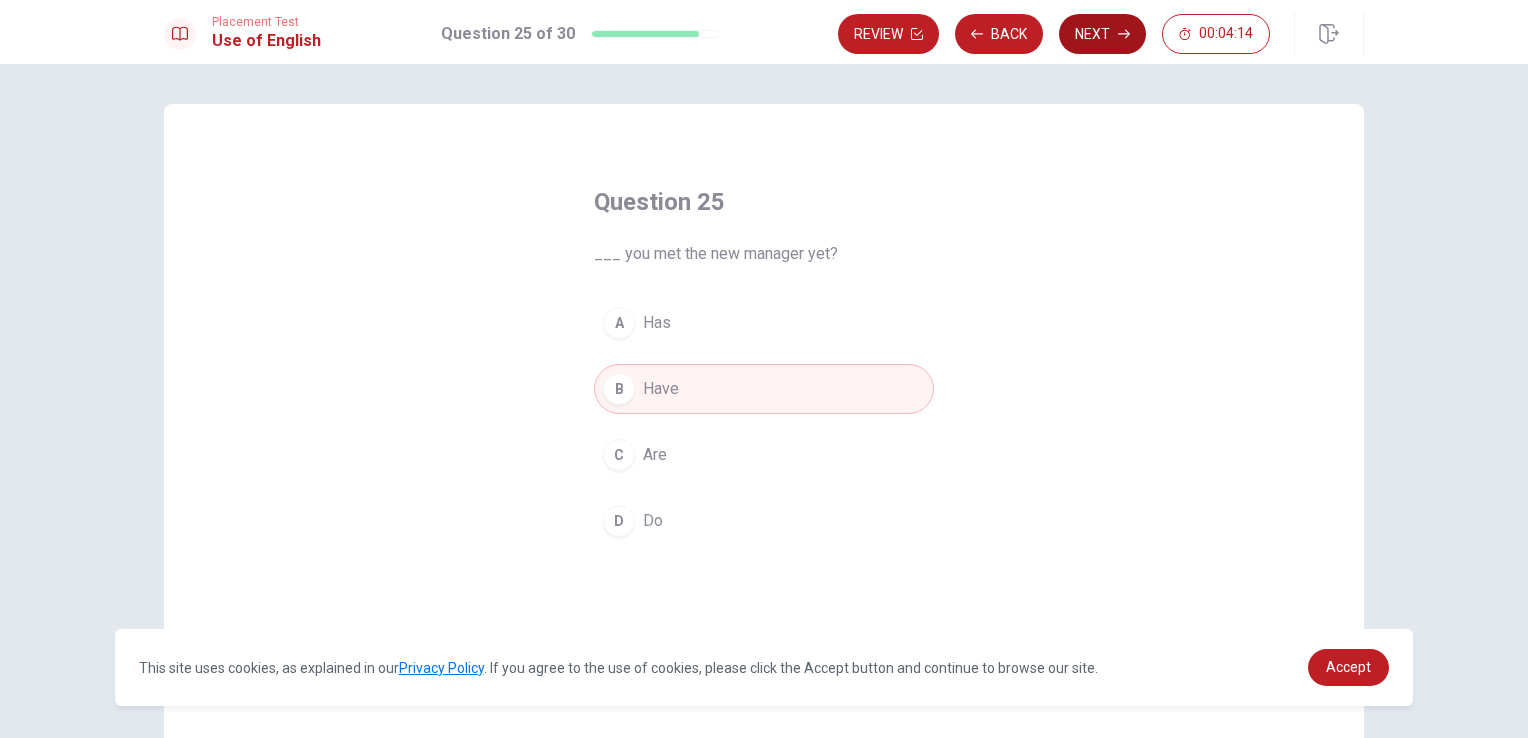 click on "Next" at bounding box center (1102, 34) 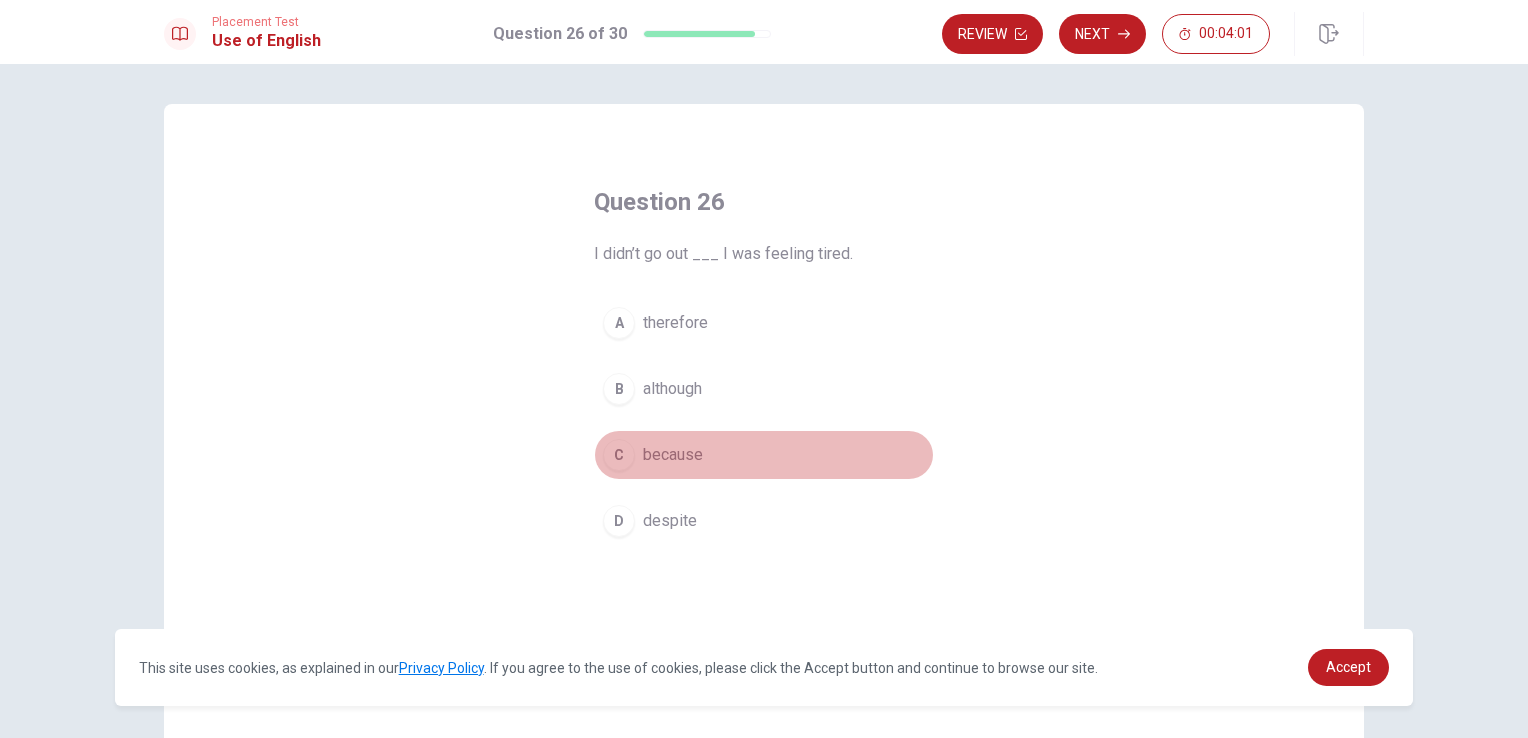 click on "C" at bounding box center (619, 455) 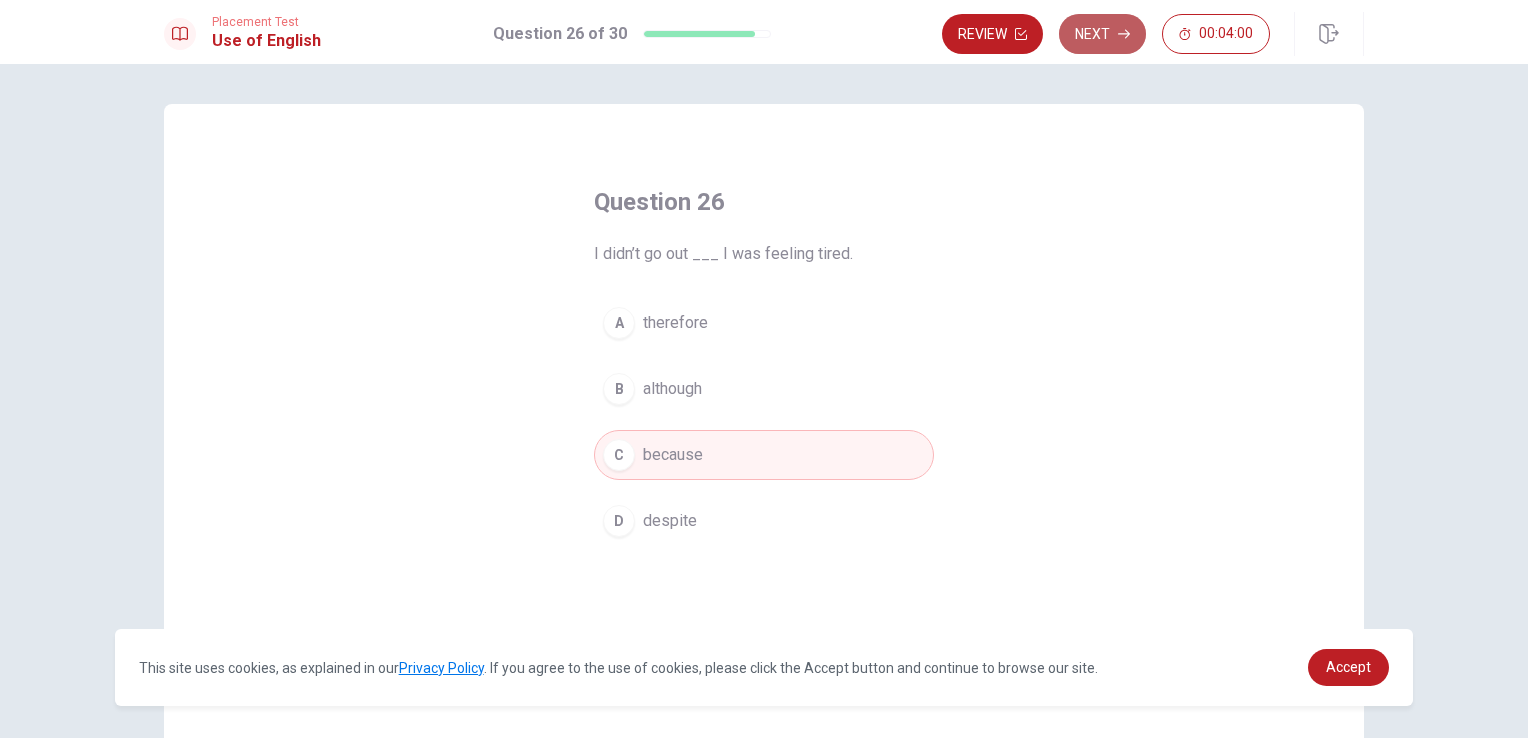 click on "Next" at bounding box center (1102, 34) 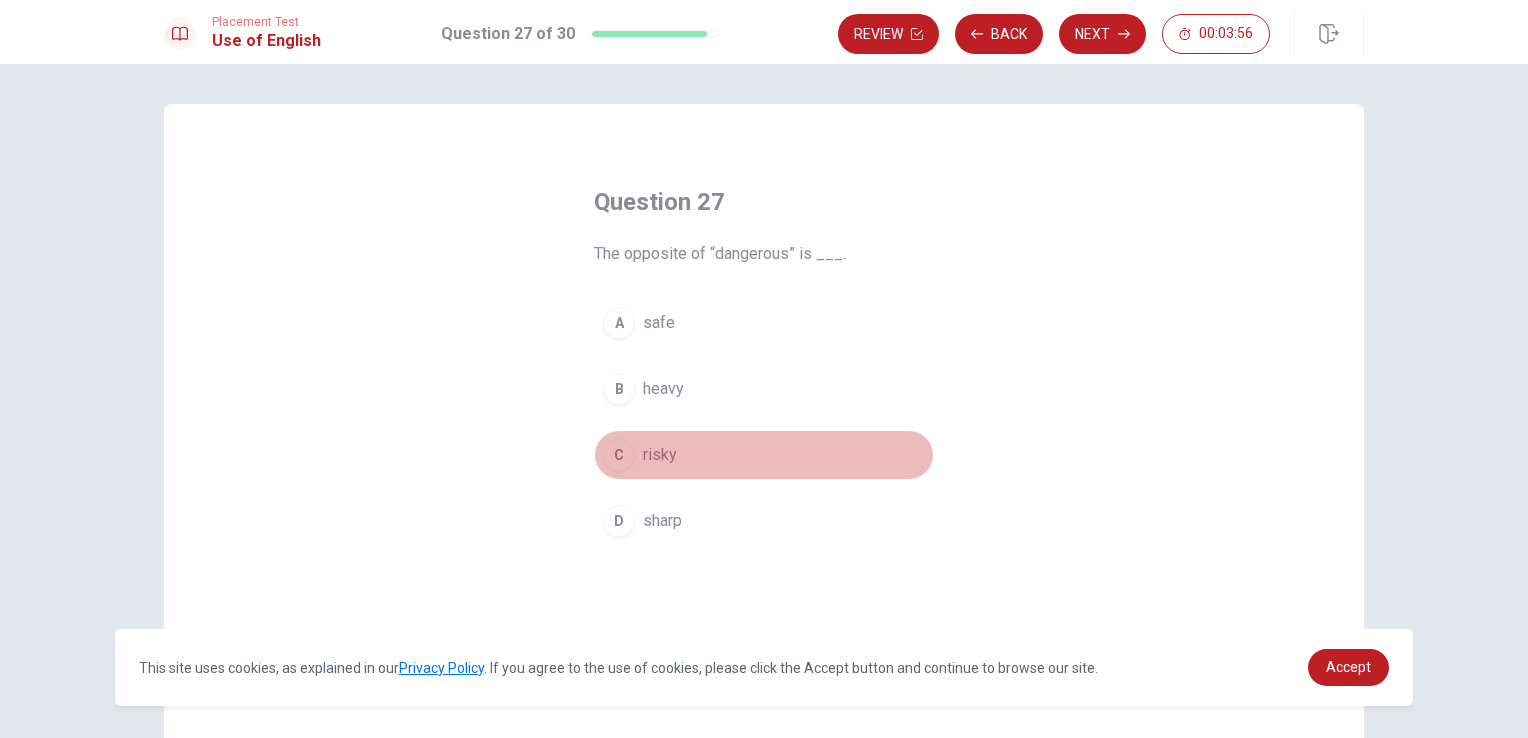 click on "C risky" at bounding box center [764, 455] 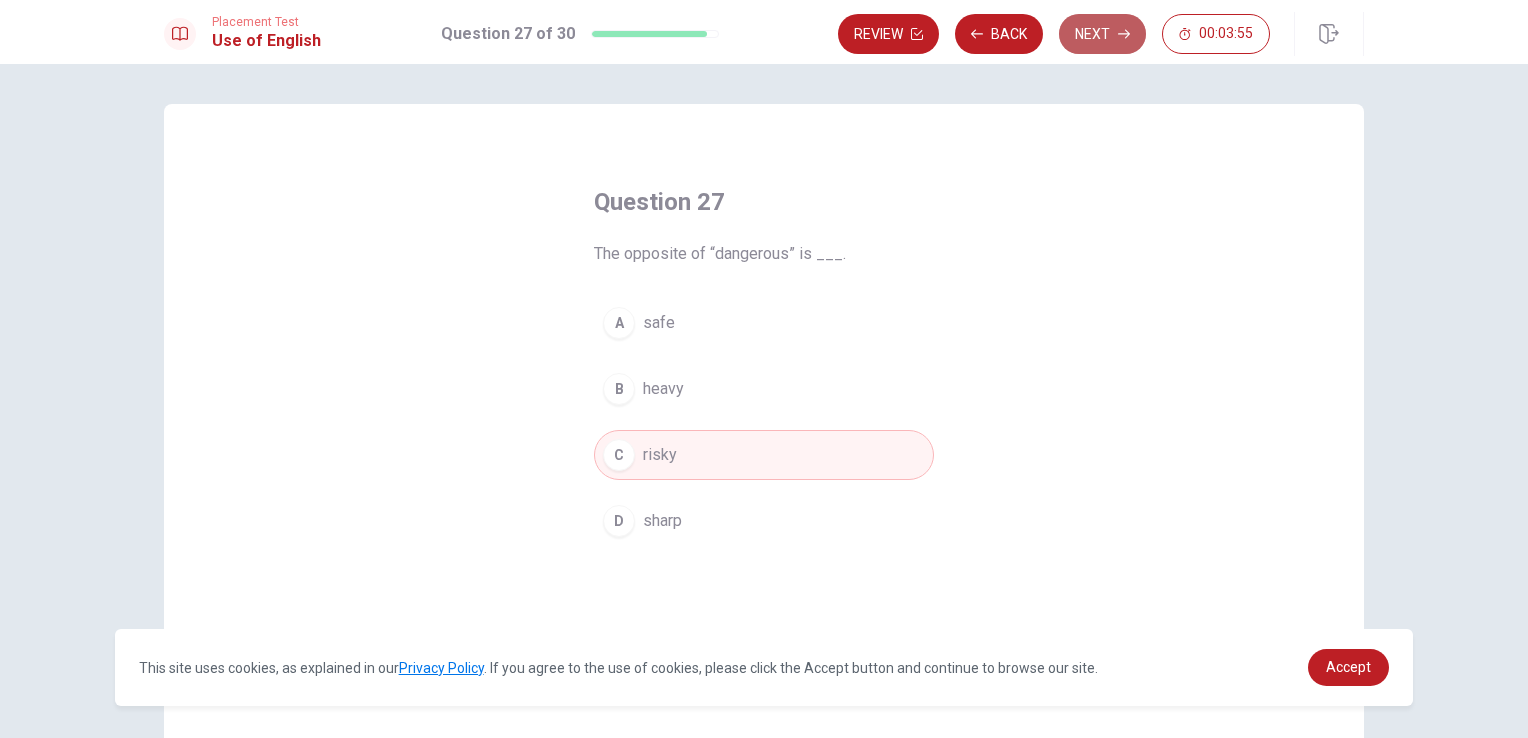 click on "Next" at bounding box center (1102, 34) 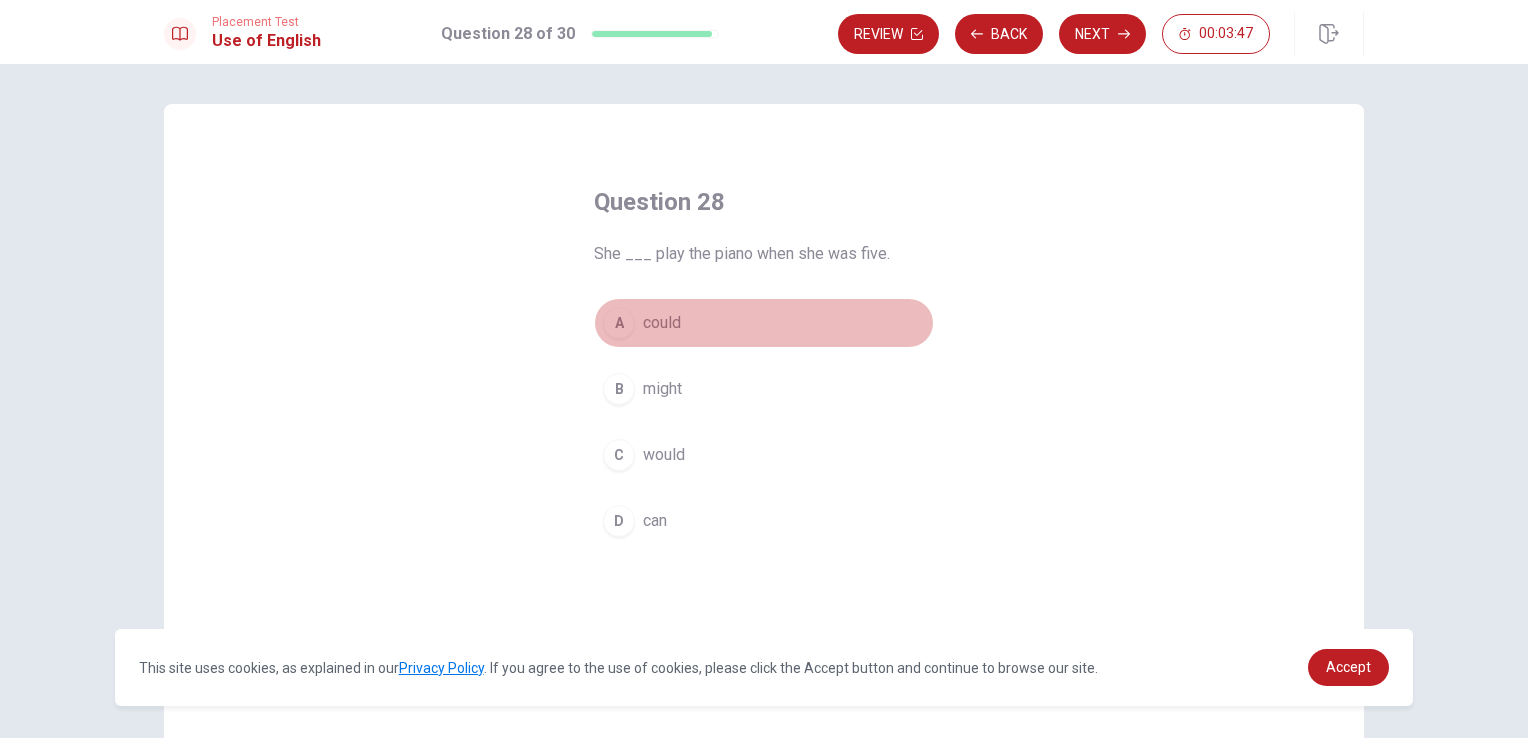 click on "A could" at bounding box center (764, 323) 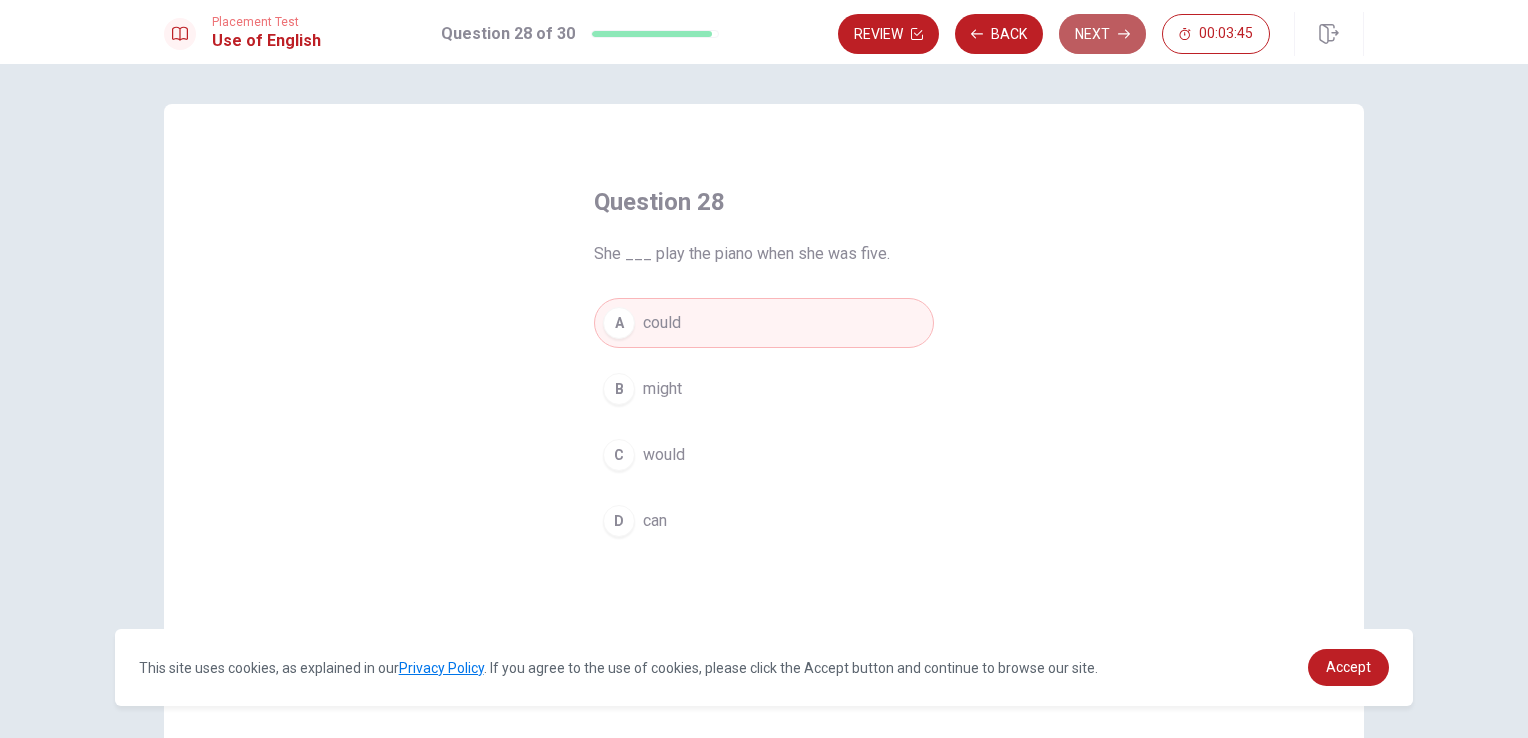 click on "Next" at bounding box center (1102, 34) 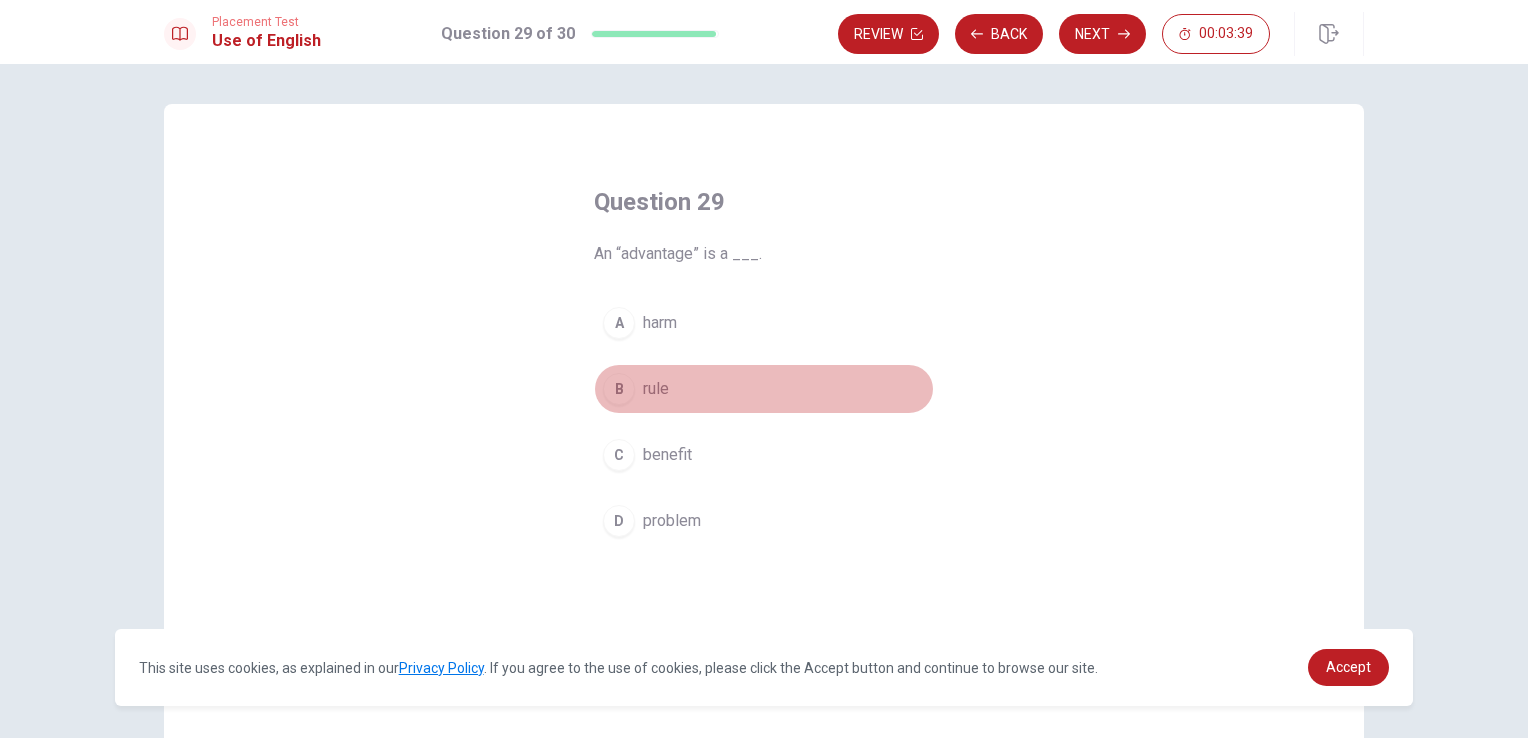 click on "B" at bounding box center (619, 389) 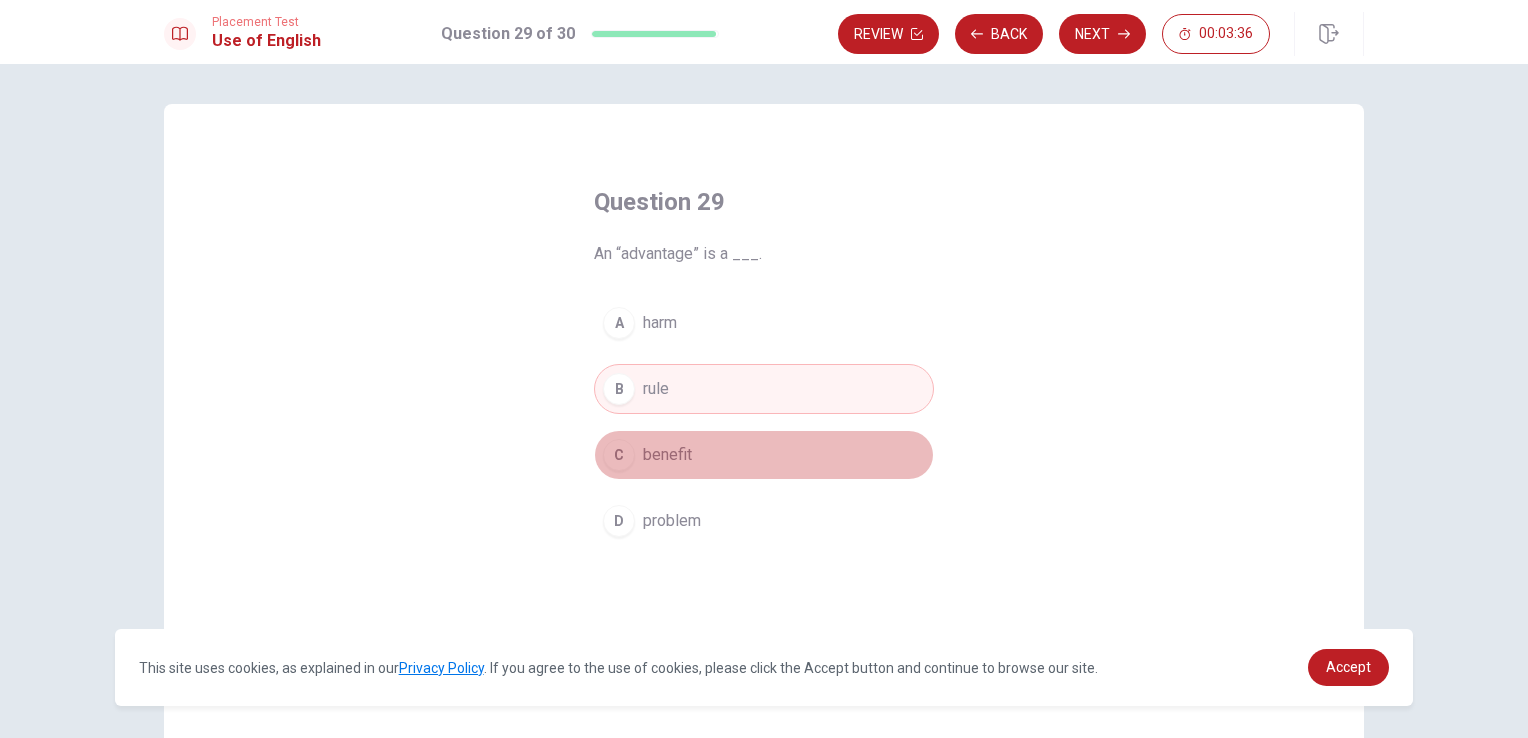 click on "benefit" at bounding box center [667, 455] 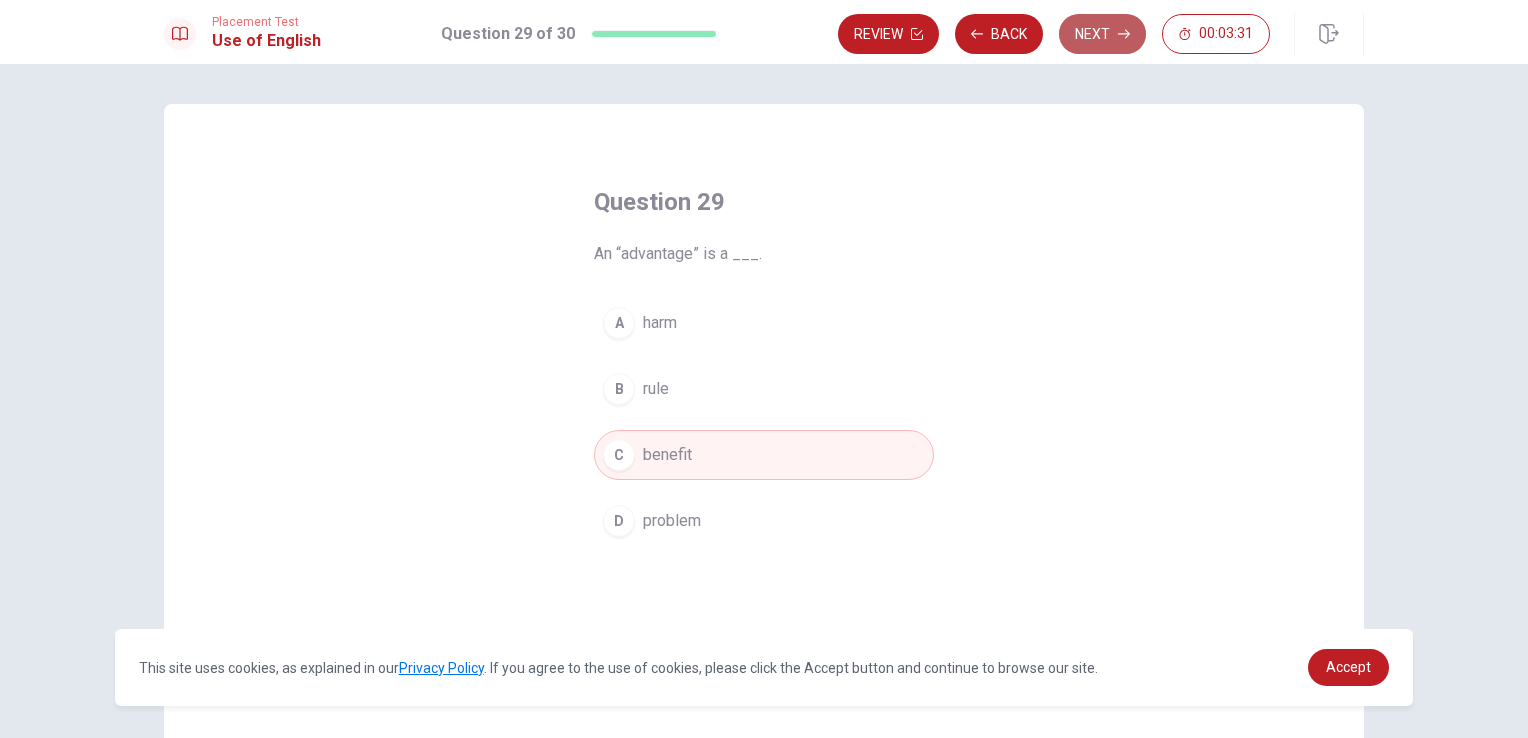 click on "Next" at bounding box center (1102, 34) 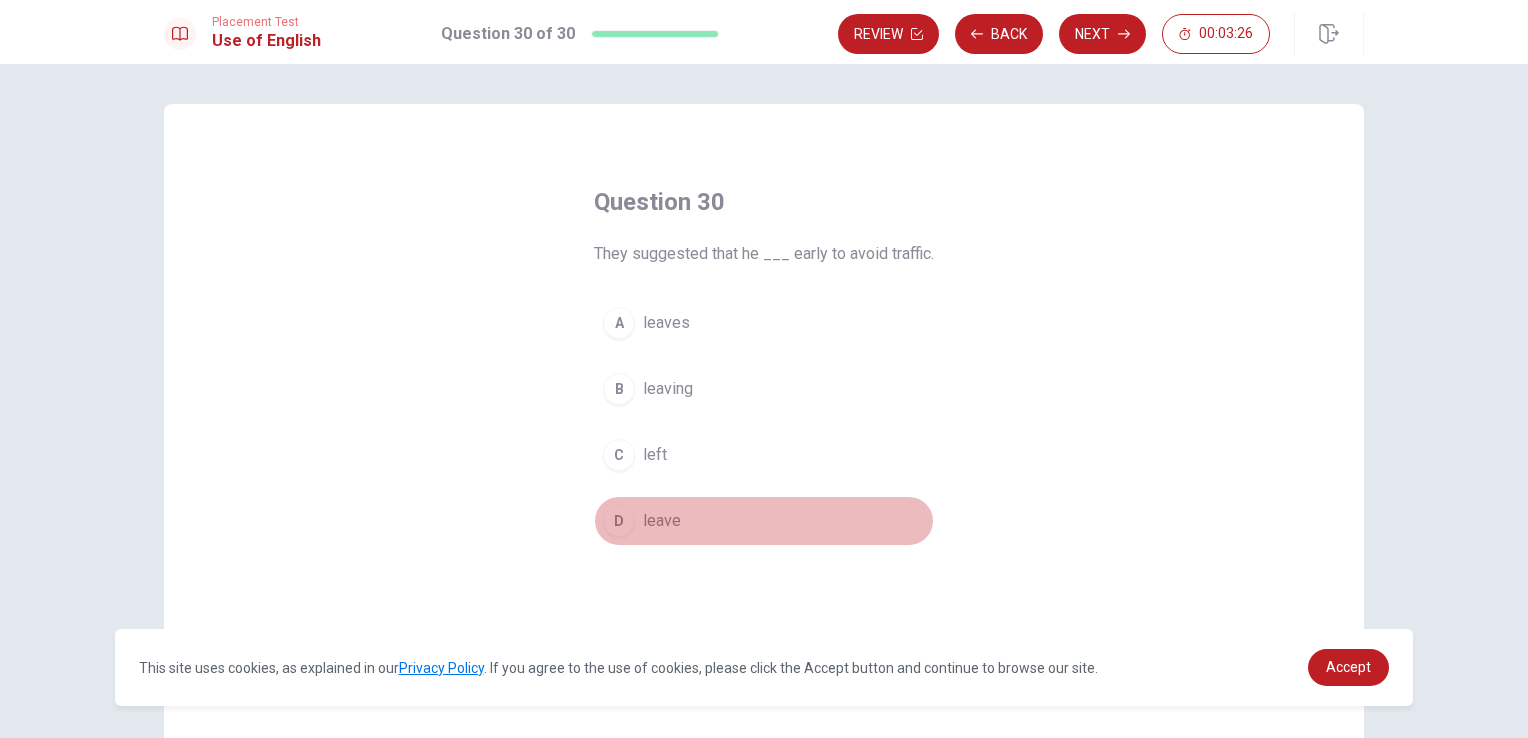 click on "D" at bounding box center (619, 521) 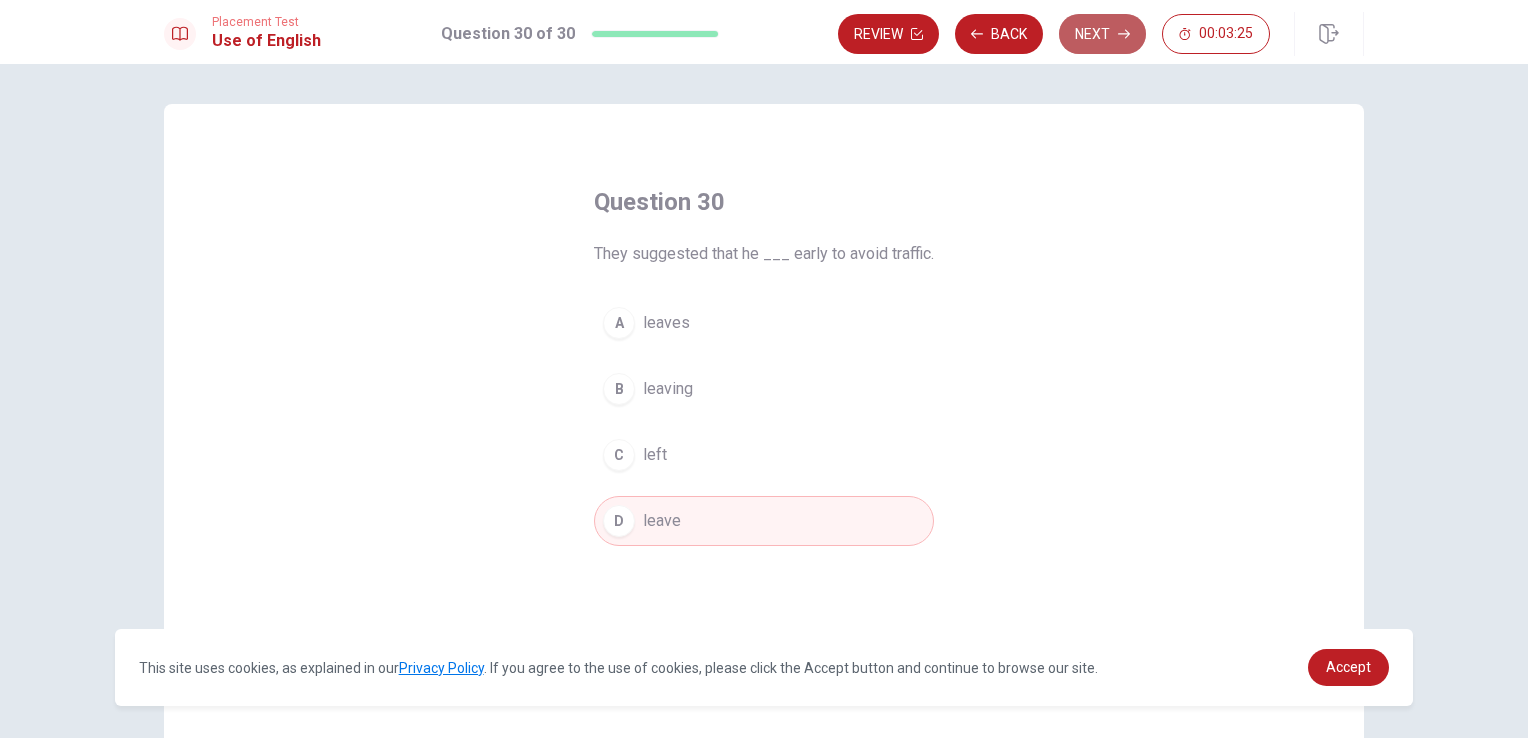 click on "Next" at bounding box center [1102, 34] 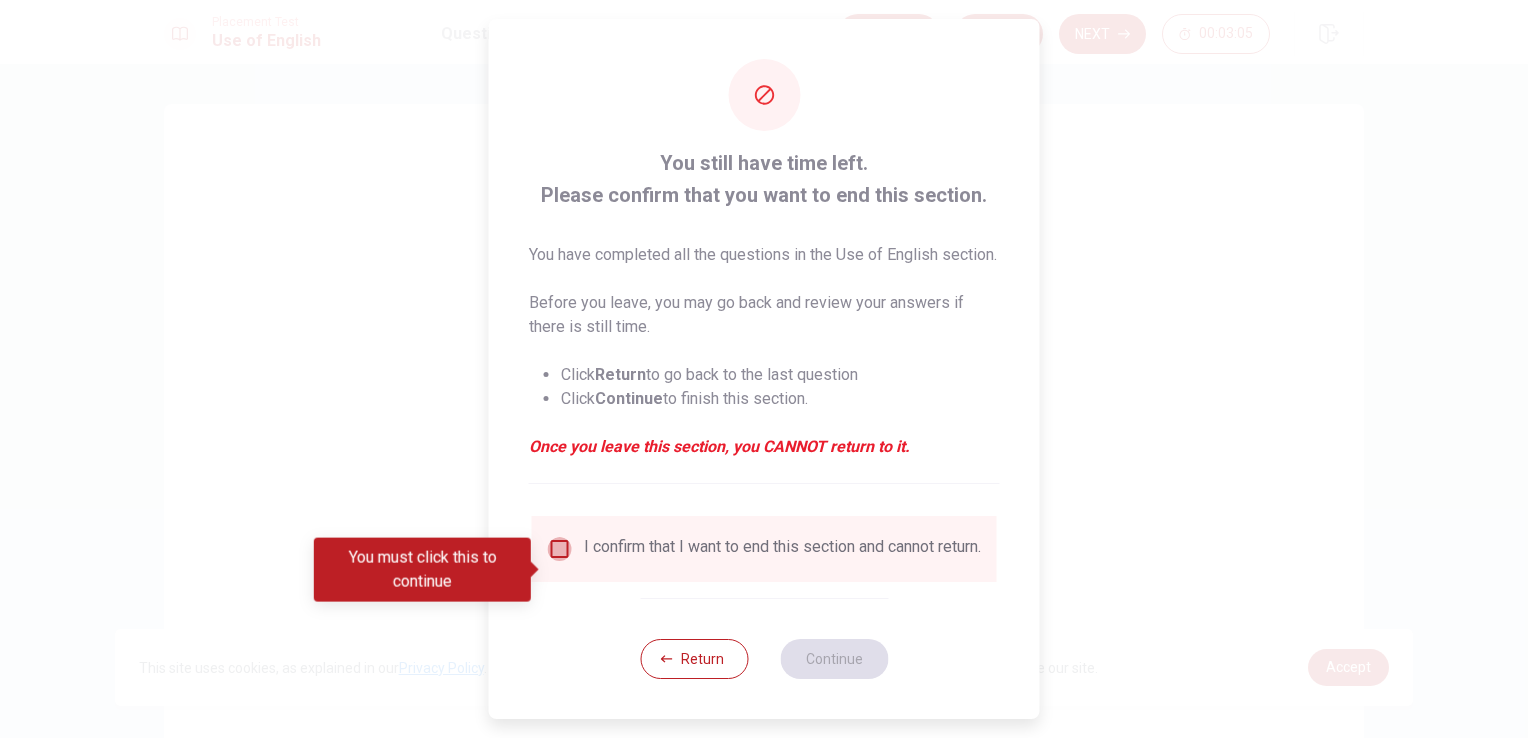 click at bounding box center (560, 549) 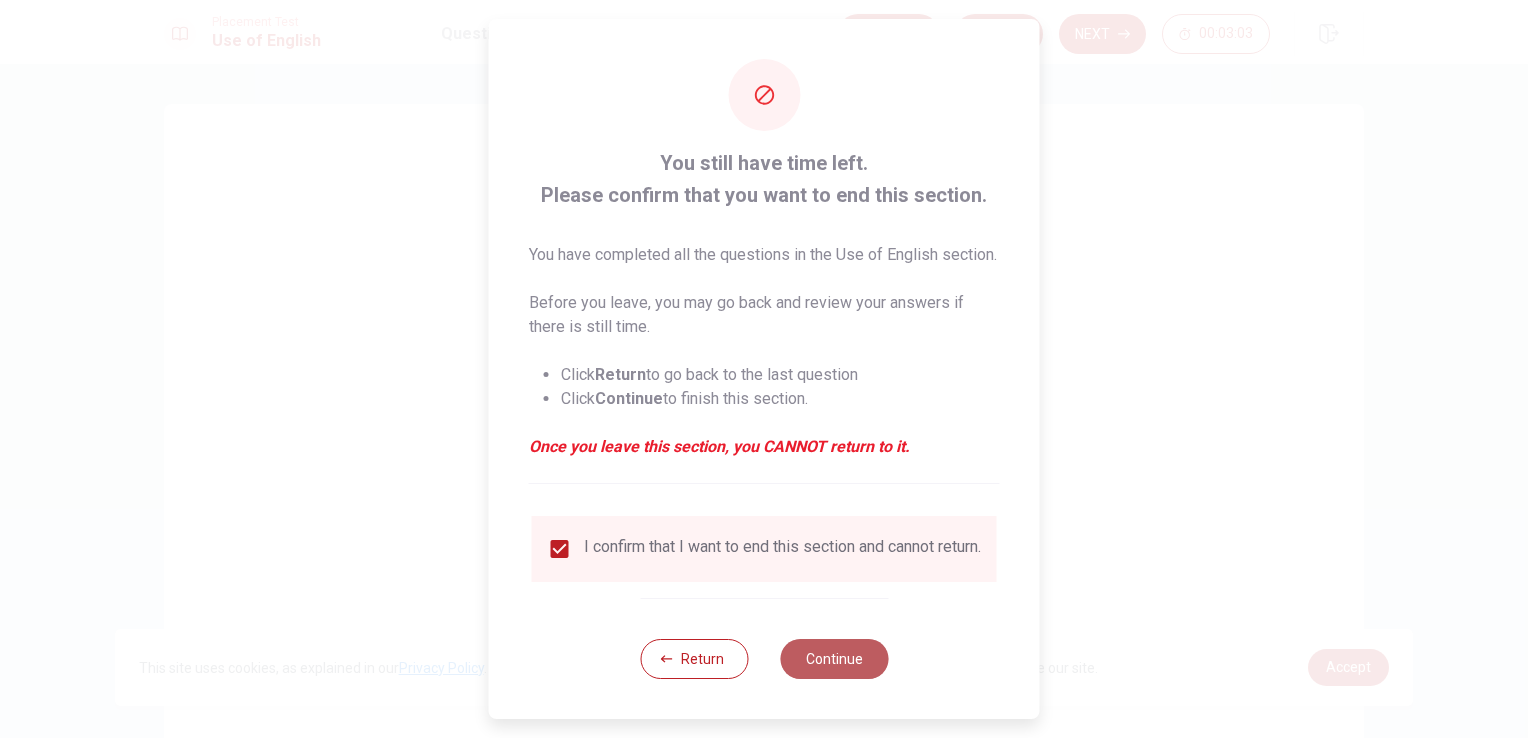 click on "Continue" at bounding box center [834, 659] 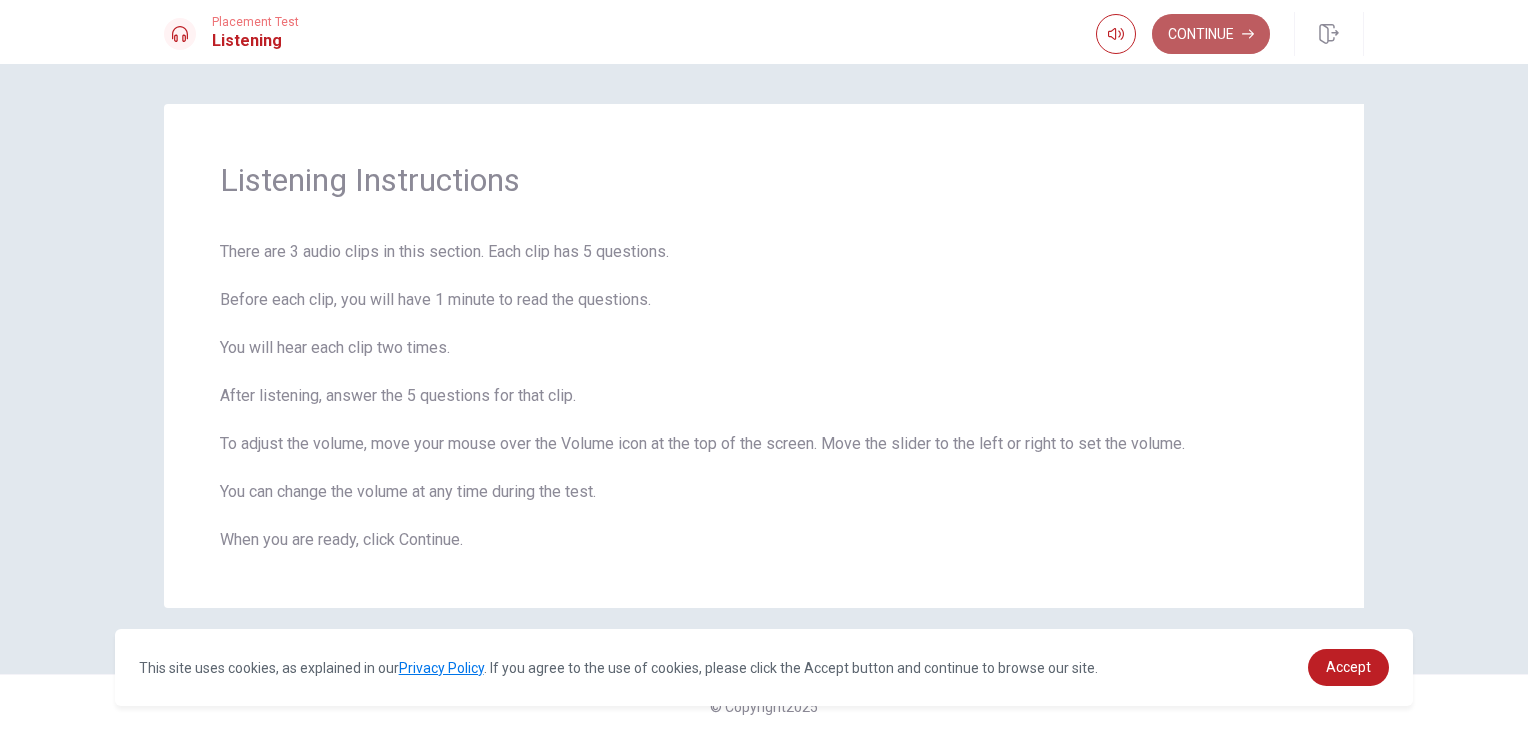 click on "Continue" at bounding box center [1211, 34] 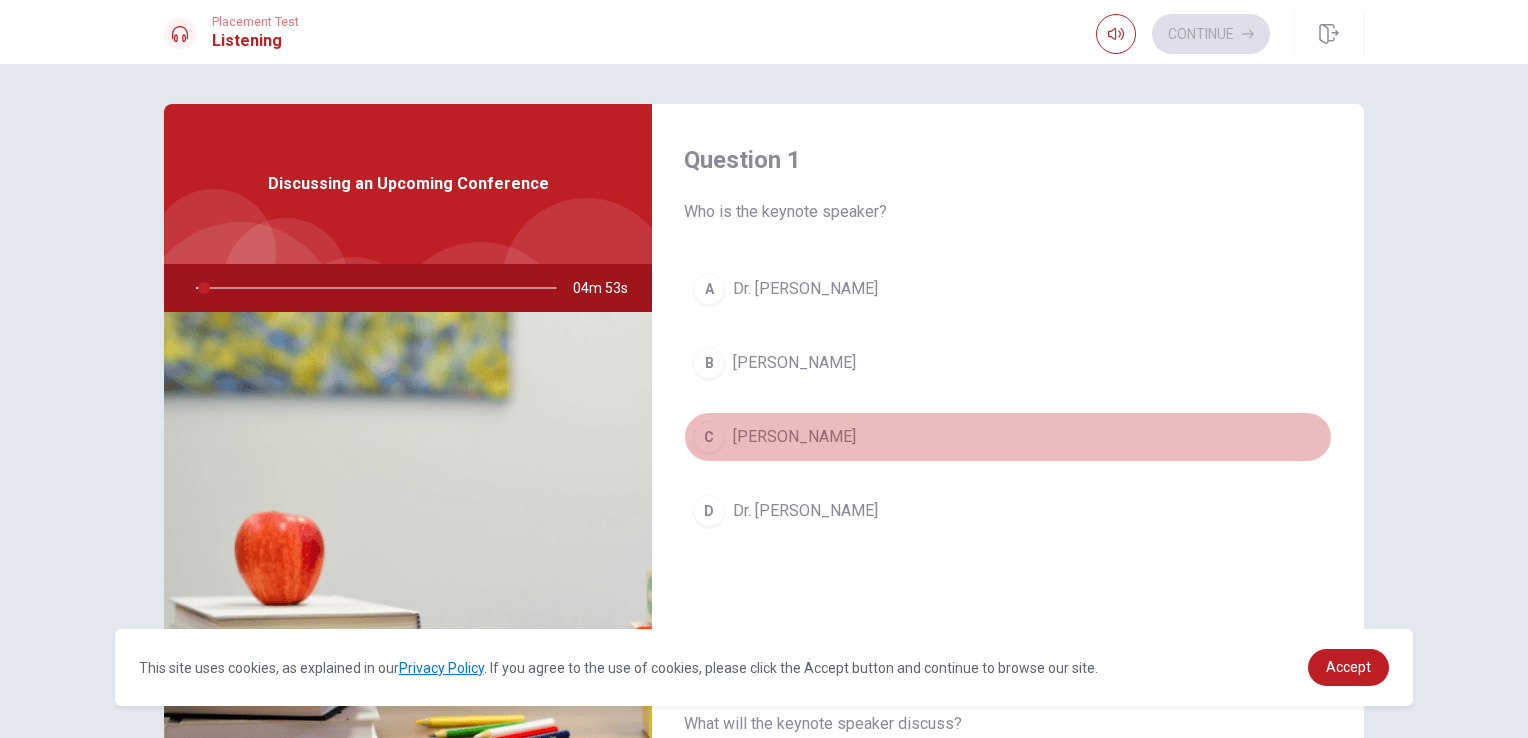 click on "C [PERSON_NAME]" at bounding box center [1008, 437] 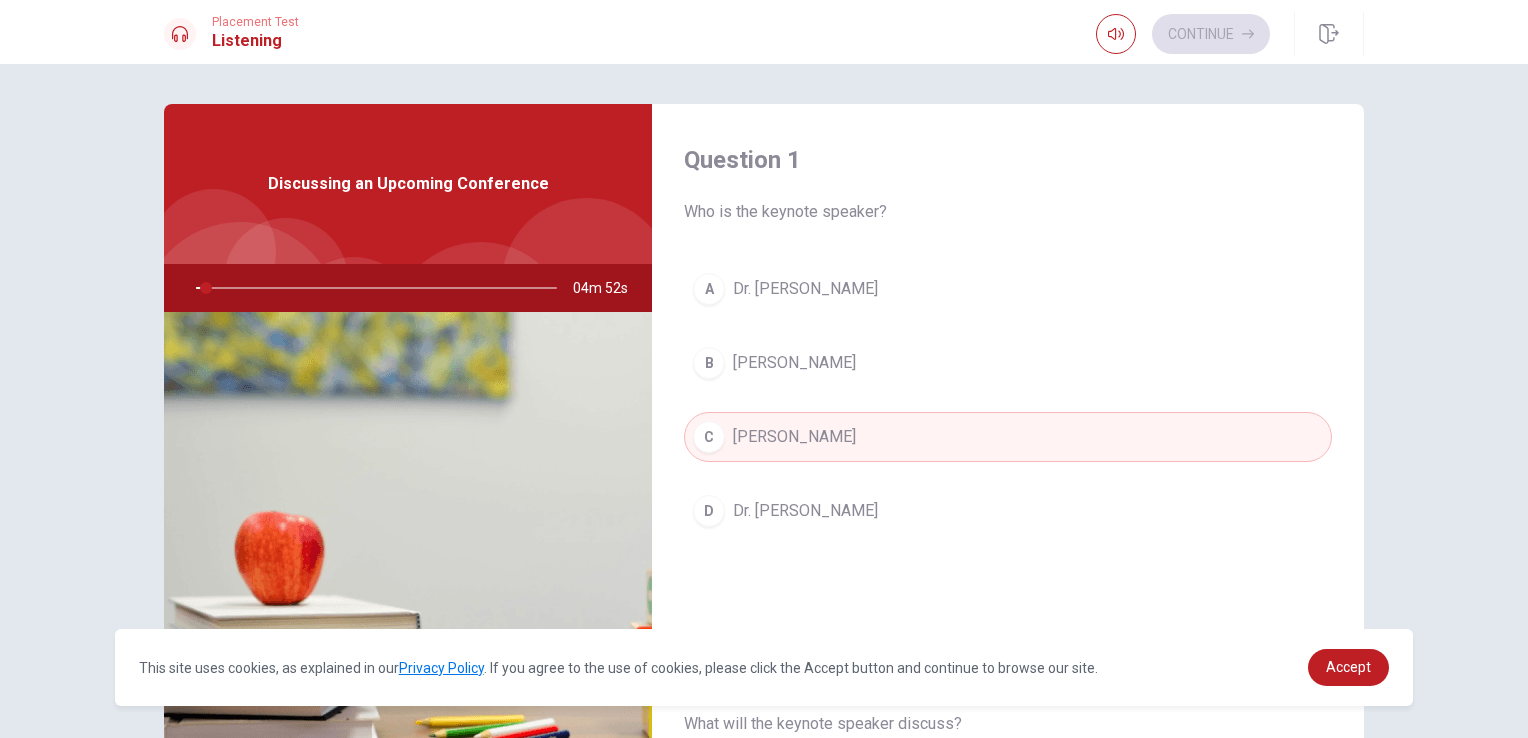 click on "Question 1 Who is the keynote speaker? A Dr. [PERSON_NAME] B [PERSON_NAME] C [PERSON_NAME] D Dr. [PERSON_NAME] Question 2 What will the keynote speaker discuss? A Cybersecurity B Machine learning basics C The future of artificial intelligence D Cloud computing Question 3 How does the man feel about the speaker? A He is indifferent B He disagrees with her C He hasn't heard of her D He is familiar with her work Question 4 How did the woman benefit from registering early? A She reserved a special seat B She received a free gift C She got free parking D She got a discount Question 5 What event are they discussing? A A workshop B A company meeting C A seminar D A tech conference Discussing an Upcoming Conference 04m 52s" at bounding box center (764, 451) 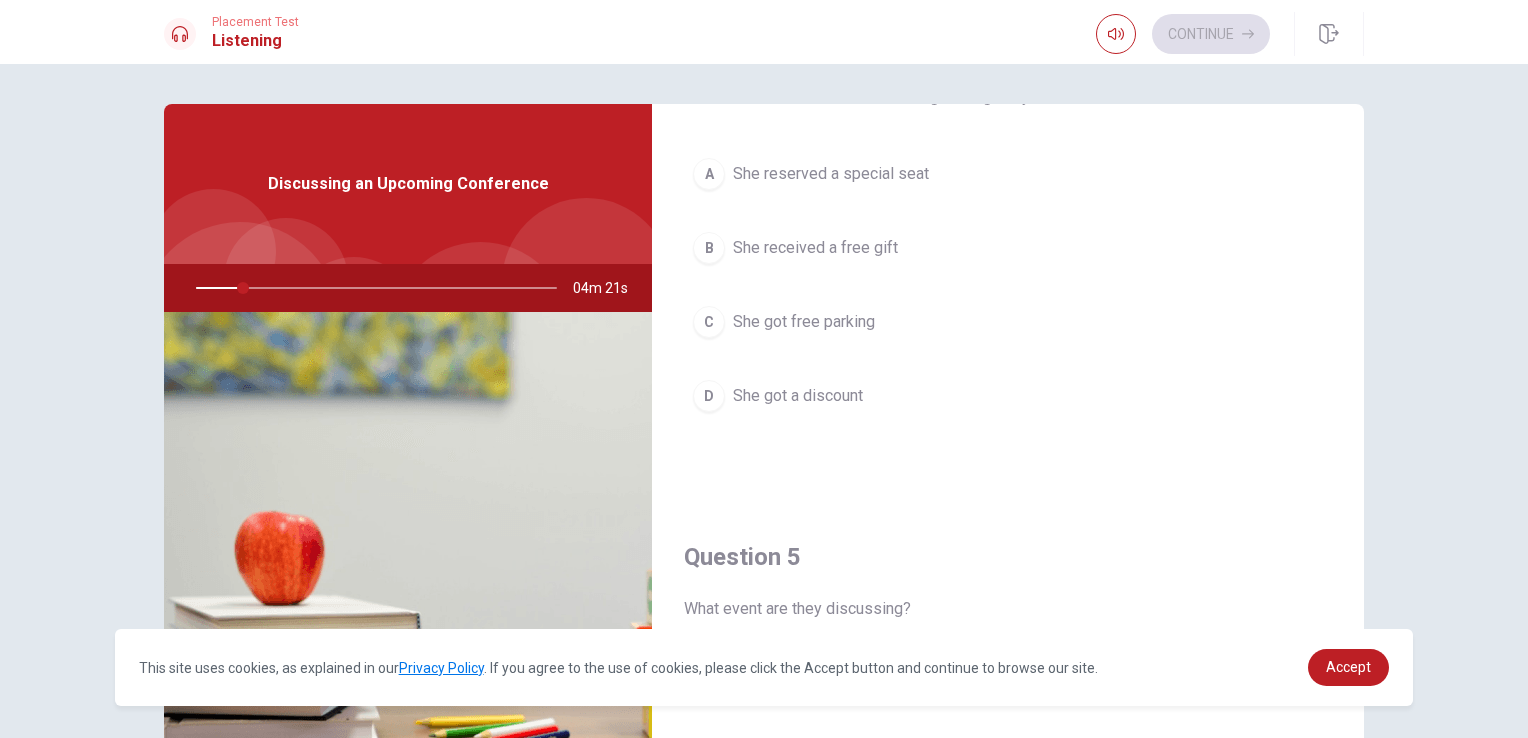 scroll, scrollTop: 1856, scrollLeft: 0, axis: vertical 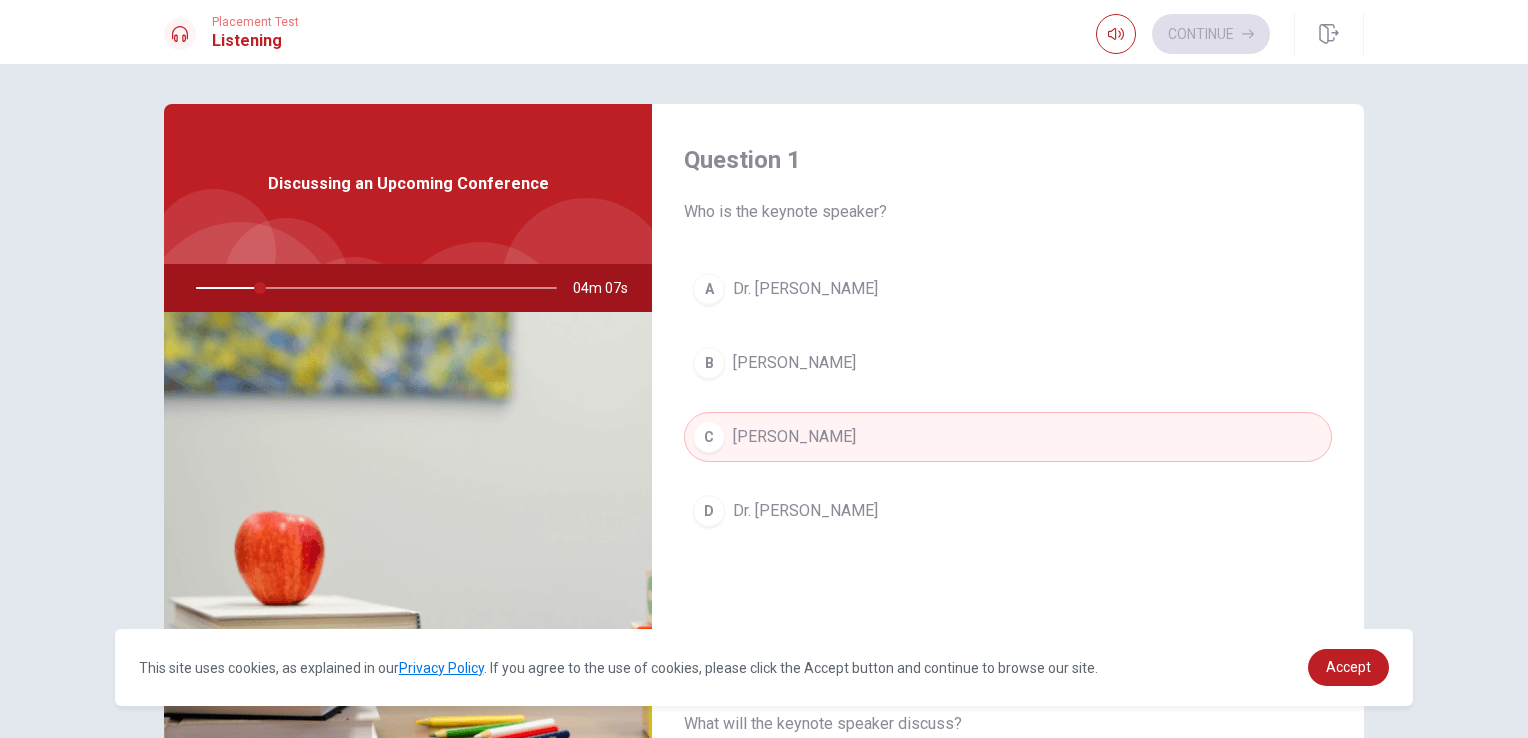 click on "Question 1 Who is the keynote speaker? A Dr. [PERSON_NAME] B [PERSON_NAME] C [PERSON_NAME] D Dr. [PERSON_NAME]" at bounding box center (1008, 360) 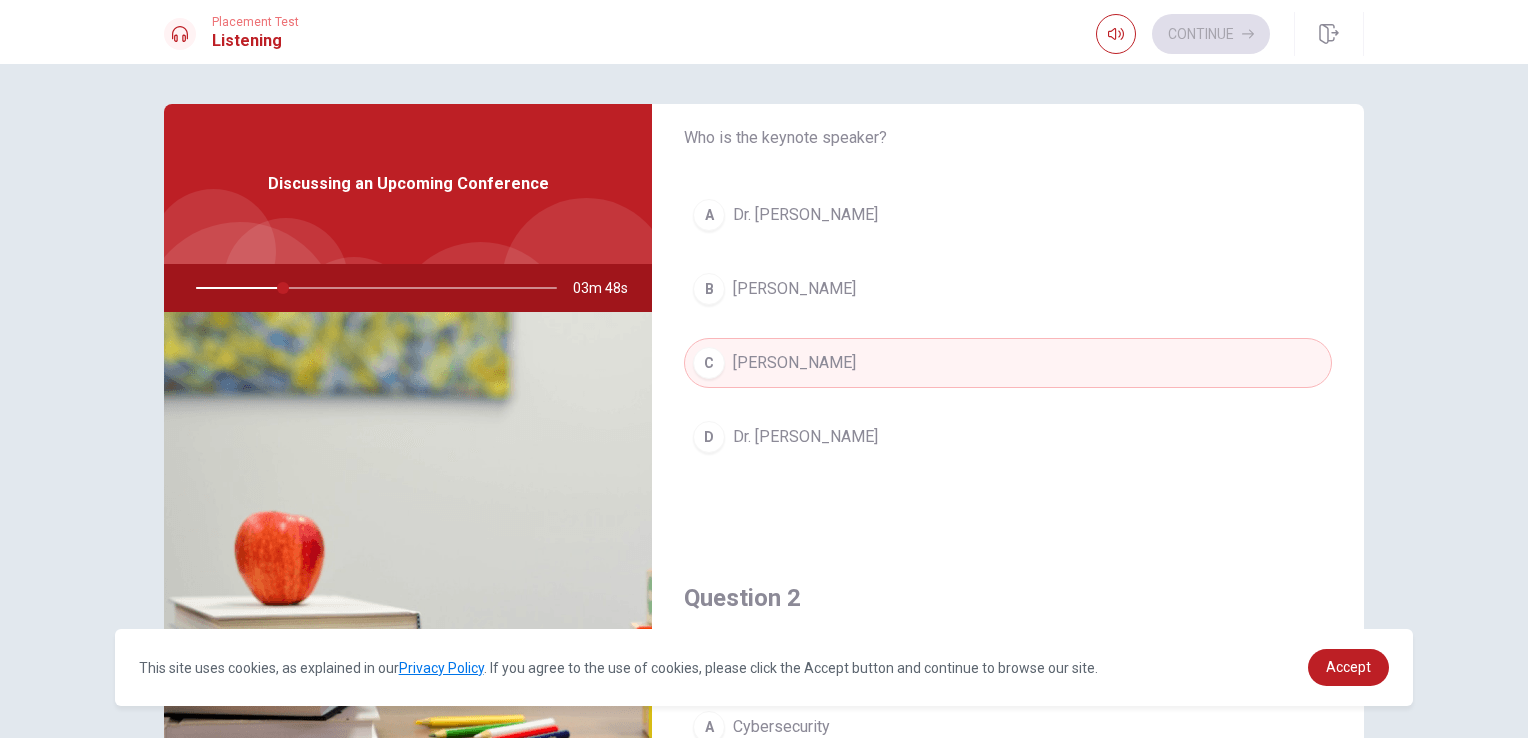 scroll, scrollTop: 78, scrollLeft: 0, axis: vertical 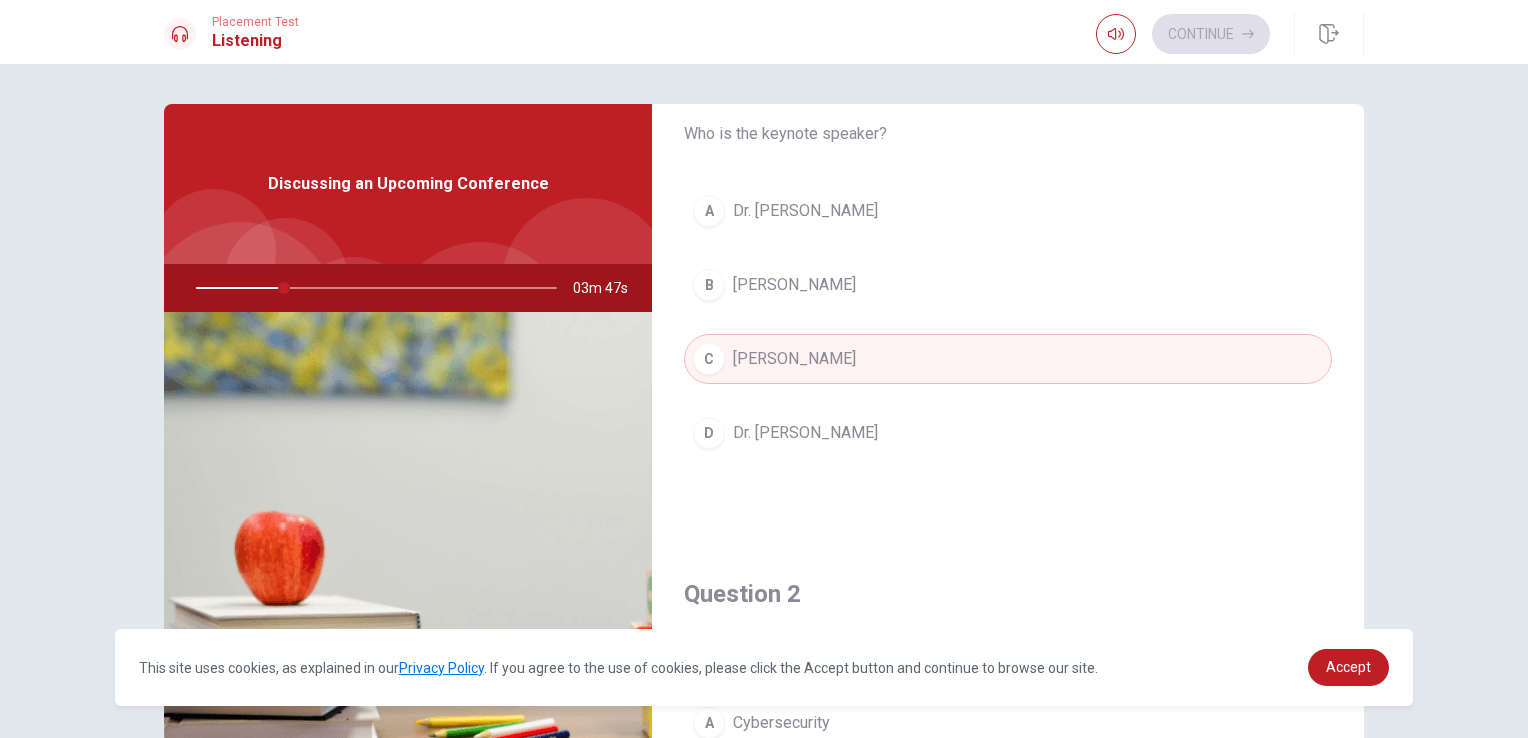 click on "Question 1 Who is the keynote speaker? A Dr. [PERSON_NAME] B [PERSON_NAME] C [PERSON_NAME] D Dr. [PERSON_NAME]" at bounding box center (1008, 282) 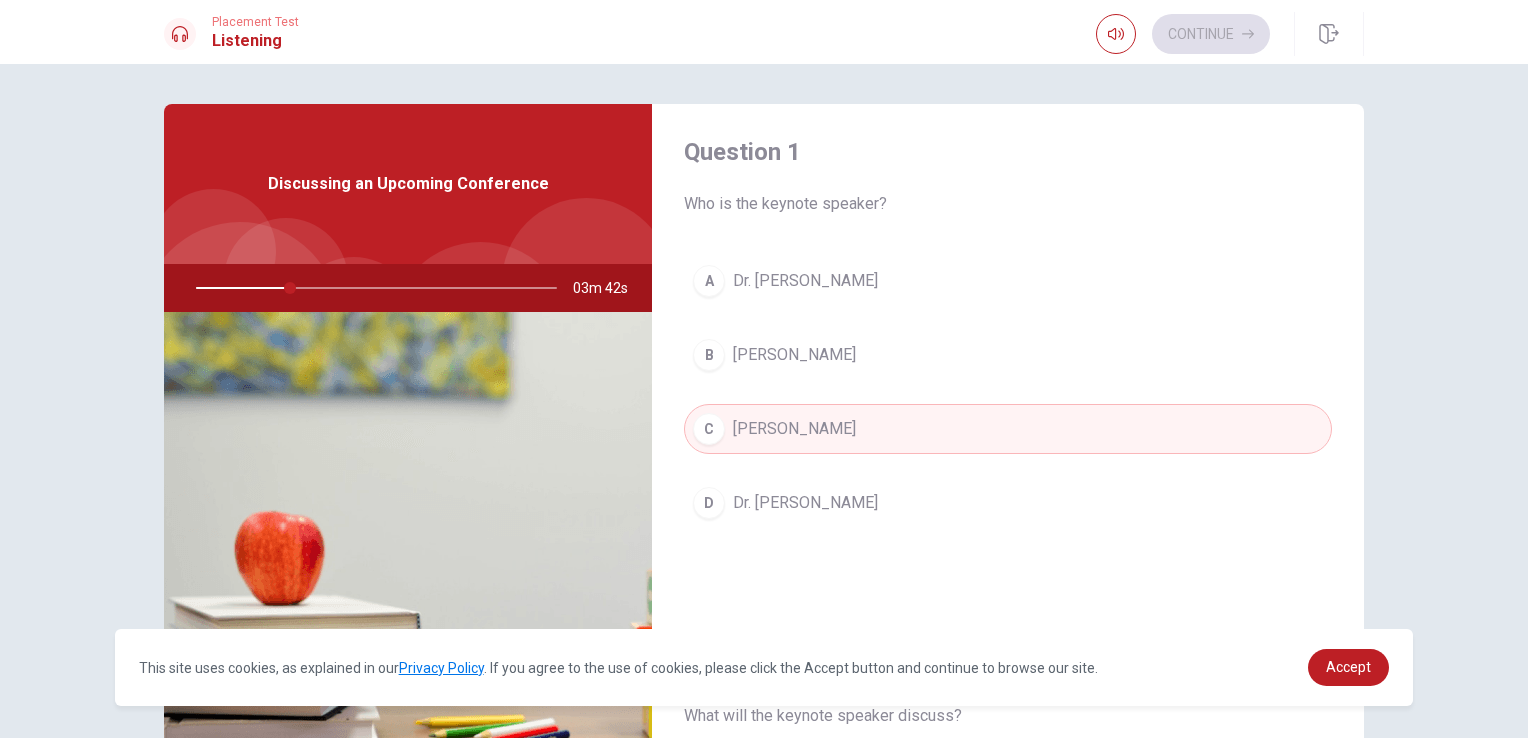 scroll, scrollTop: 0, scrollLeft: 0, axis: both 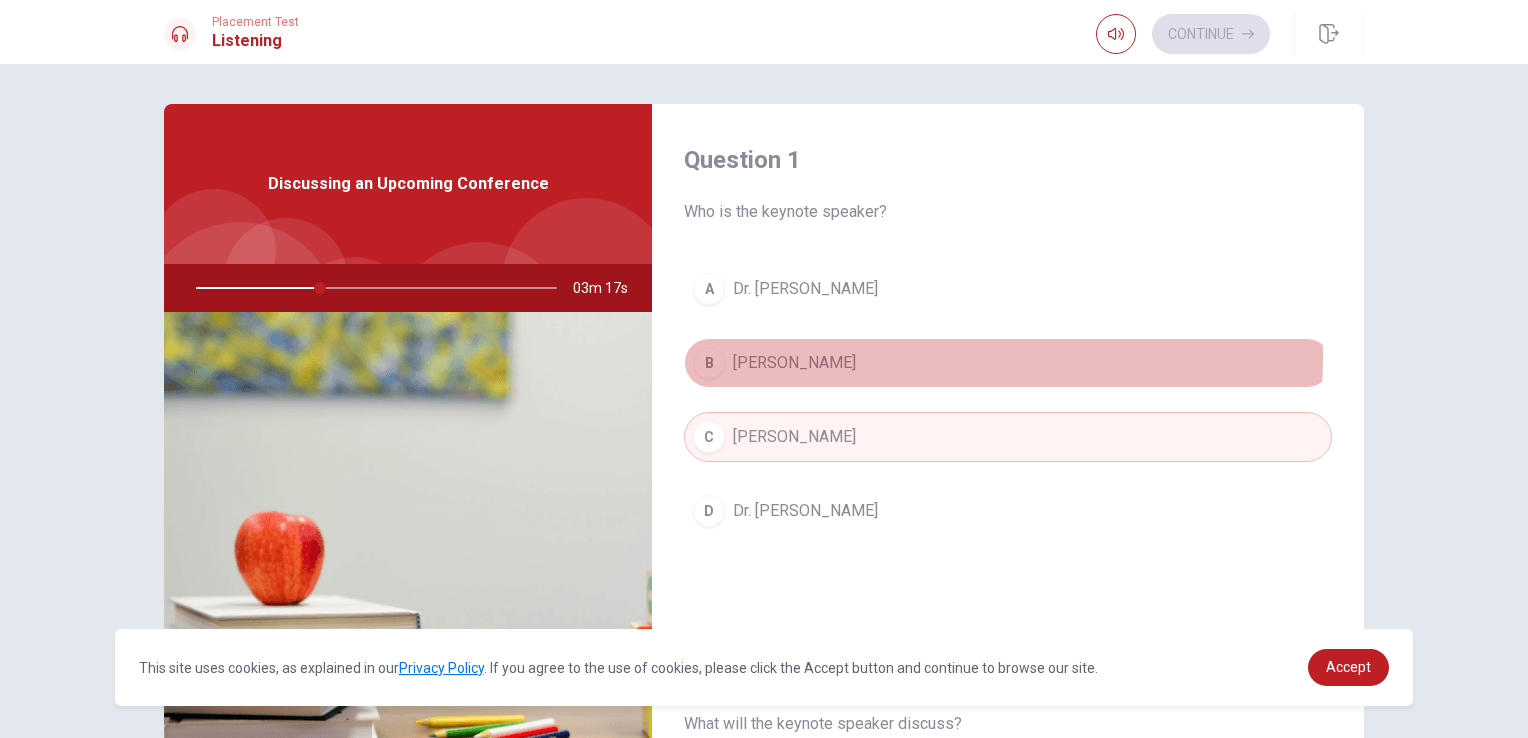 click on "[PERSON_NAME]" at bounding box center (794, 363) 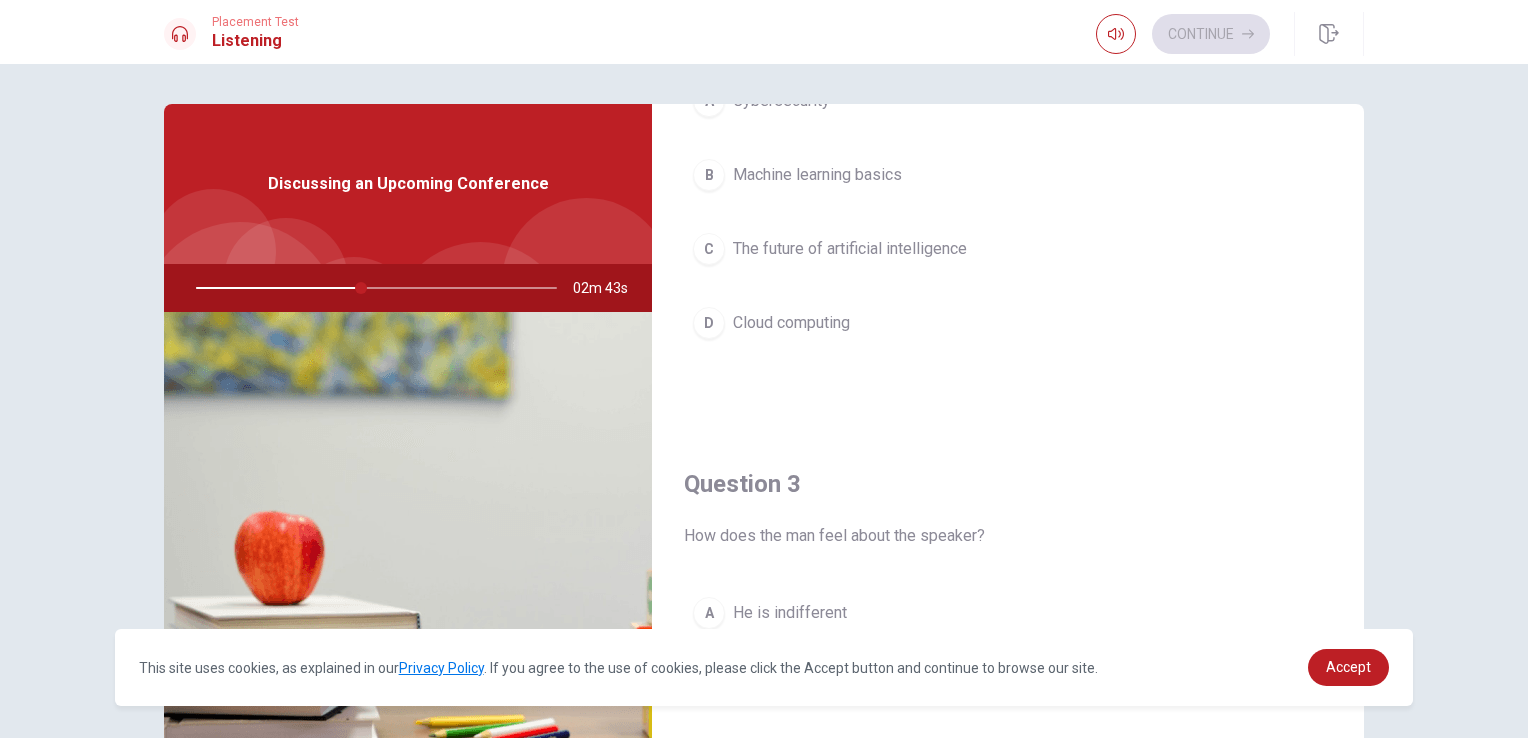scroll, scrollTop: 655, scrollLeft: 0, axis: vertical 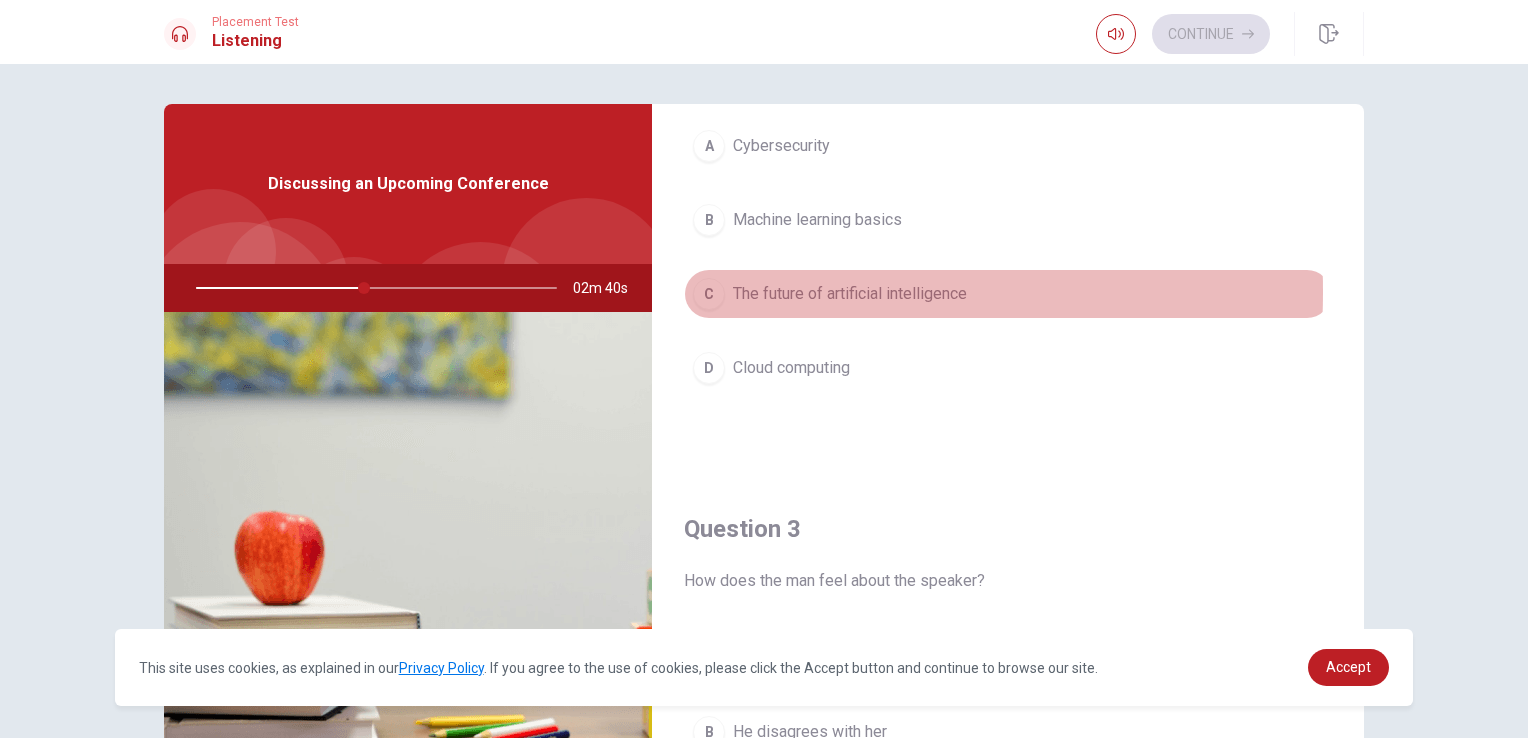 click on "C" at bounding box center (709, 294) 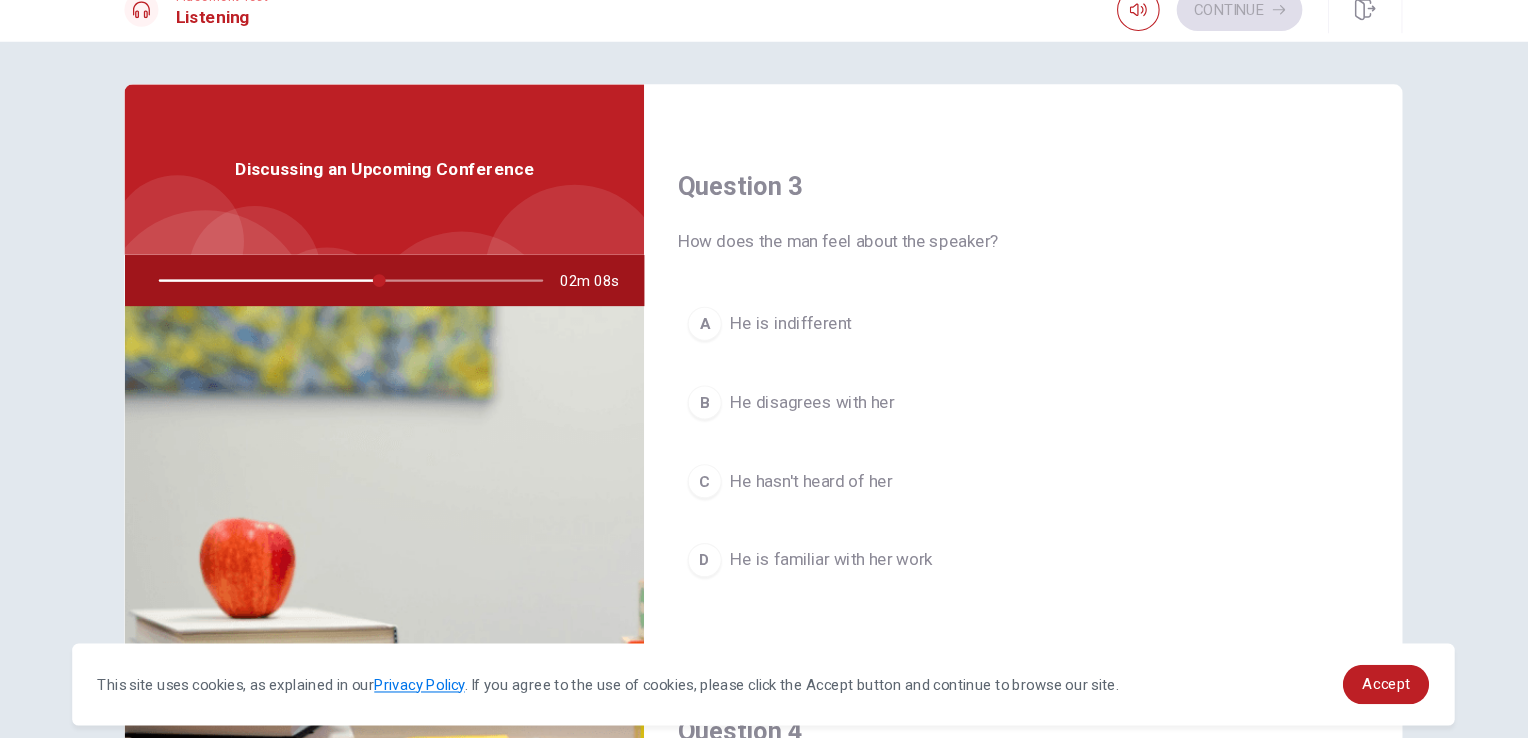 scroll, scrollTop: 984, scrollLeft: 0, axis: vertical 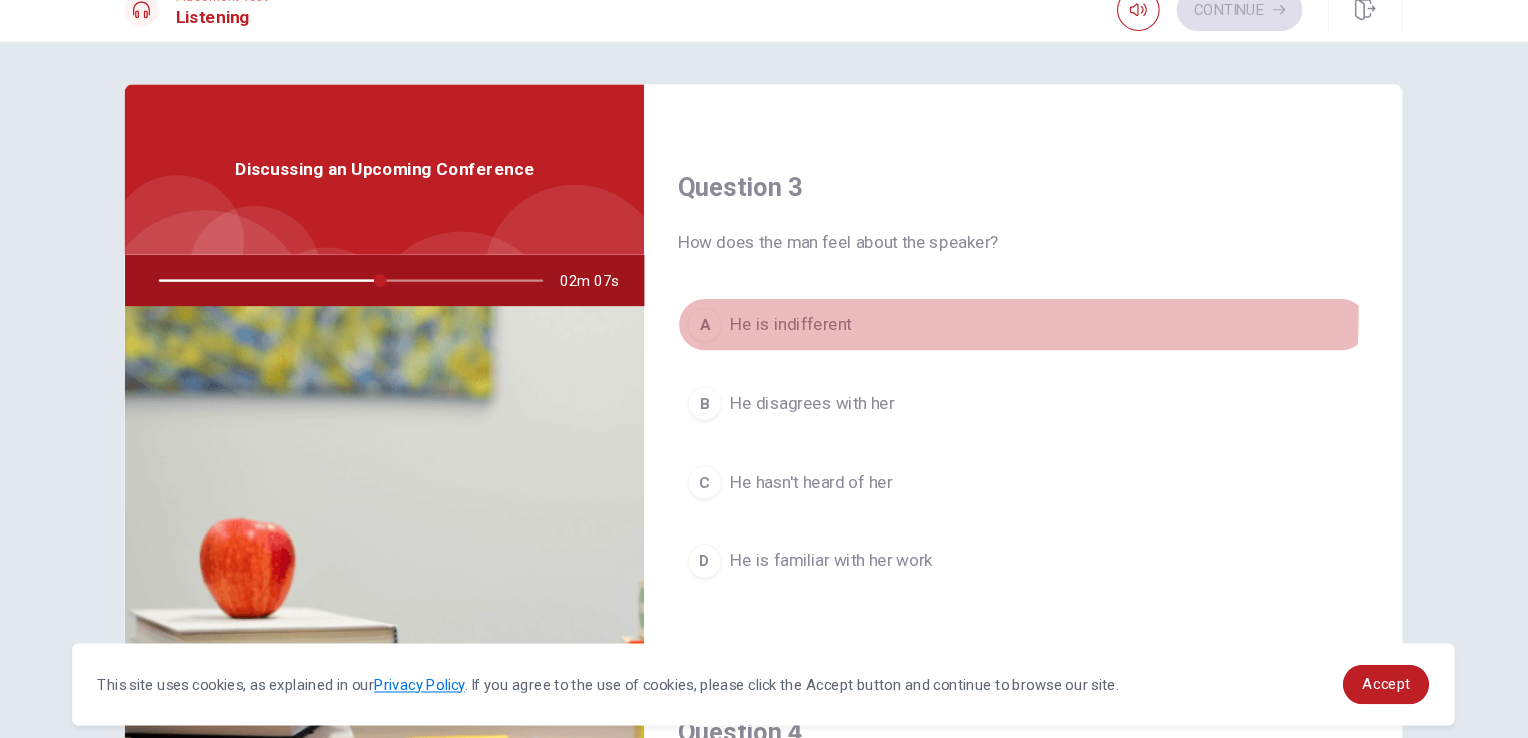 click on "A" at bounding box center (709, 329) 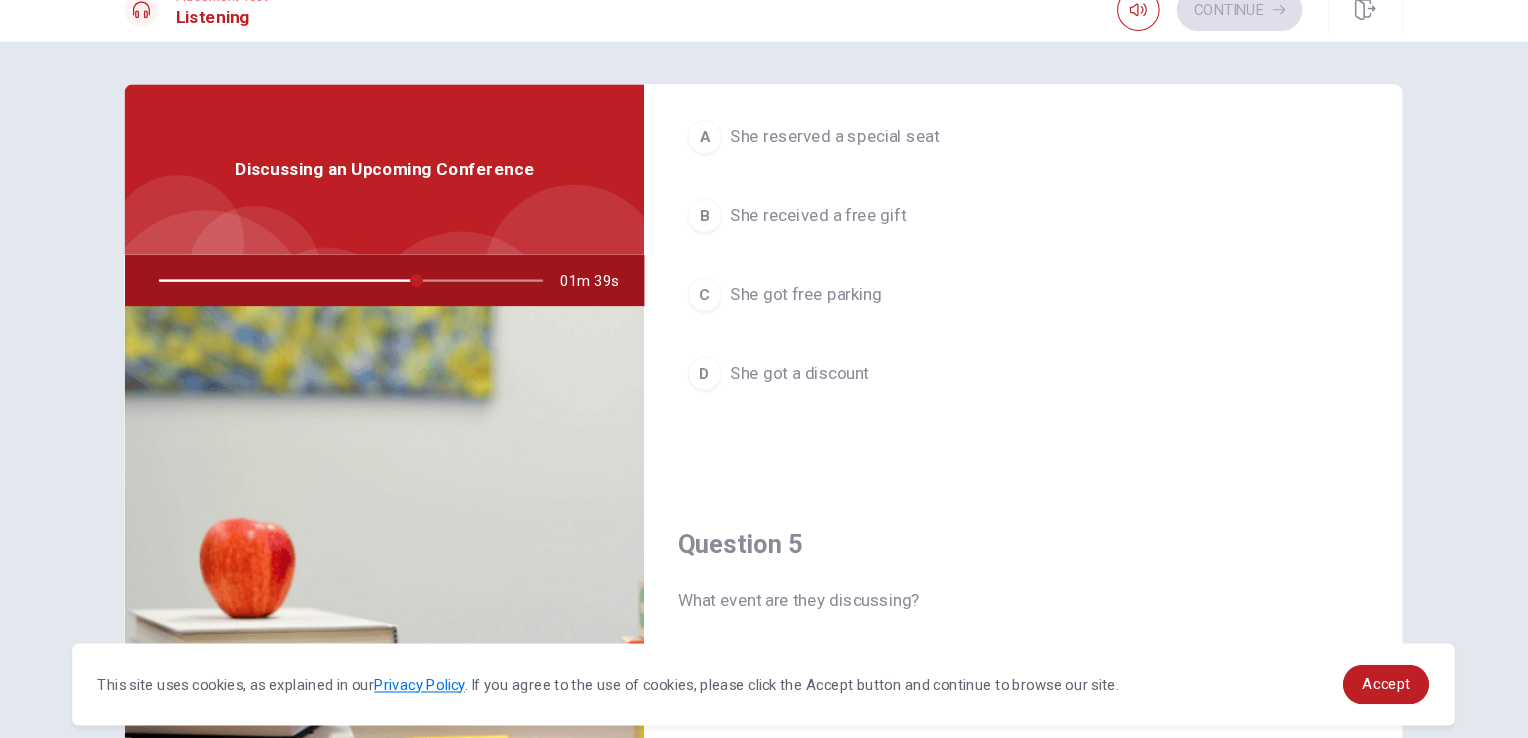 scroll, scrollTop: 1856, scrollLeft: 0, axis: vertical 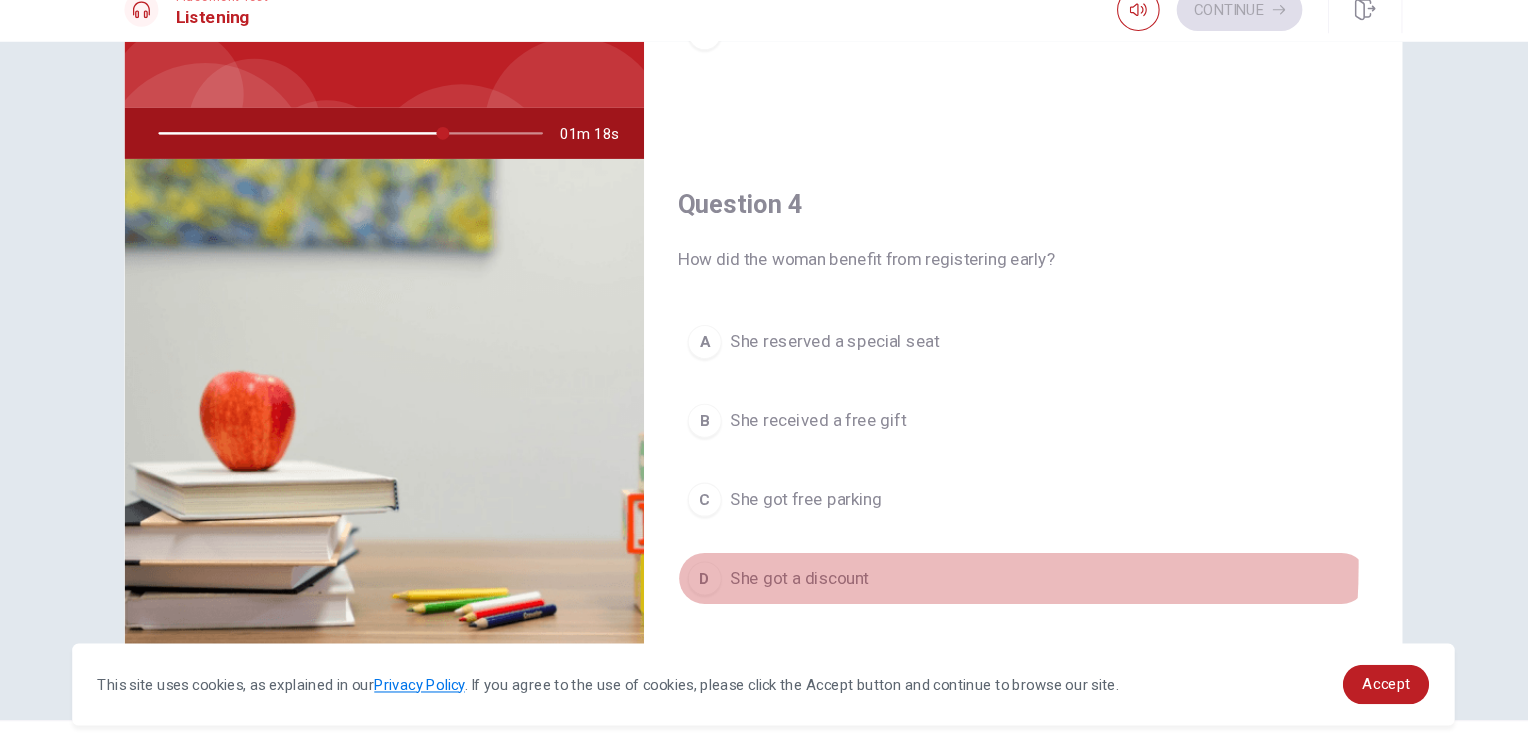 click on "D" at bounding box center (709, 568) 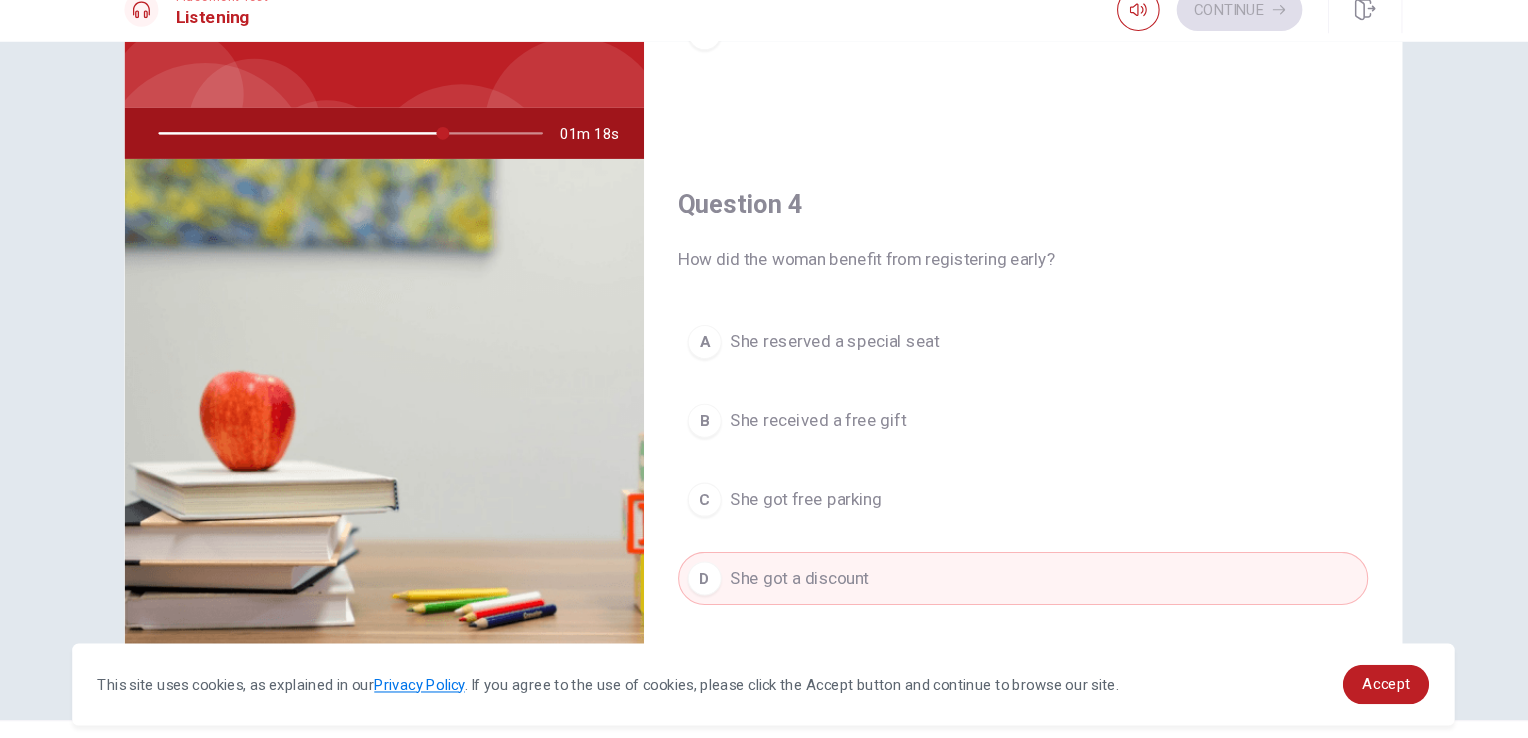 scroll, scrollTop: 164, scrollLeft: 0, axis: vertical 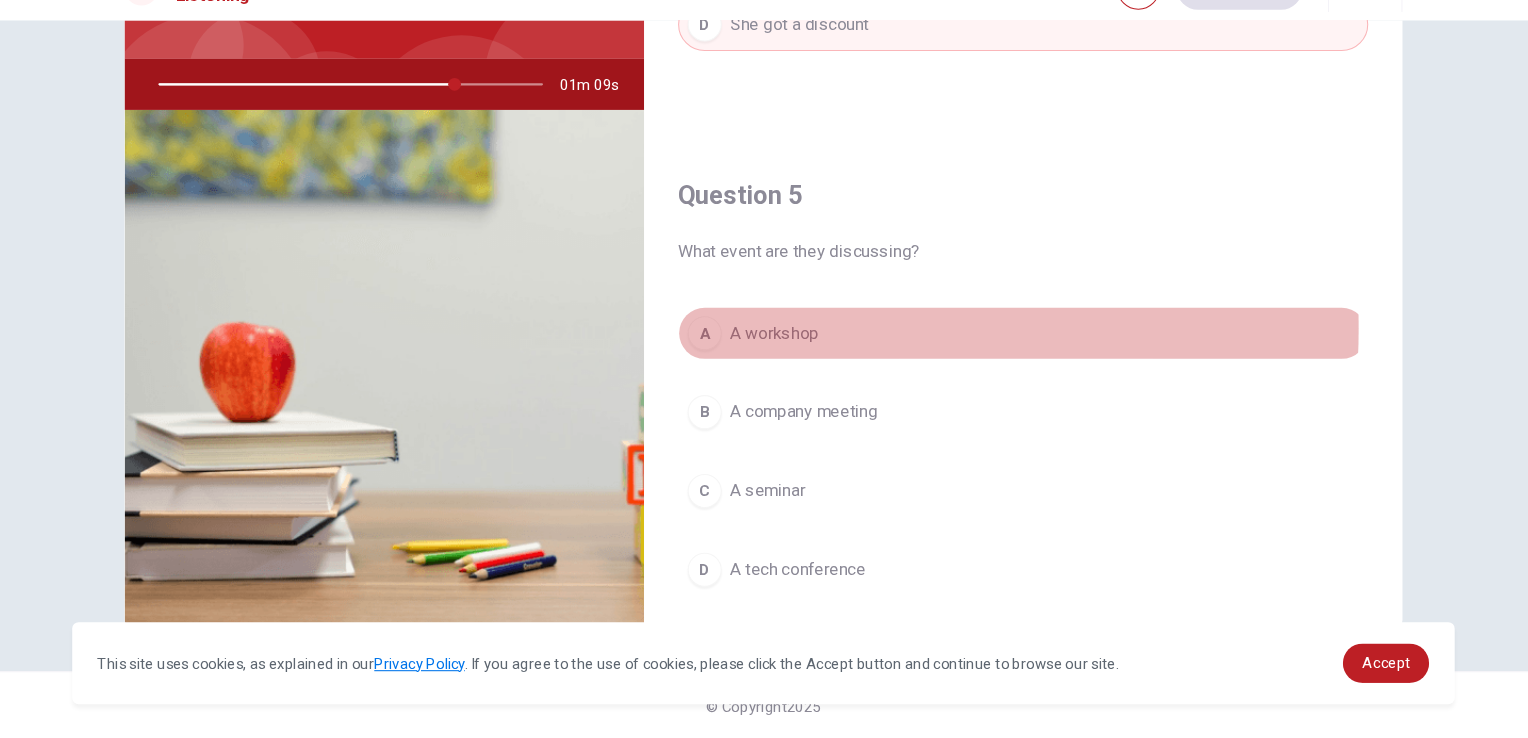 click on "A A workshop" at bounding box center [1008, 358] 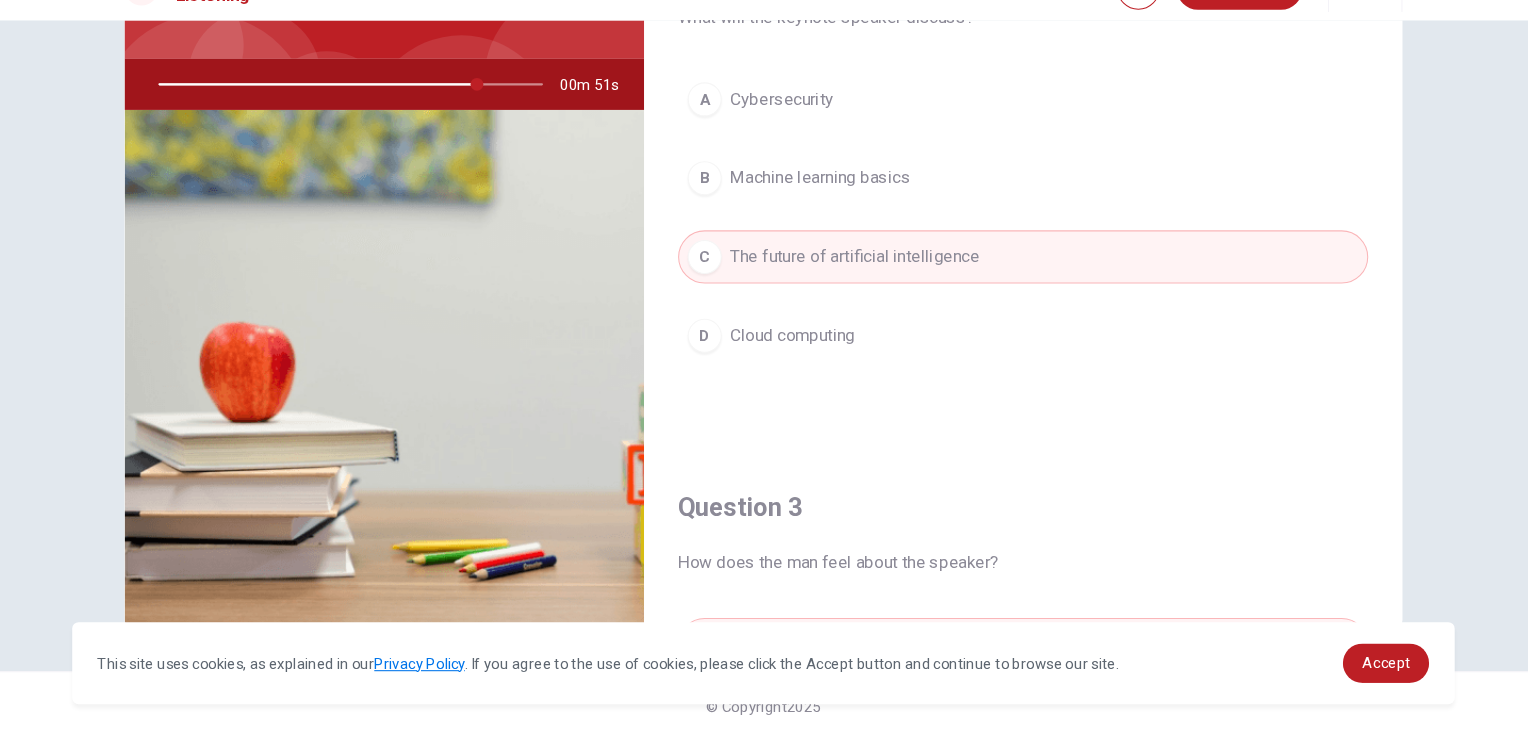 scroll, scrollTop: 0, scrollLeft: 0, axis: both 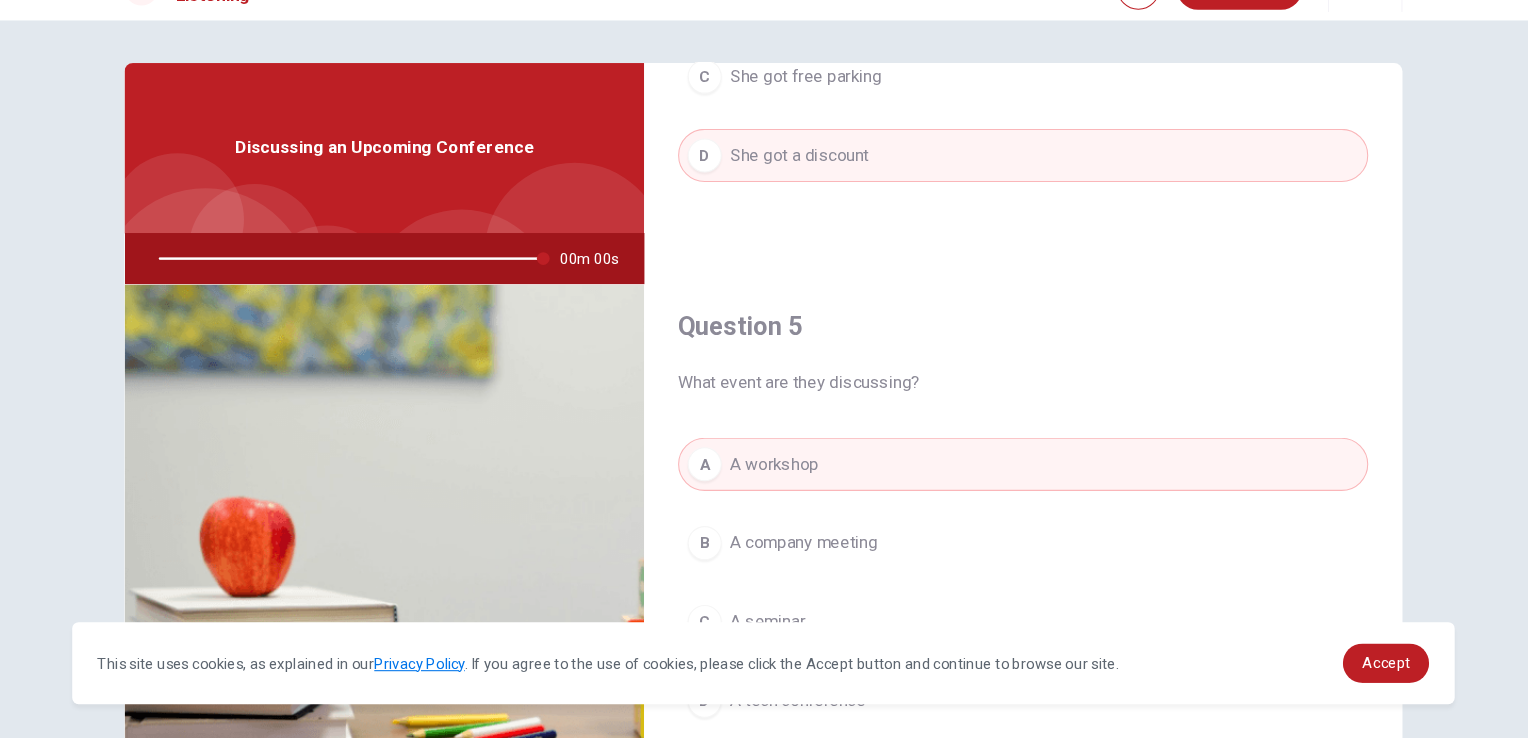 type on "0" 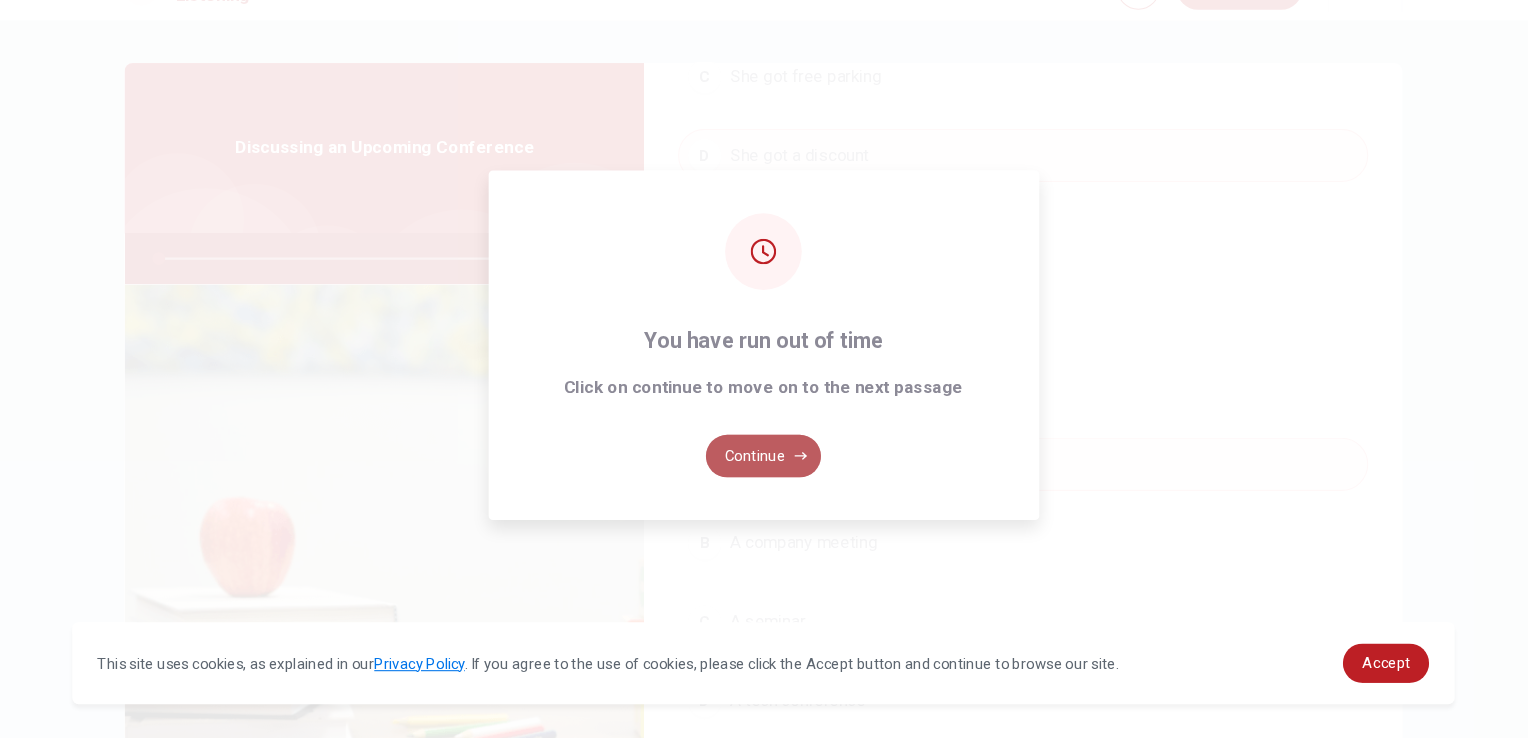 click on "Continue" at bounding box center (764, 473) 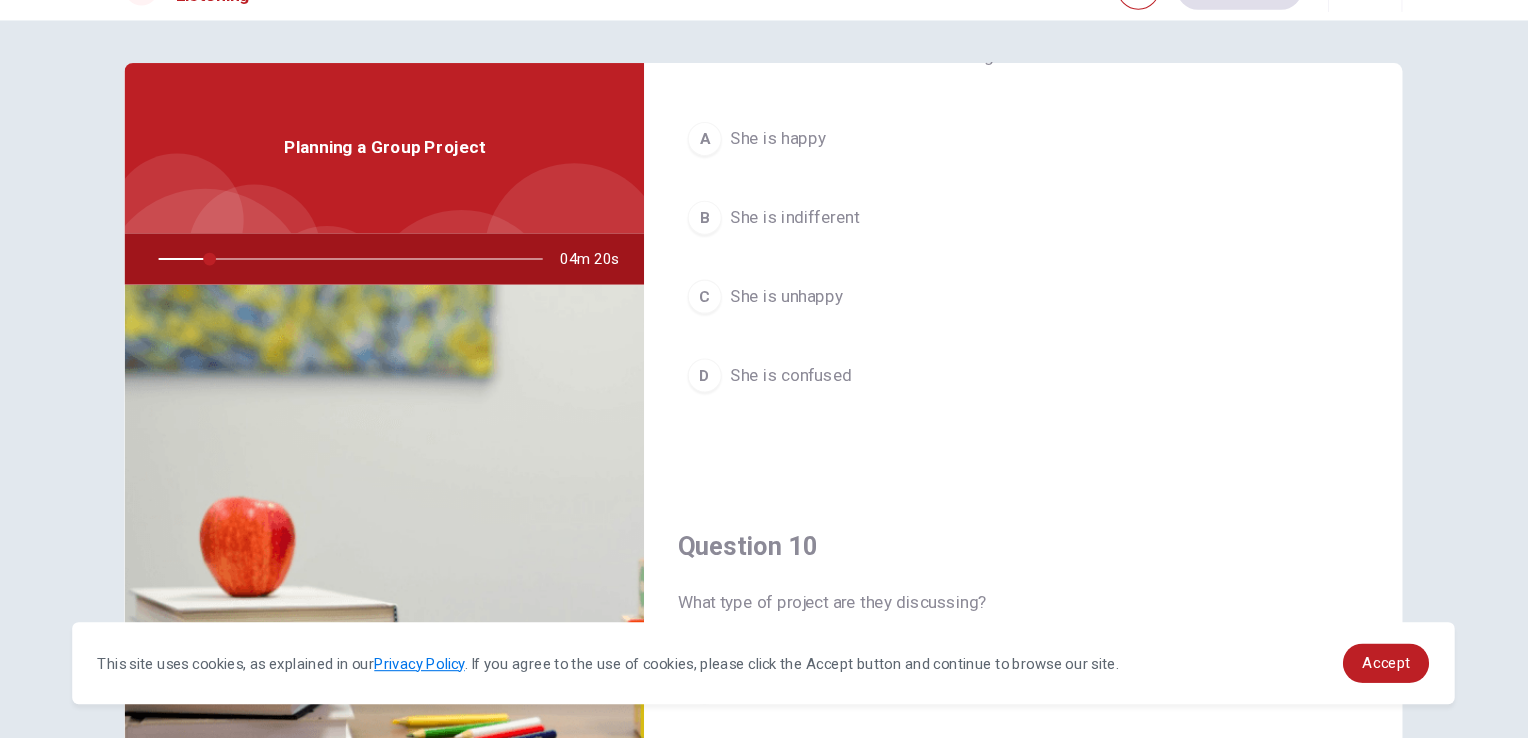 scroll, scrollTop: 1856, scrollLeft: 0, axis: vertical 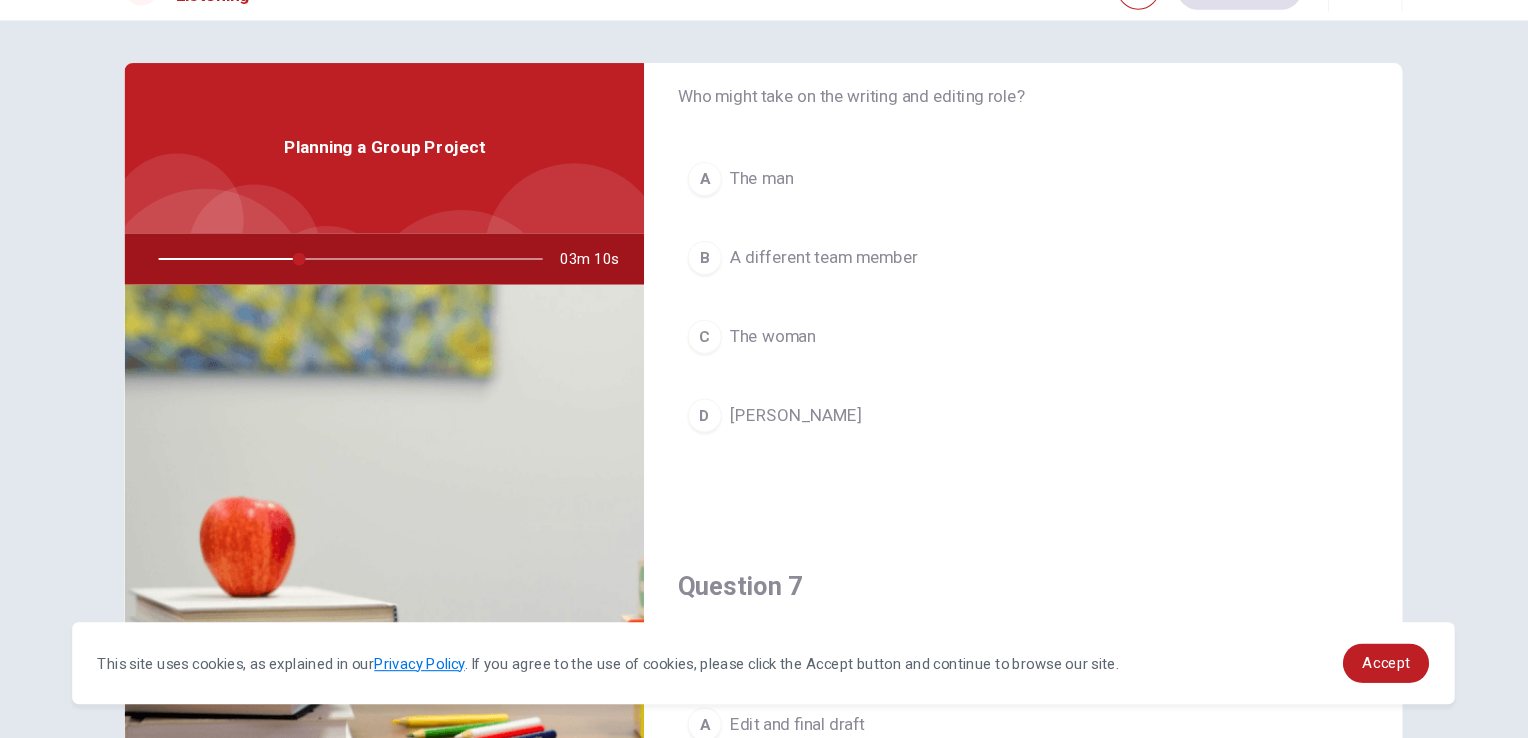 click on "D" at bounding box center (709, 435) 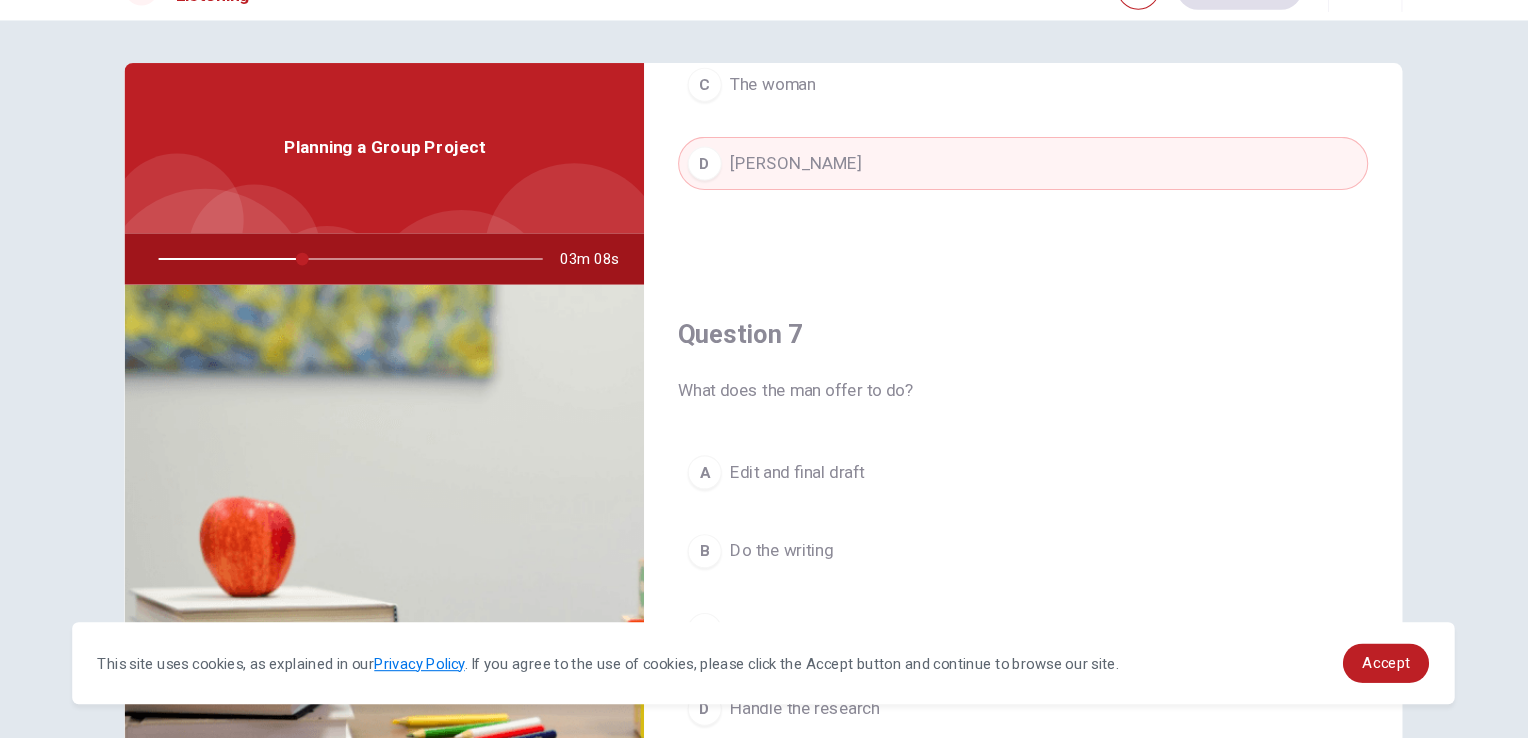 scroll, scrollTop: 530, scrollLeft: 0, axis: vertical 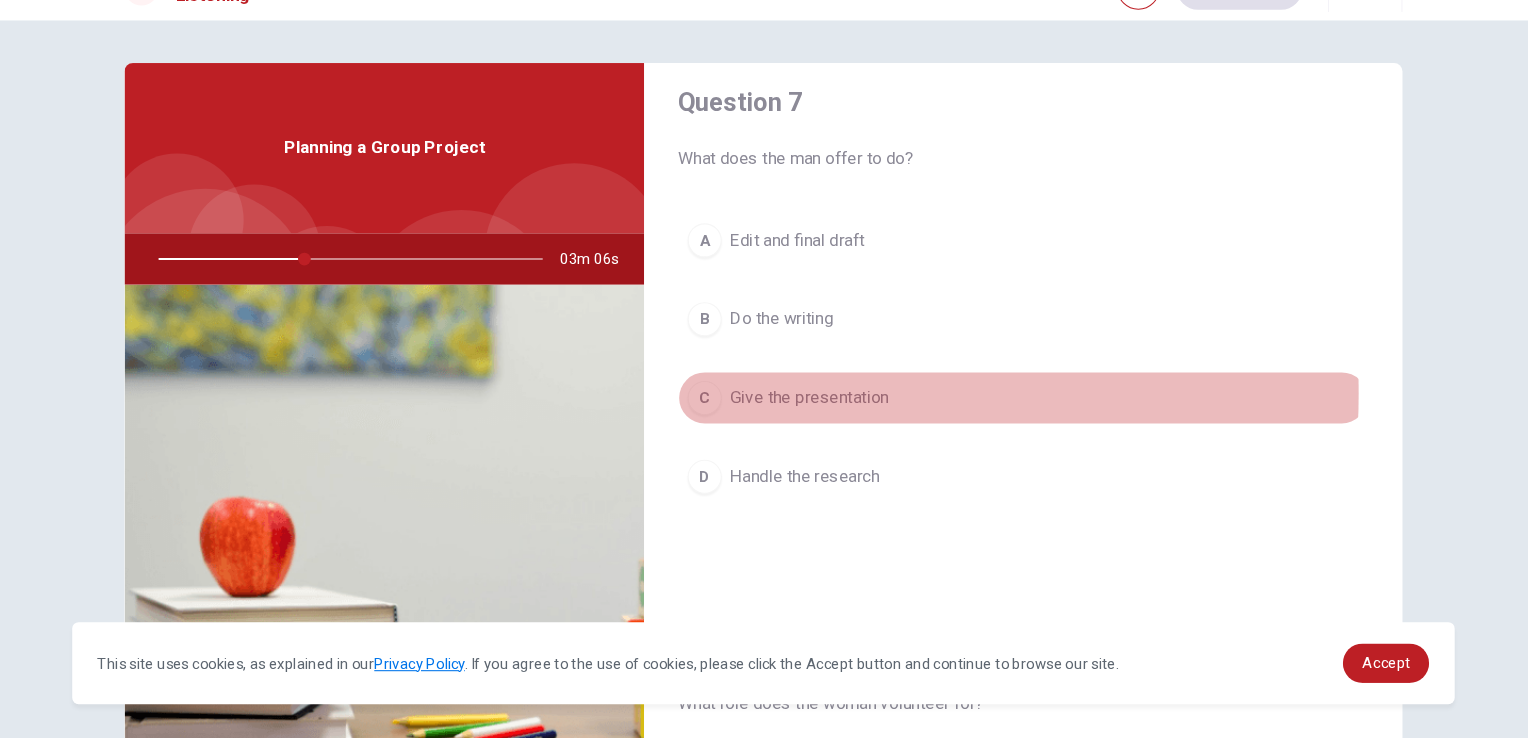 click on "C" at bounding box center (709, 419) 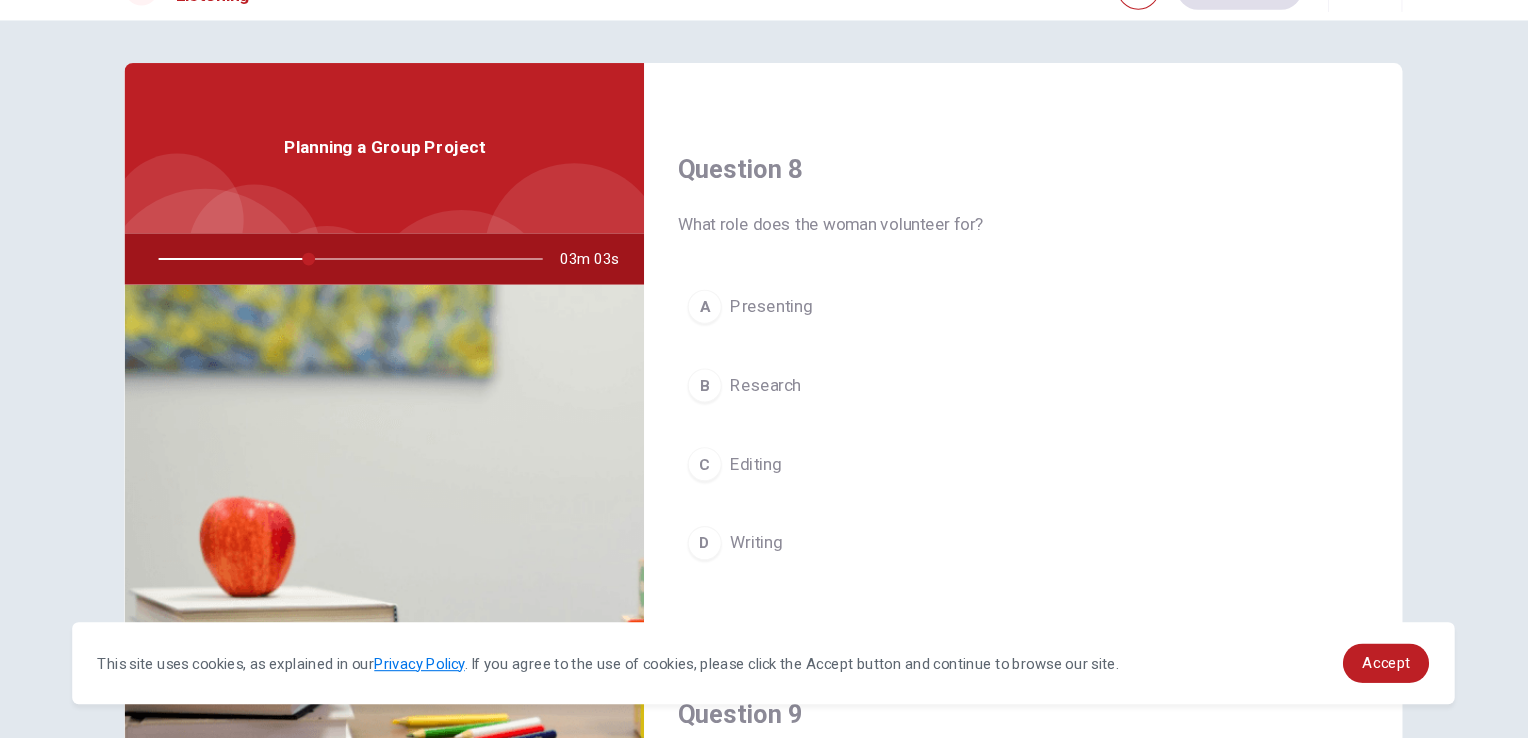 scroll, scrollTop: 980, scrollLeft: 0, axis: vertical 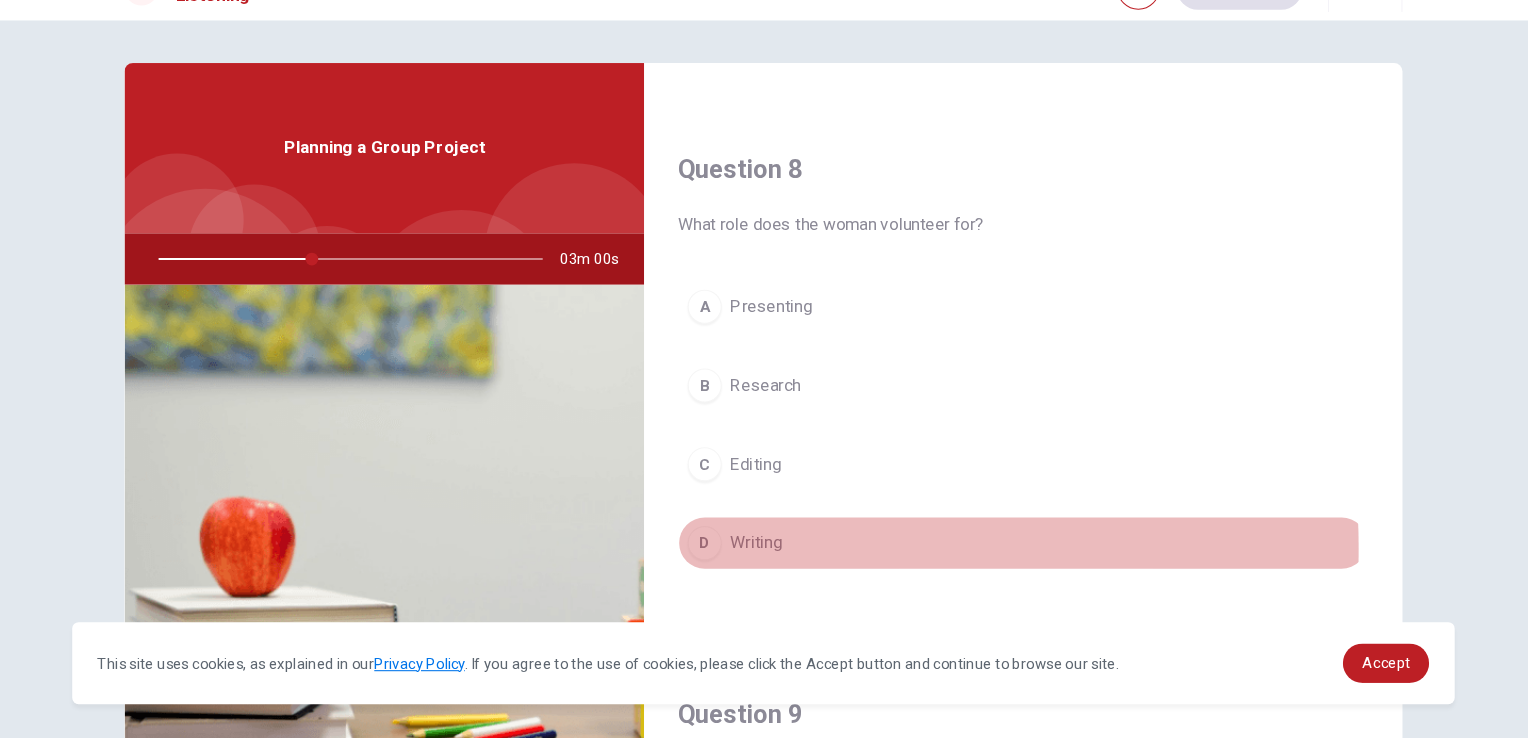 click on "D" at bounding box center (709, 555) 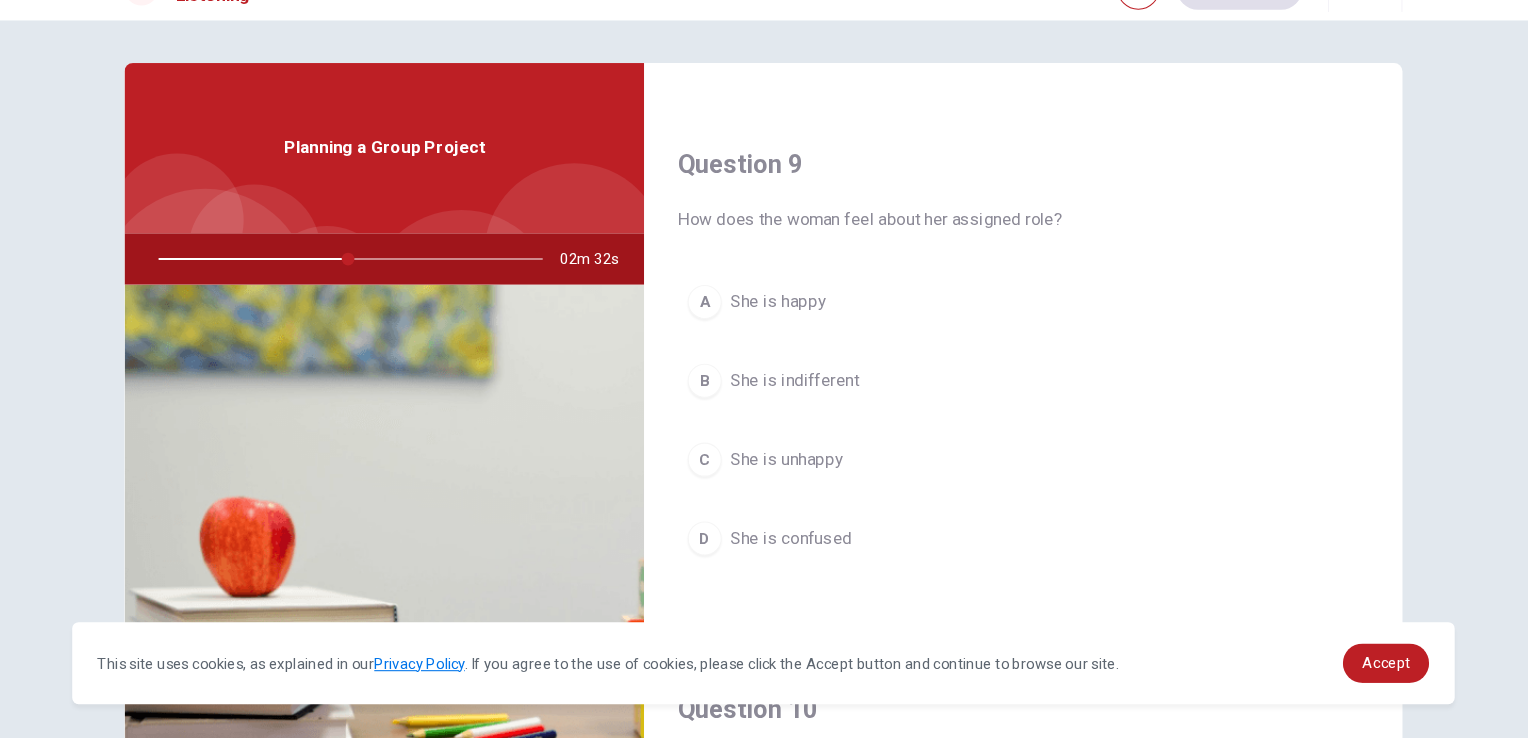 scroll, scrollTop: 1497, scrollLeft: 0, axis: vertical 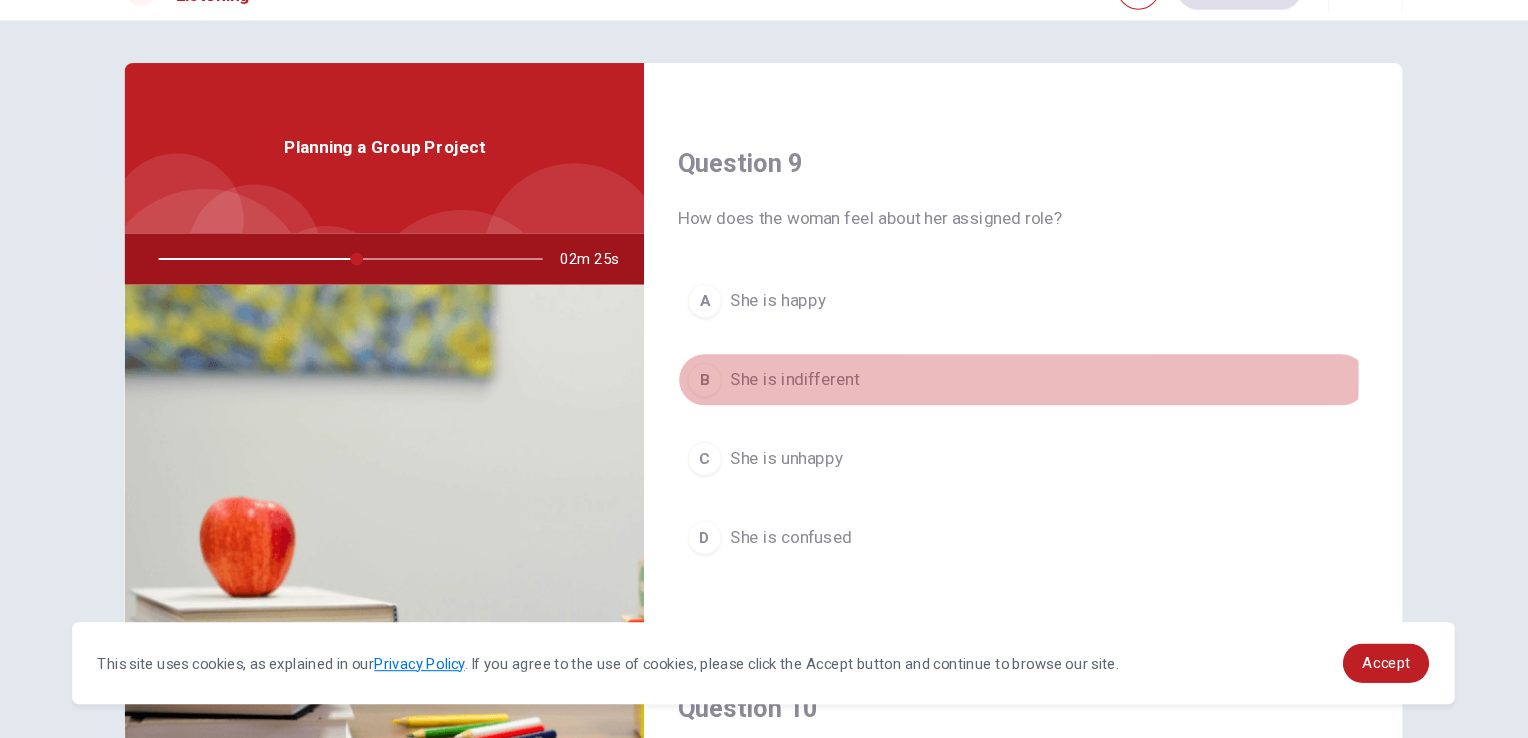 click on "B" at bounding box center [709, 402] 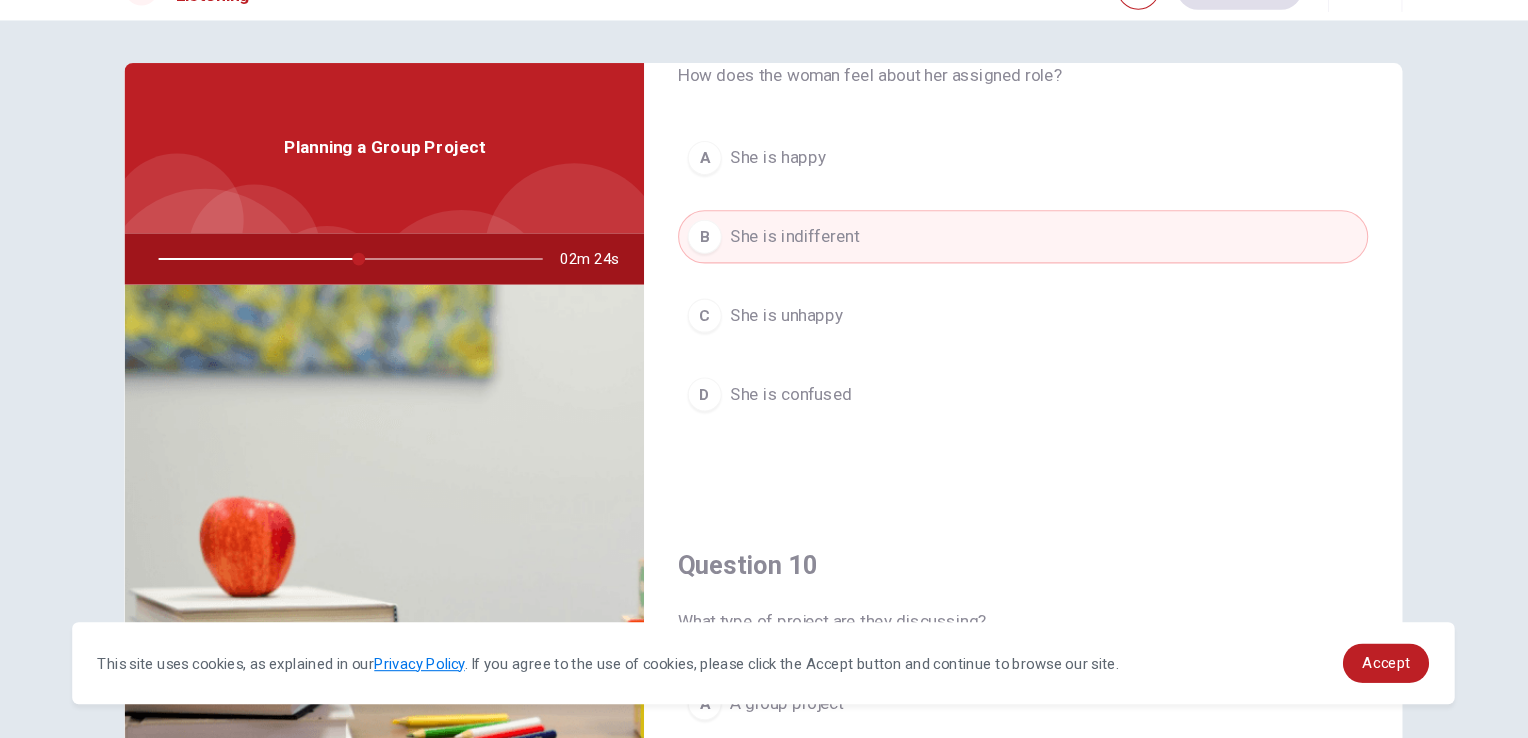 scroll, scrollTop: 1629, scrollLeft: 0, axis: vertical 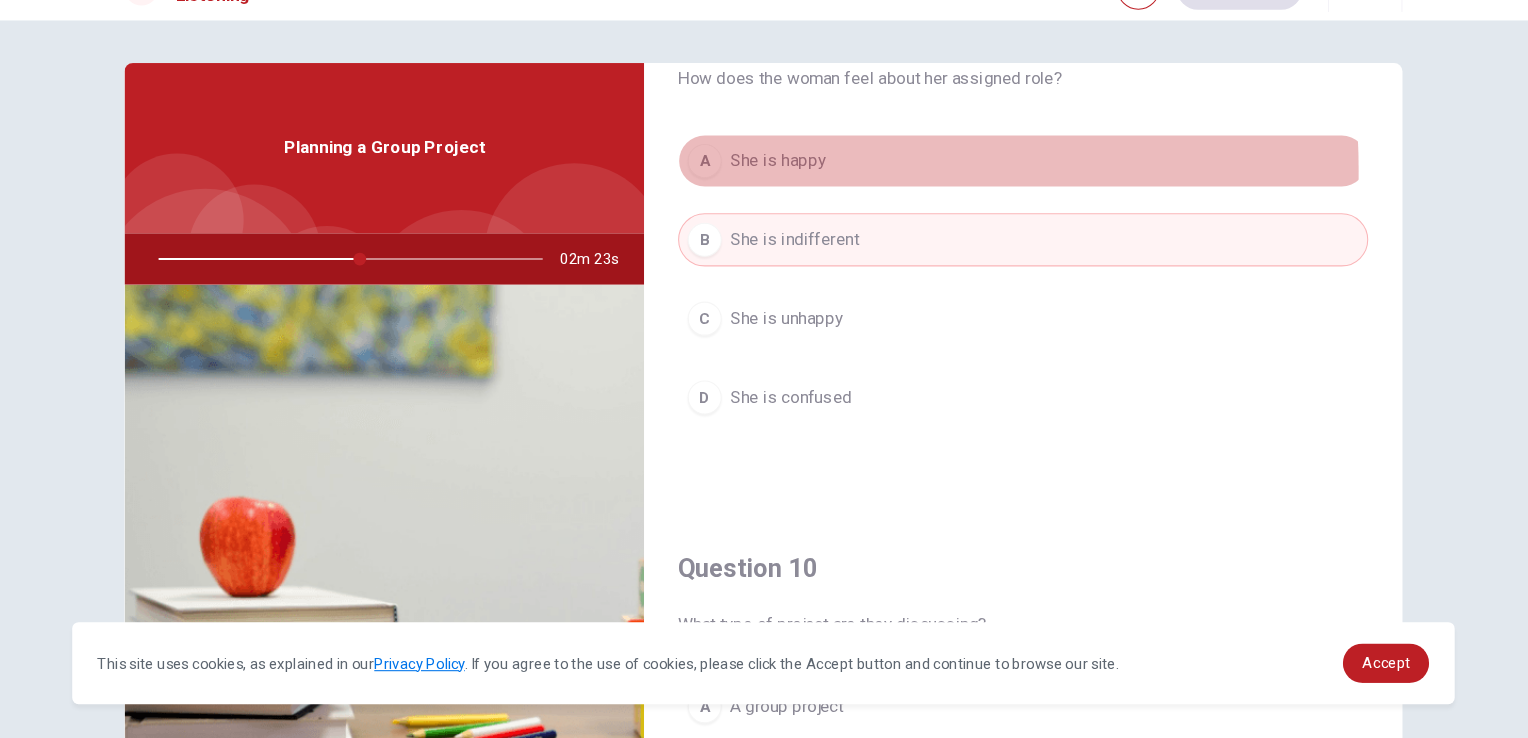 click on "A" at bounding box center (709, 196) 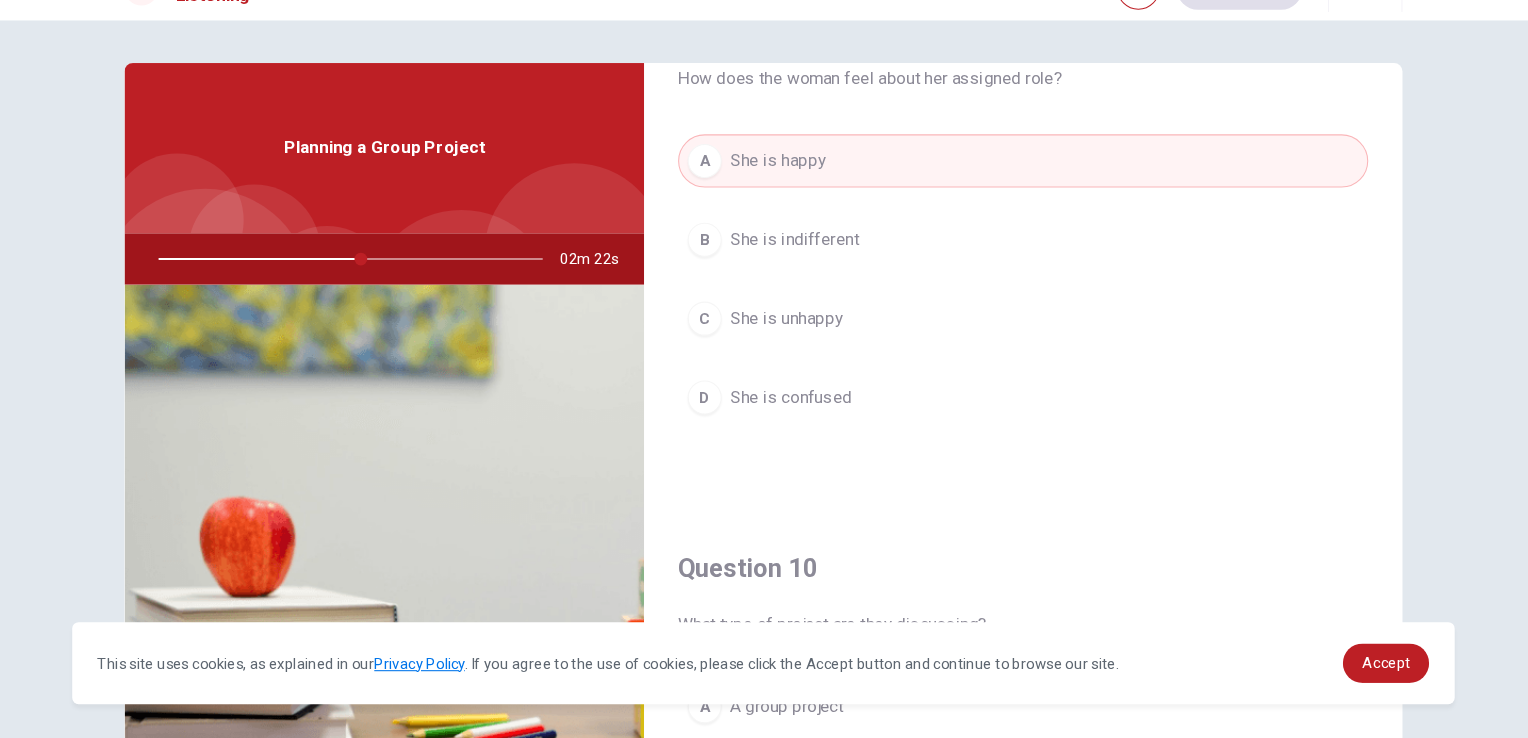 scroll, scrollTop: 1856, scrollLeft: 0, axis: vertical 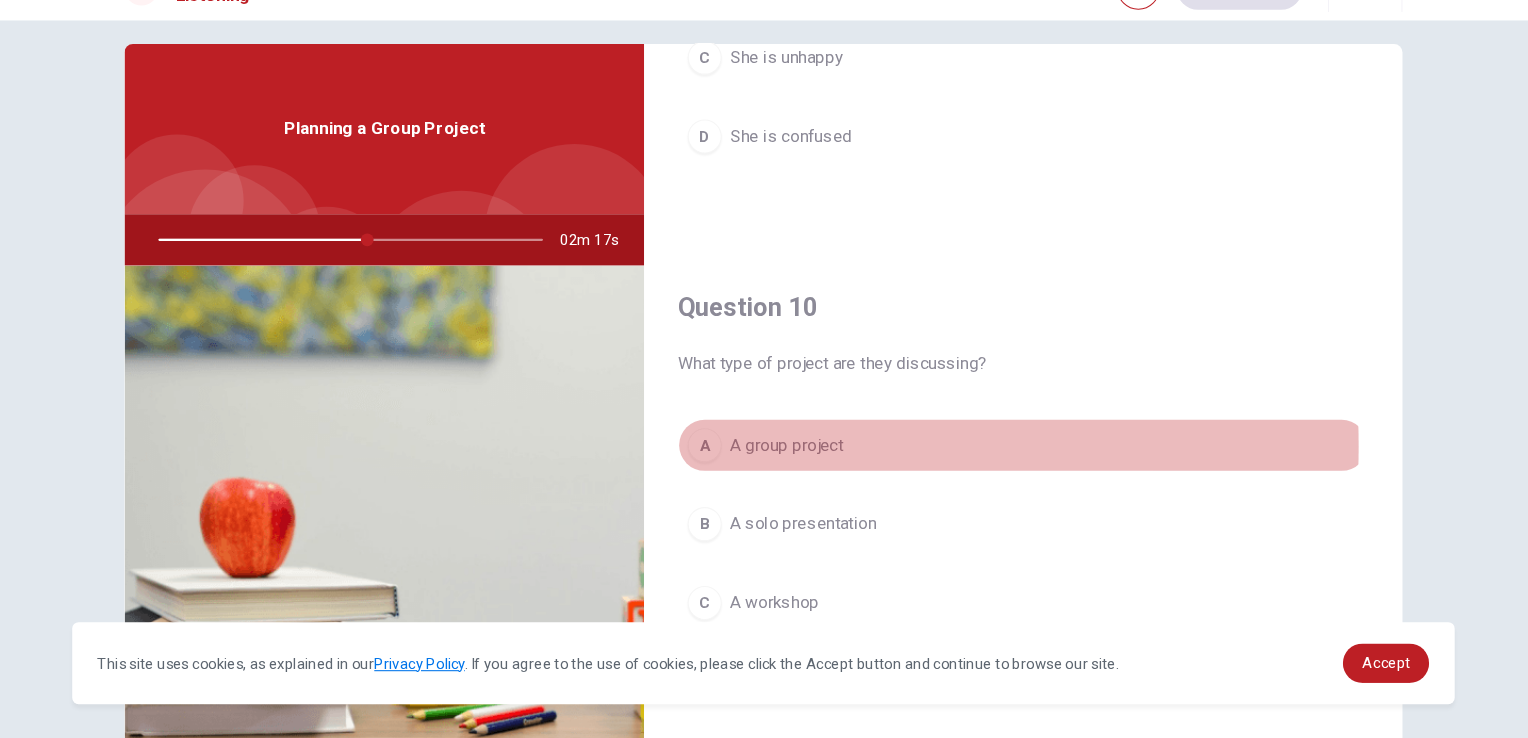 click on "A" at bounding box center (709, 463) 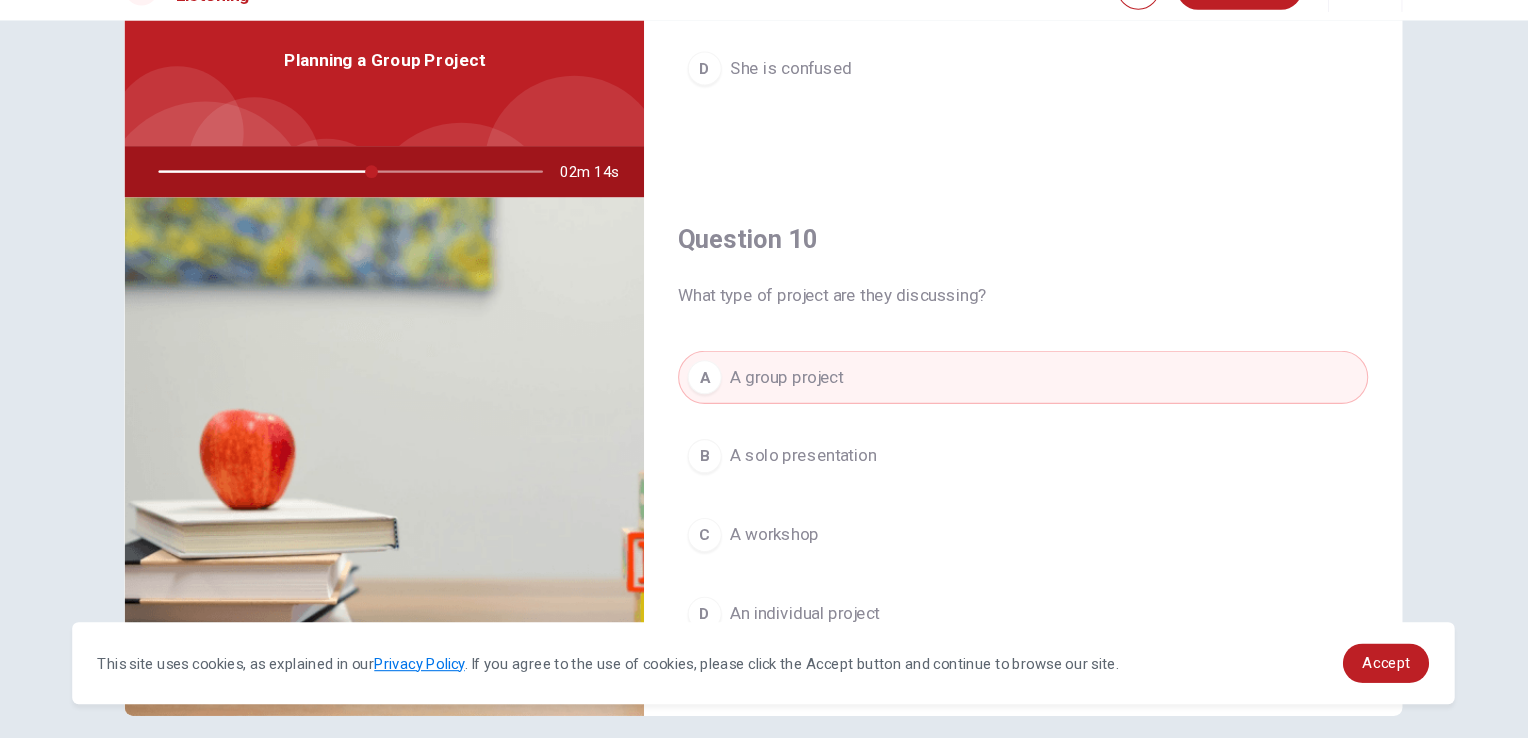 scroll, scrollTop: 0, scrollLeft: 0, axis: both 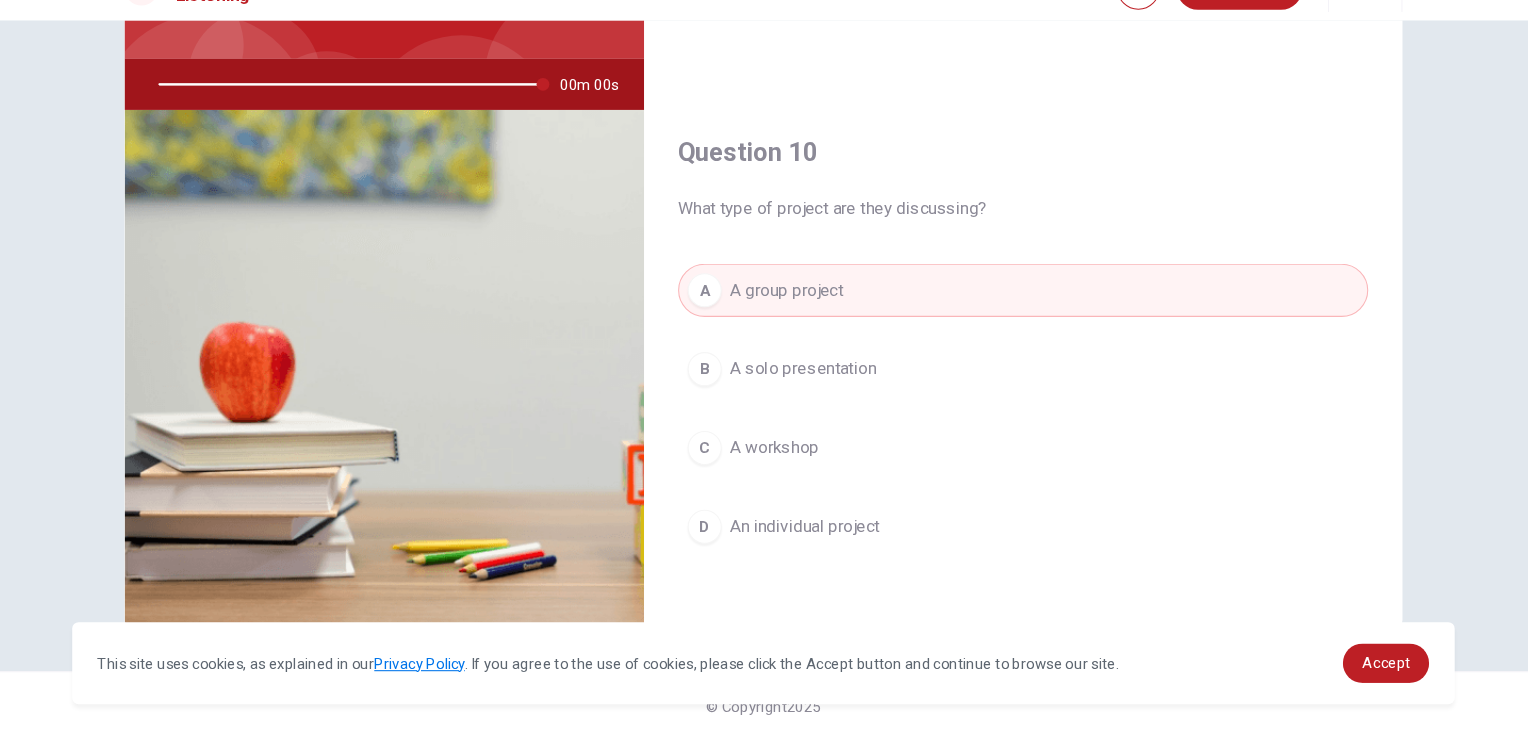 type on "0" 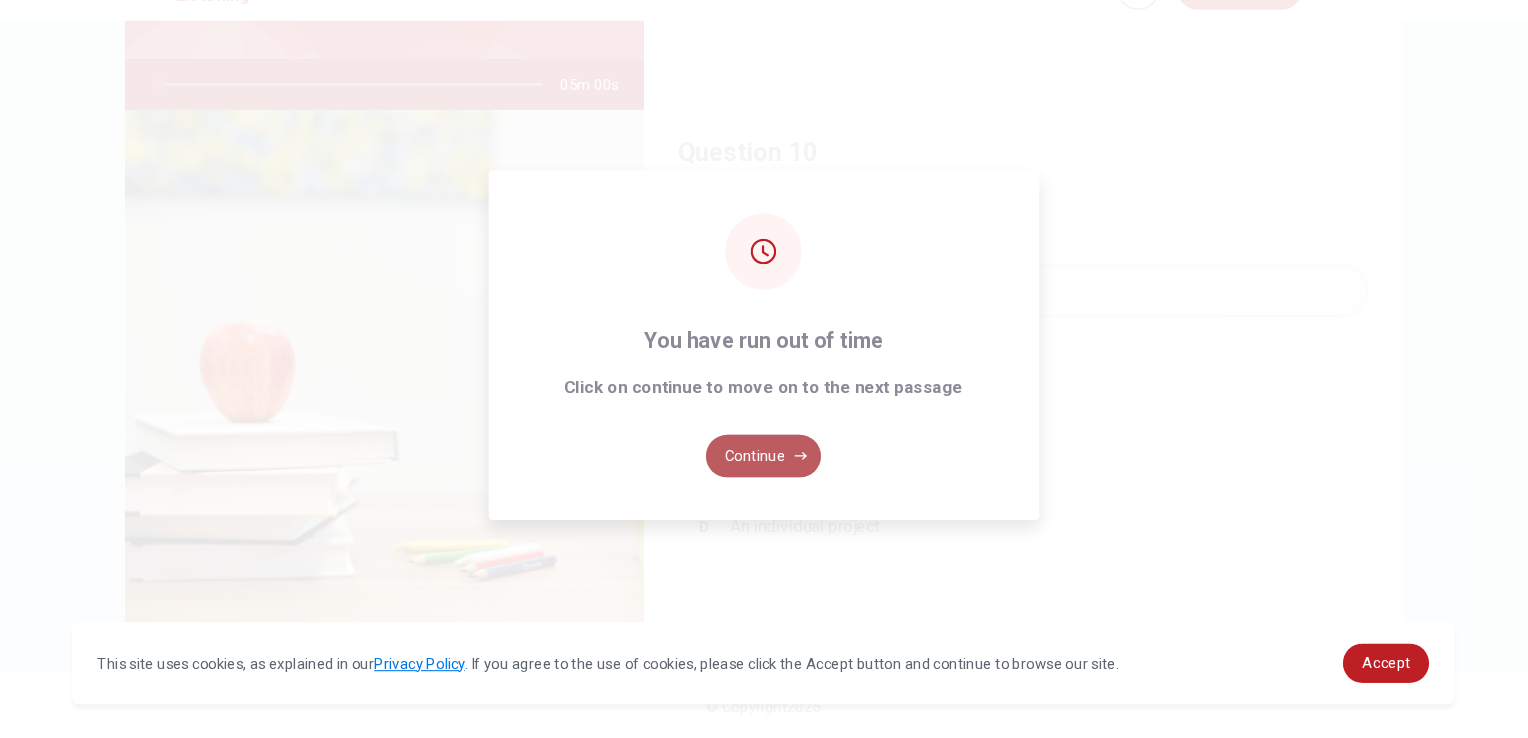 click on "Continue" at bounding box center (764, 473) 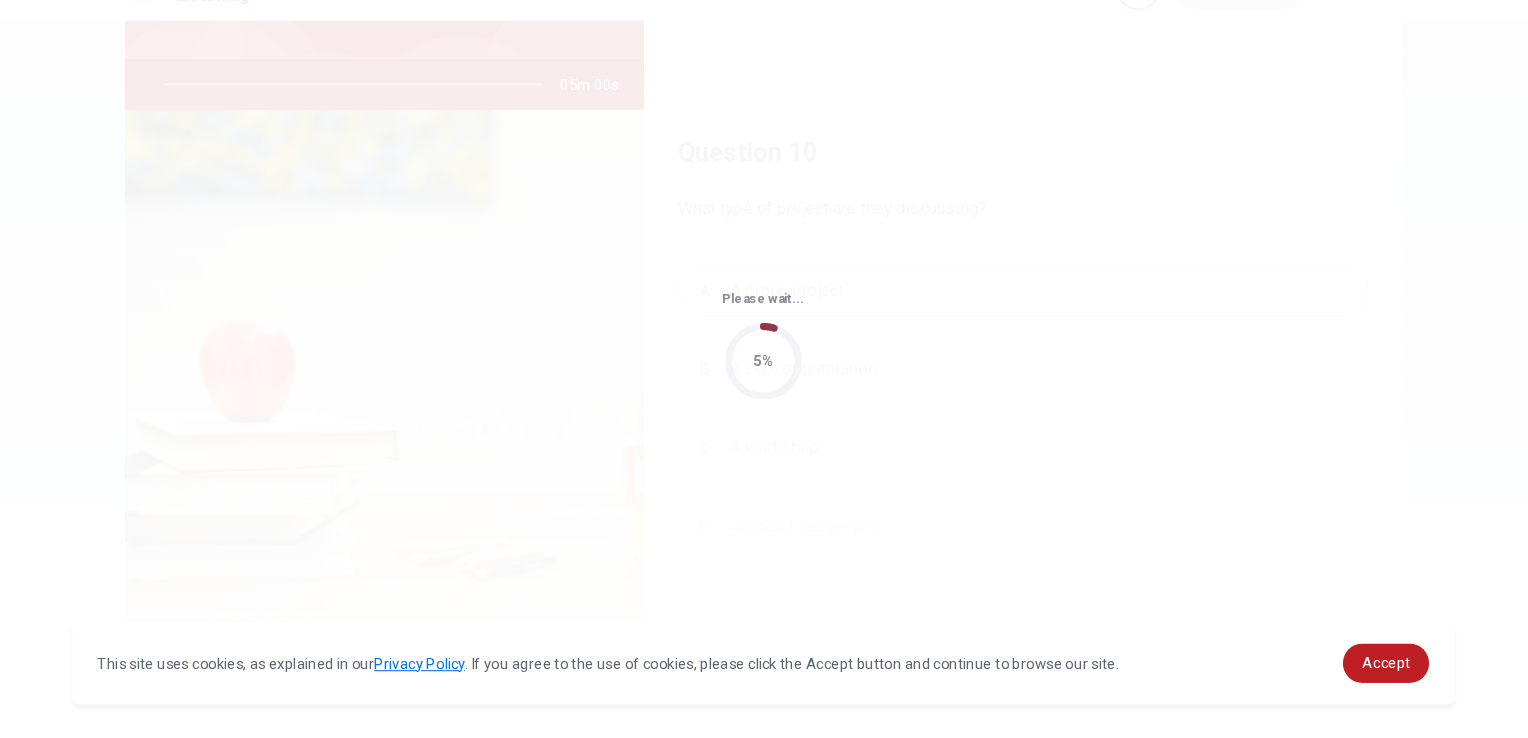 scroll, scrollTop: 0, scrollLeft: 0, axis: both 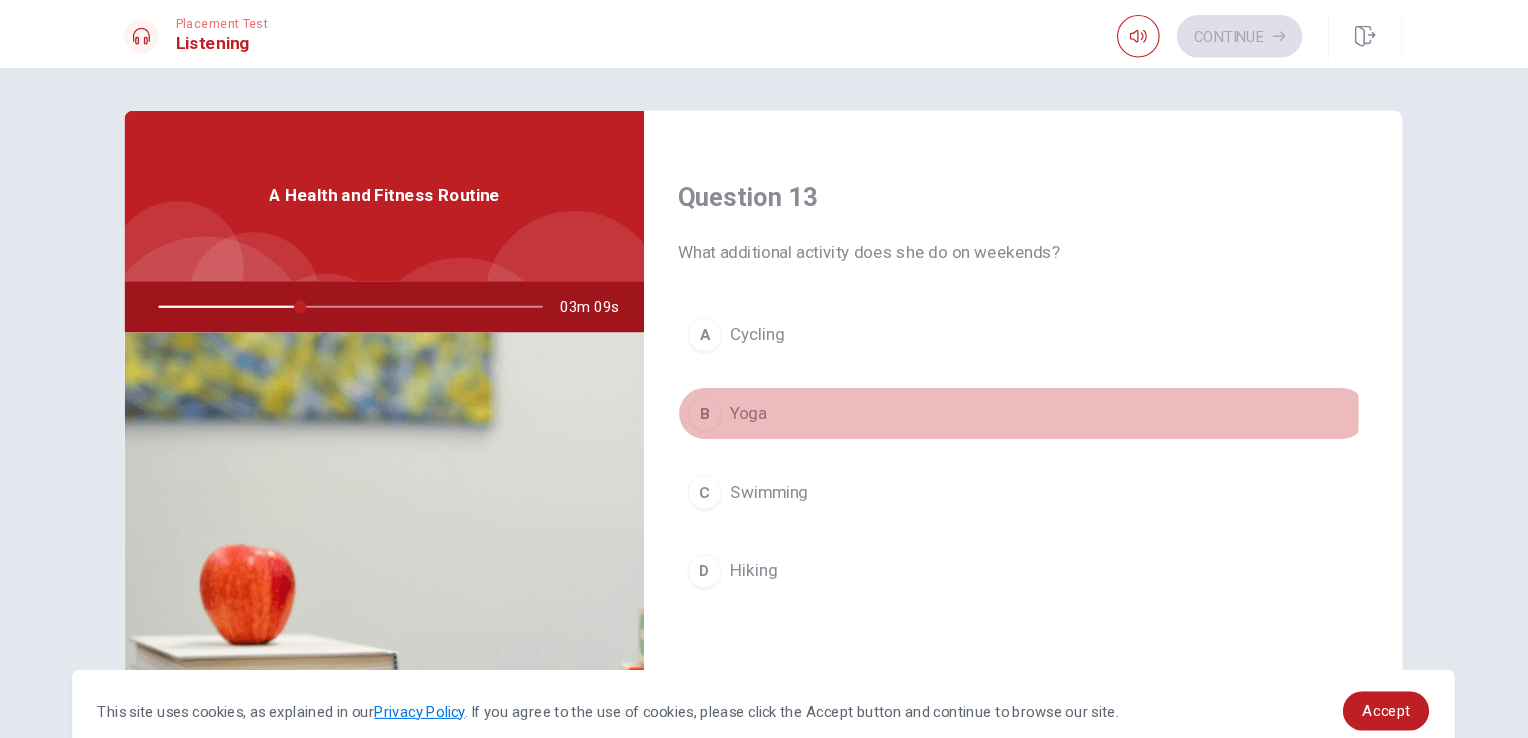 click on "B" at bounding box center (709, 388) 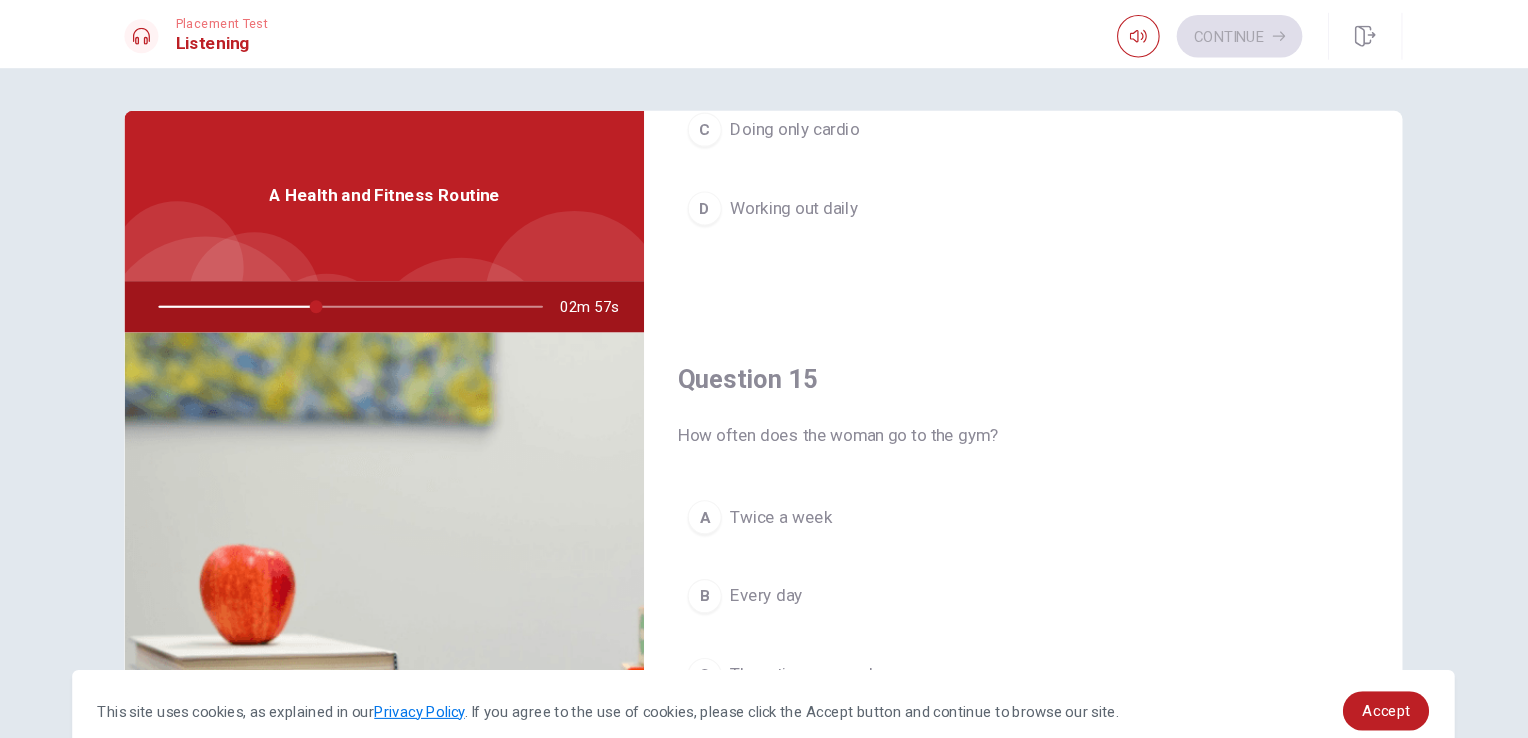 scroll, scrollTop: 1856, scrollLeft: 0, axis: vertical 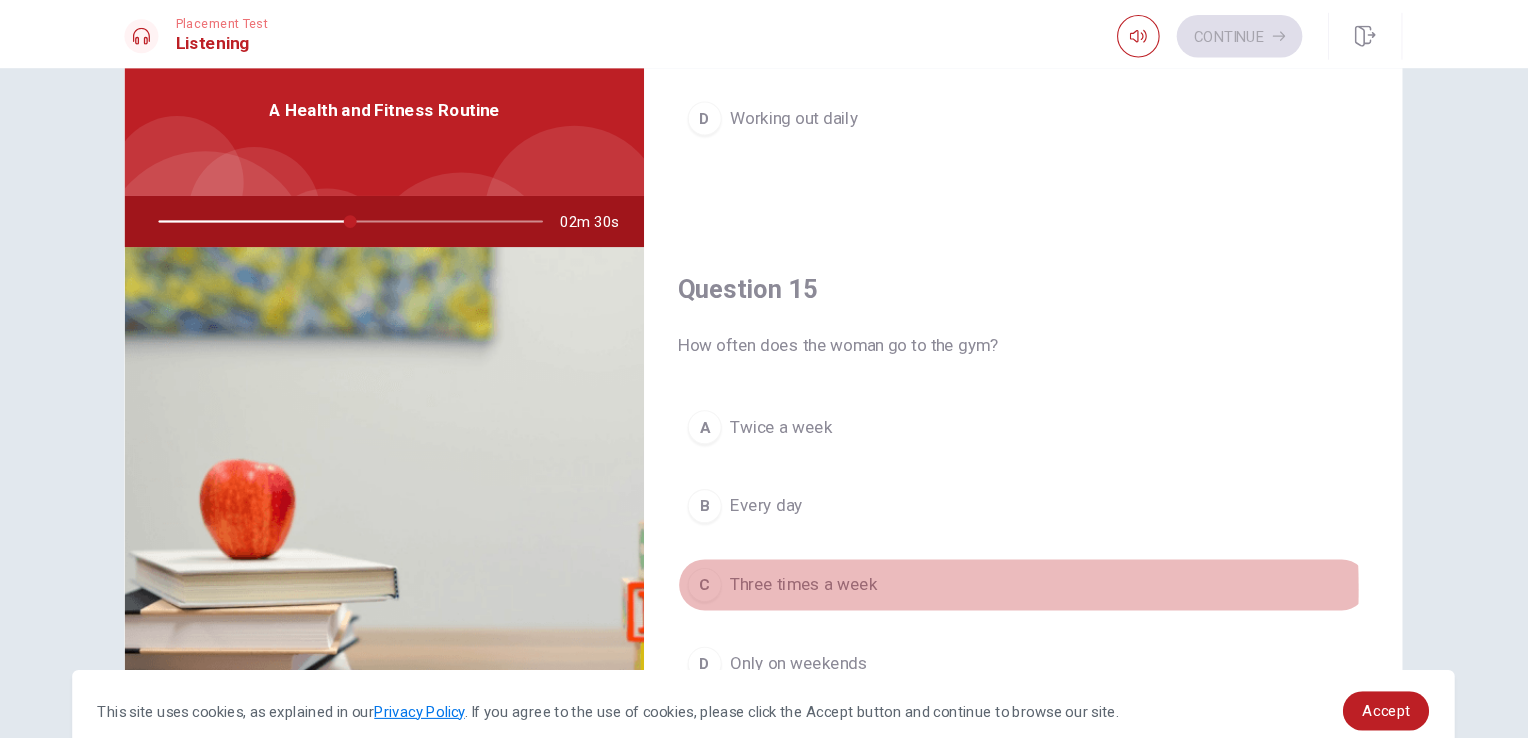 click on "C" at bounding box center (709, 549) 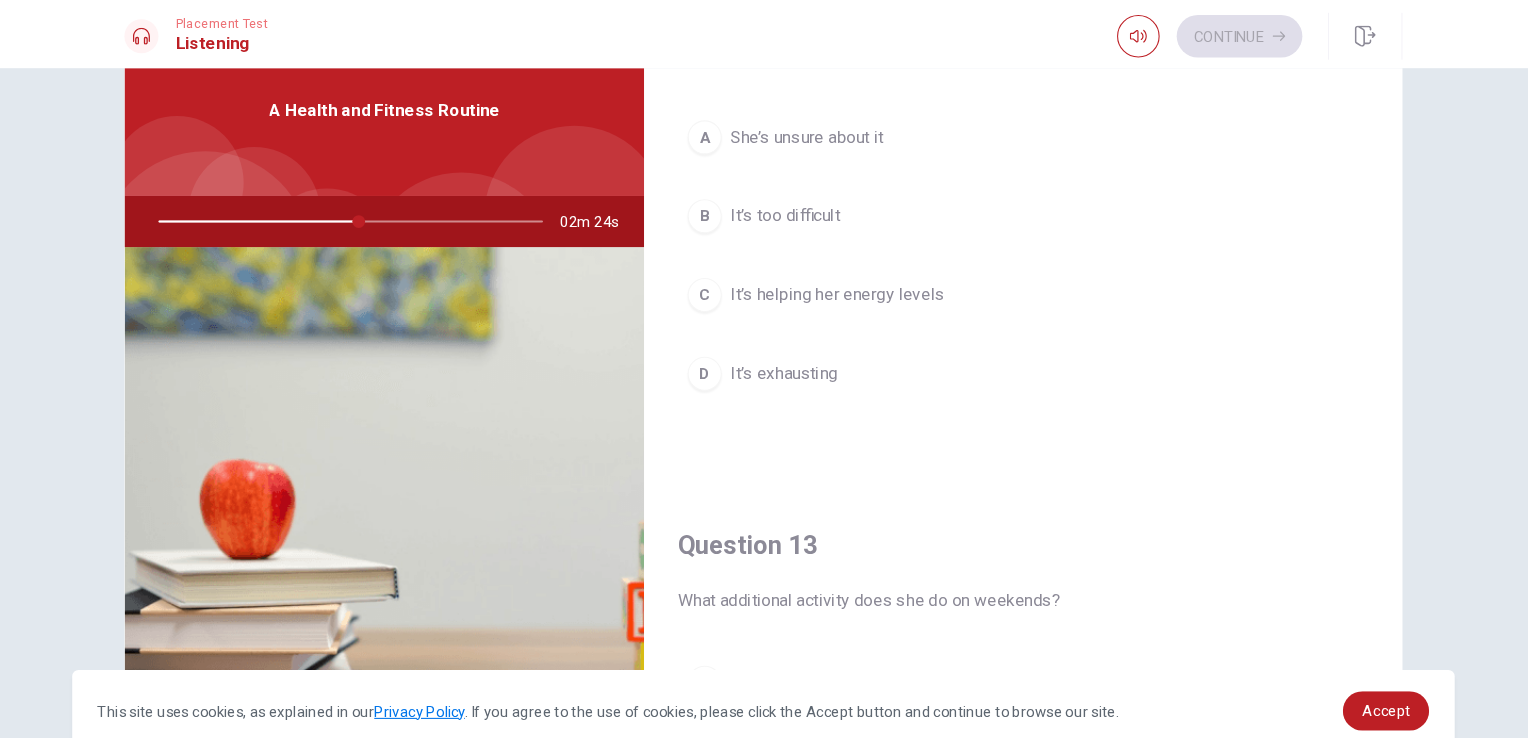 scroll, scrollTop: 403, scrollLeft: 0, axis: vertical 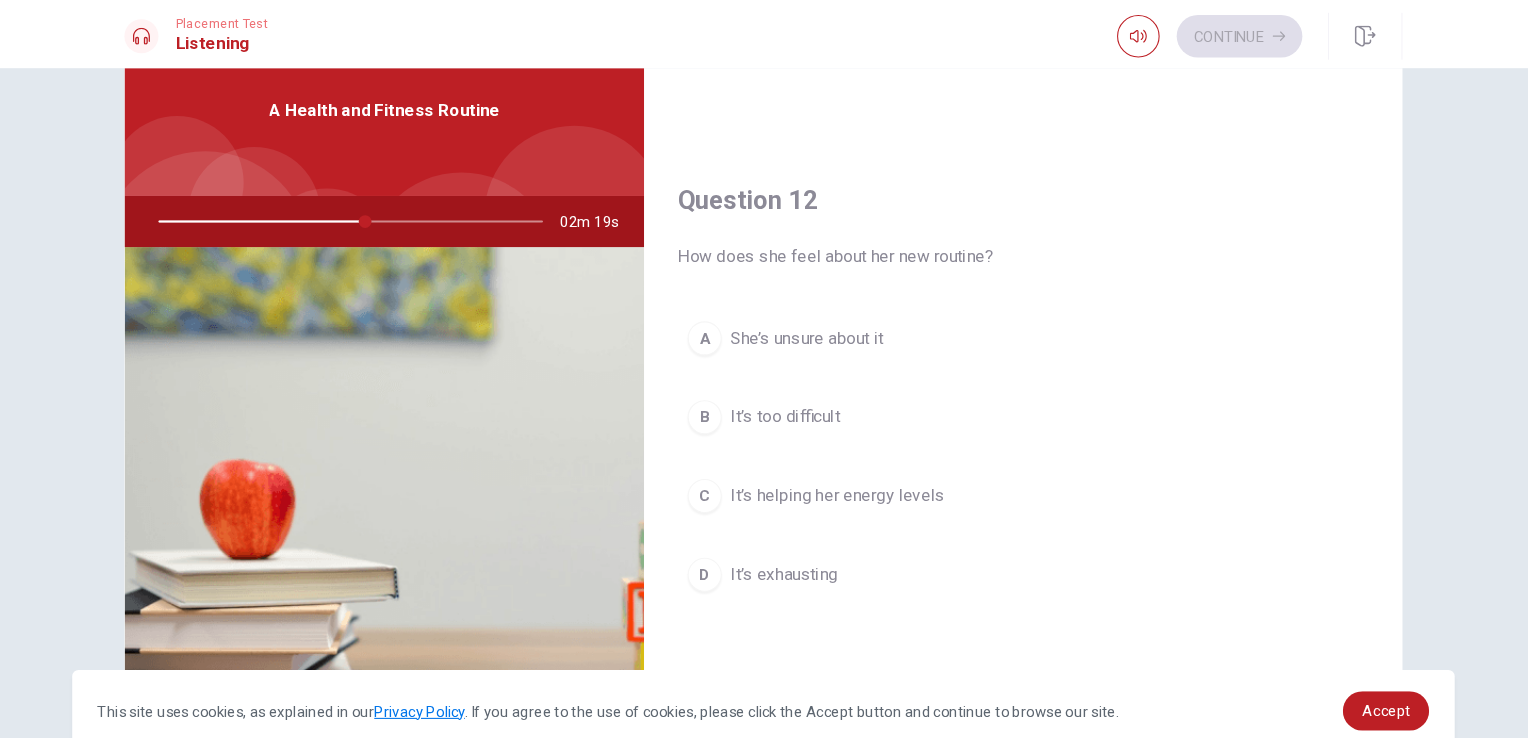 click on "C" at bounding box center (709, 466) 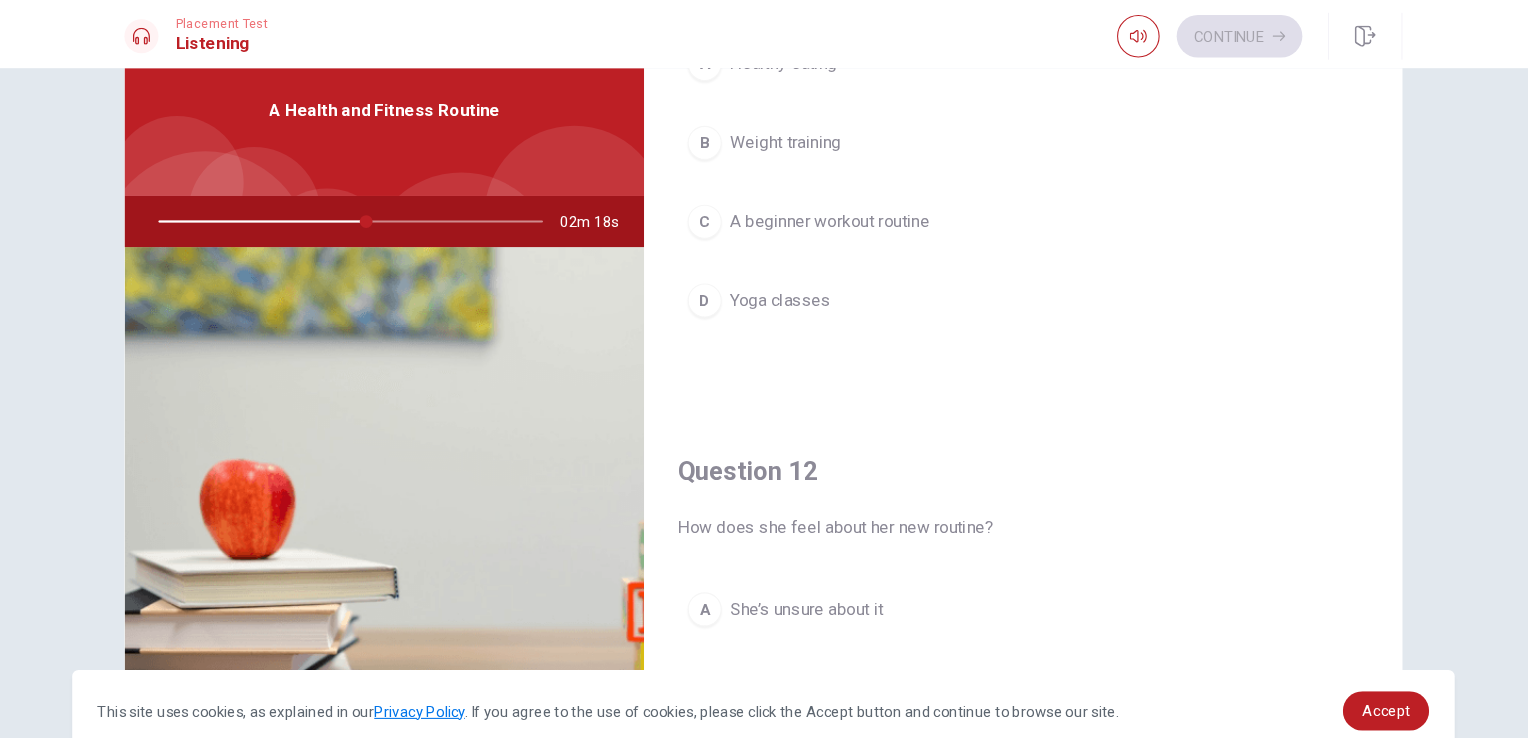 scroll, scrollTop: 0, scrollLeft: 0, axis: both 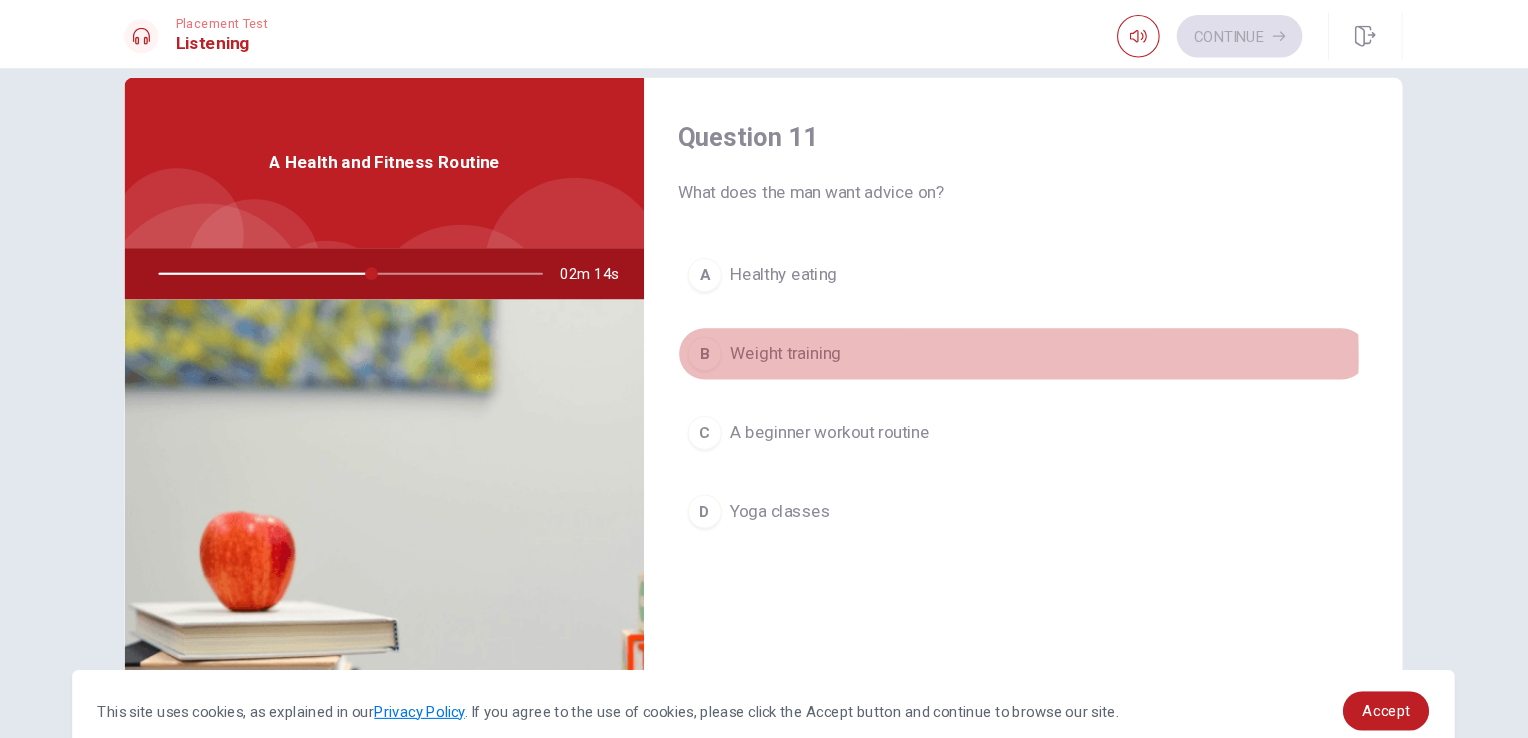 click on "B" at bounding box center [709, 332] 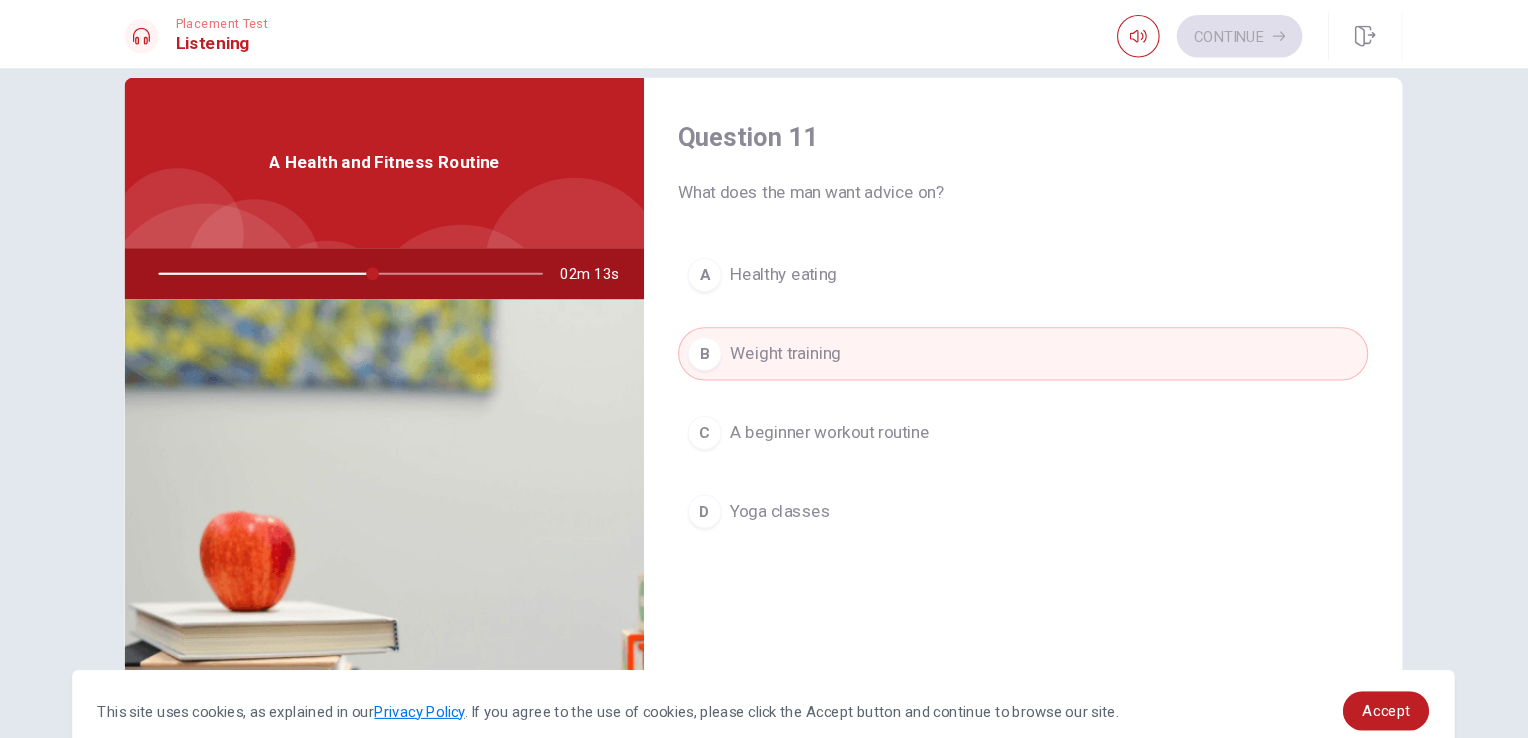 scroll, scrollTop: 66, scrollLeft: 0, axis: vertical 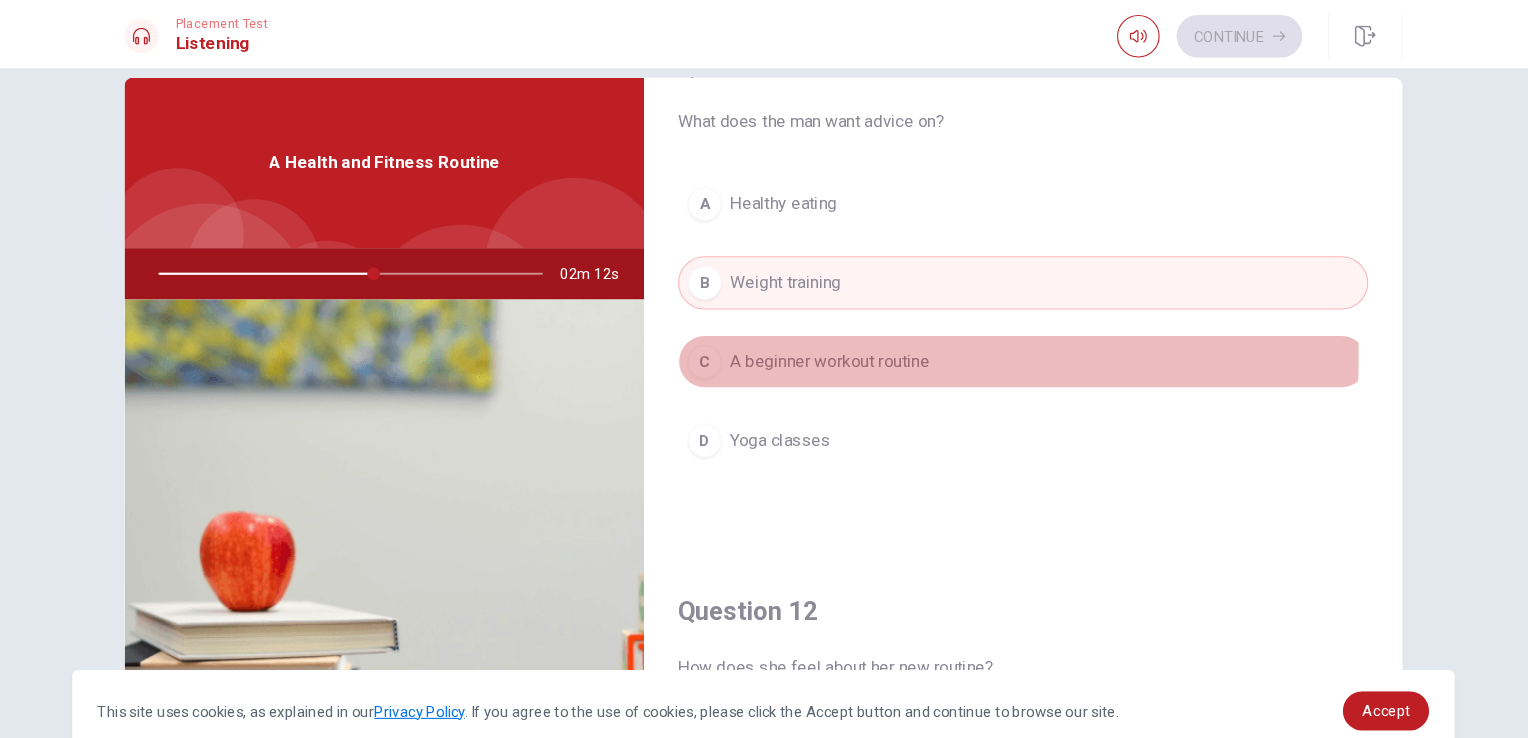 click on "C" at bounding box center [709, 340] 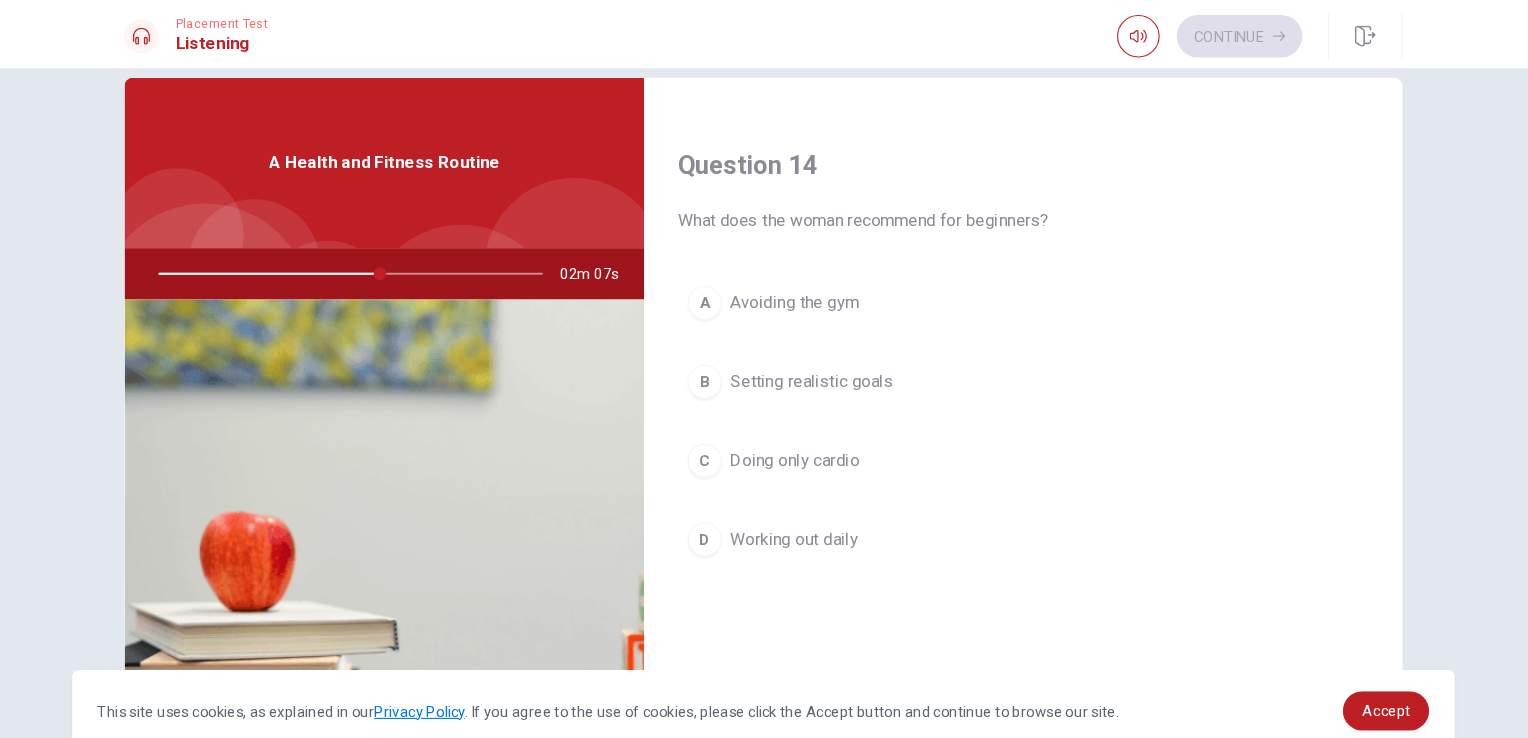 scroll, scrollTop: 1510, scrollLeft: 0, axis: vertical 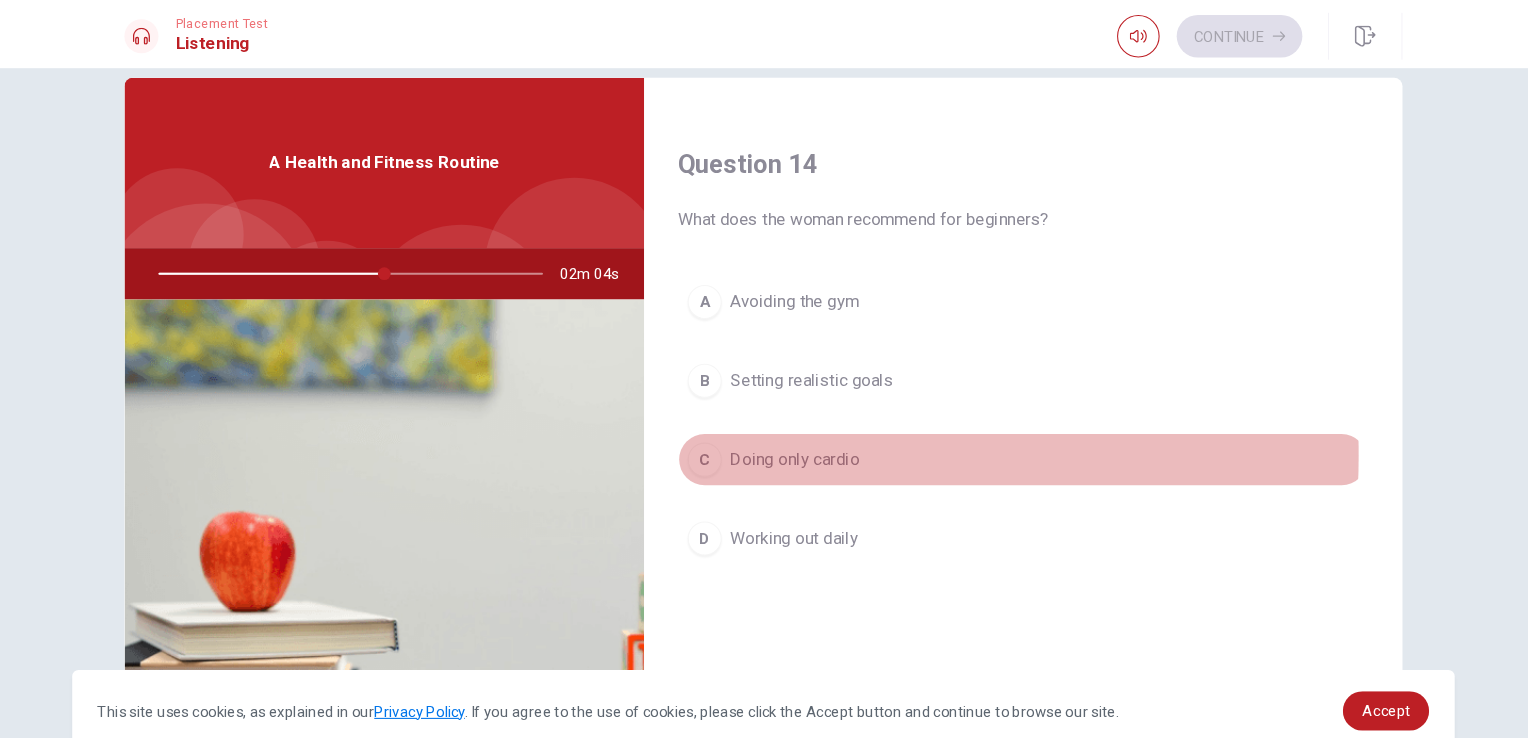 click on "C" at bounding box center (709, 432) 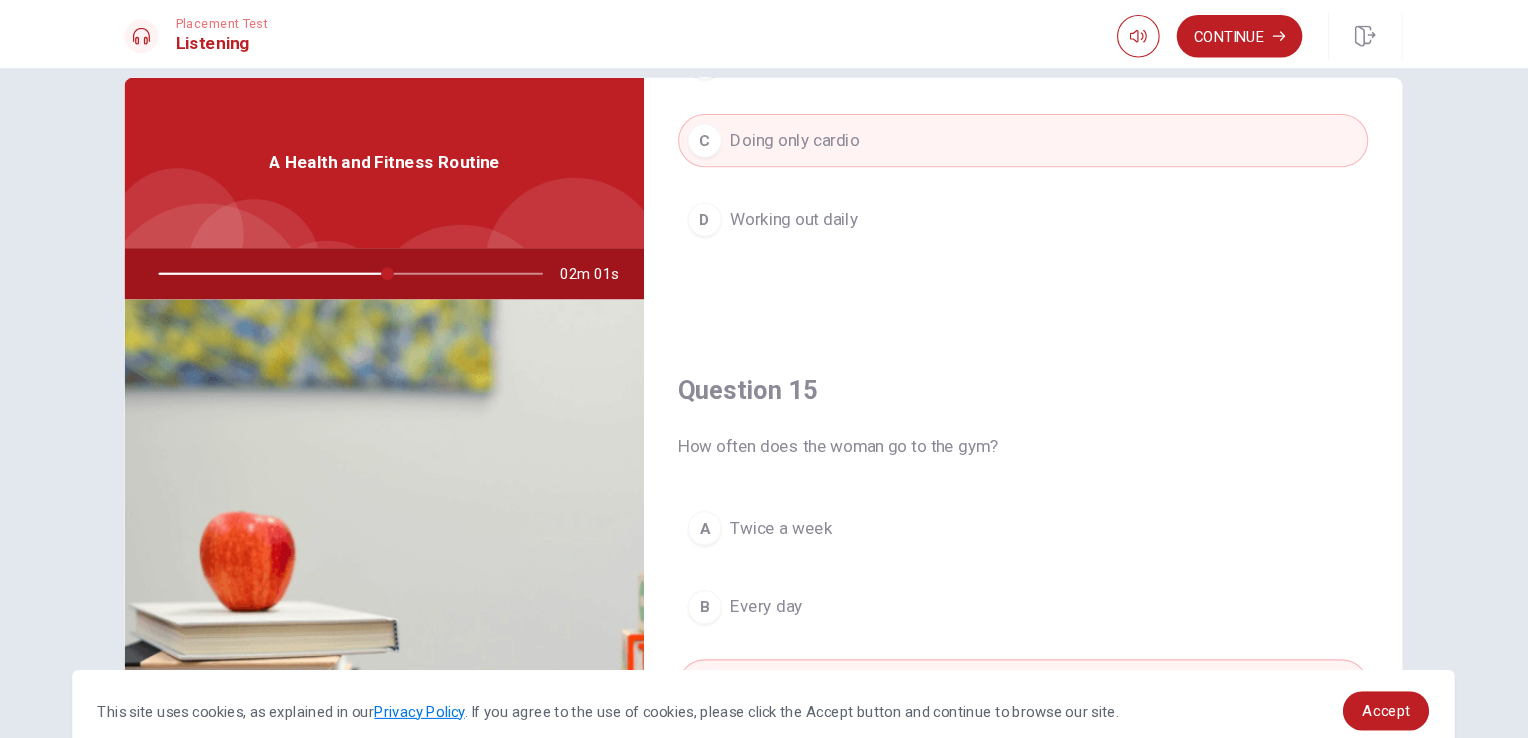 scroll, scrollTop: 1856, scrollLeft: 0, axis: vertical 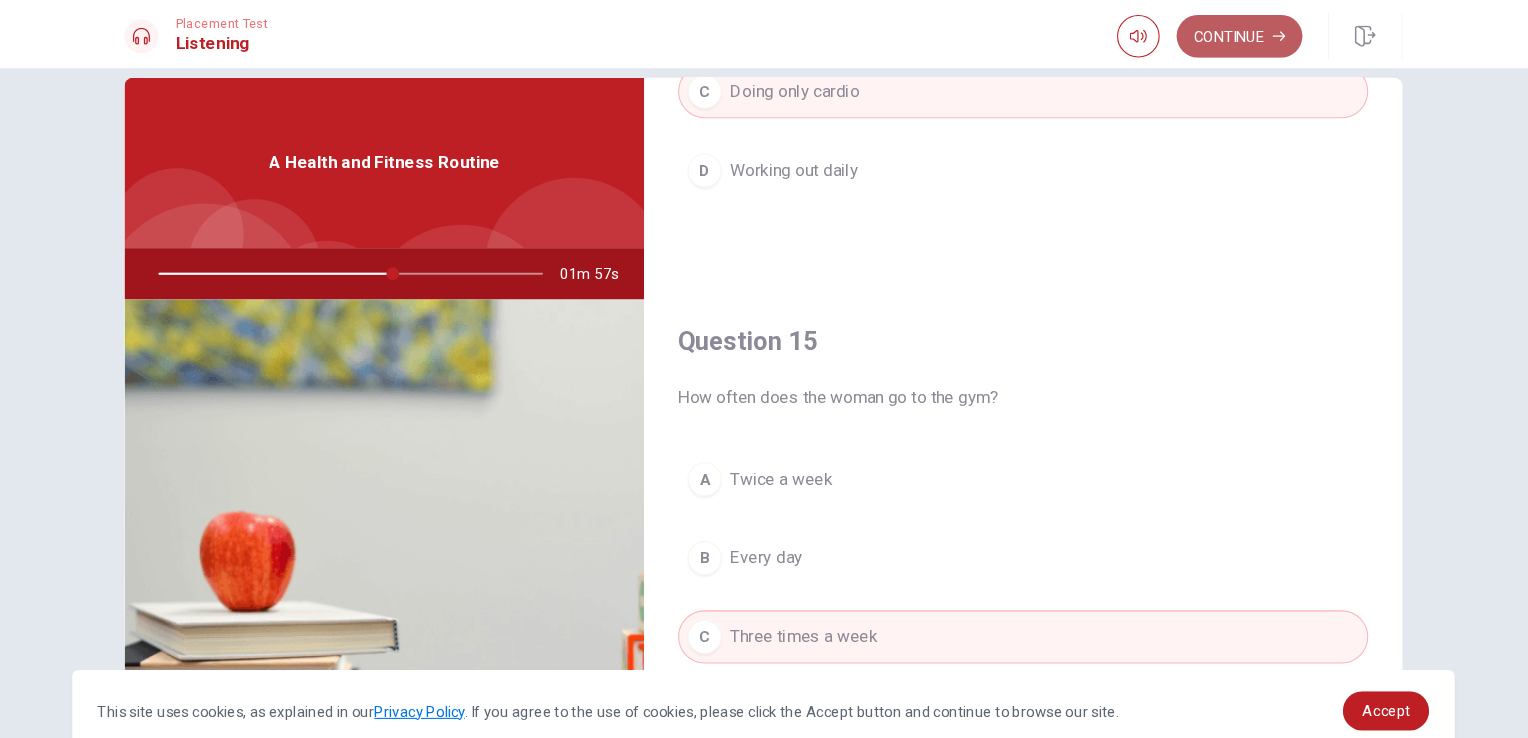 click on "Continue" at bounding box center [1211, 34] 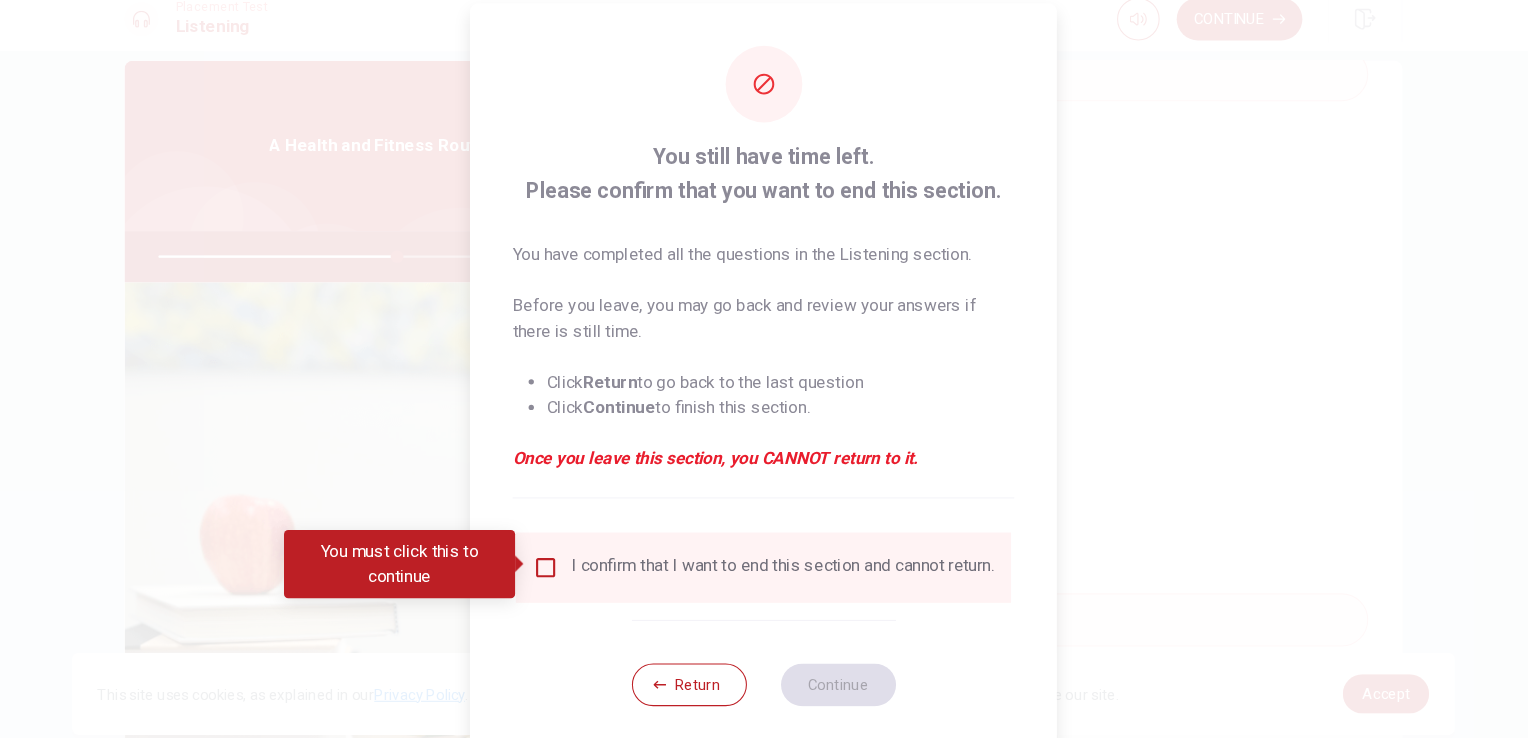 click on "I confirm that I want to end this section and cannot return." at bounding box center (764, 549) 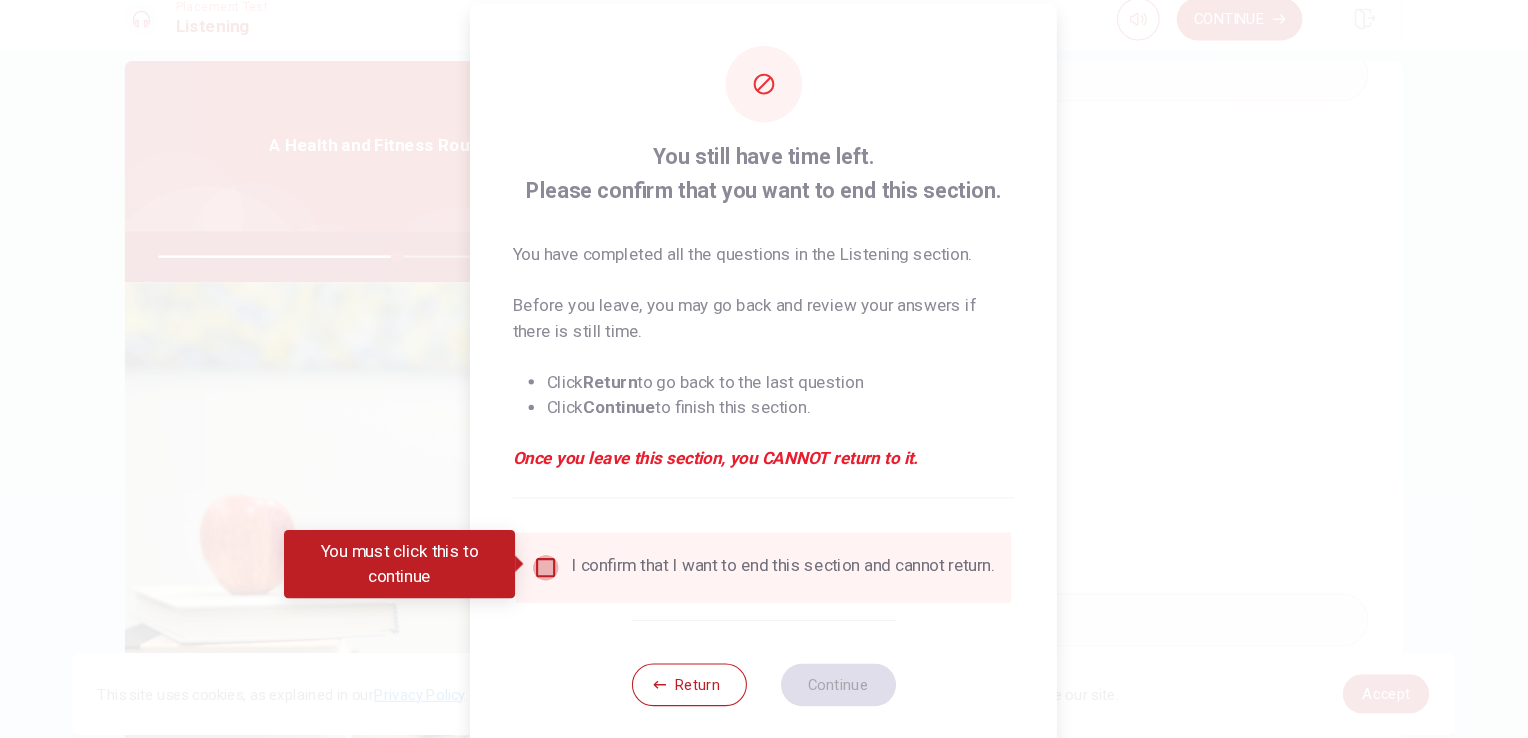 click at bounding box center (560, 549) 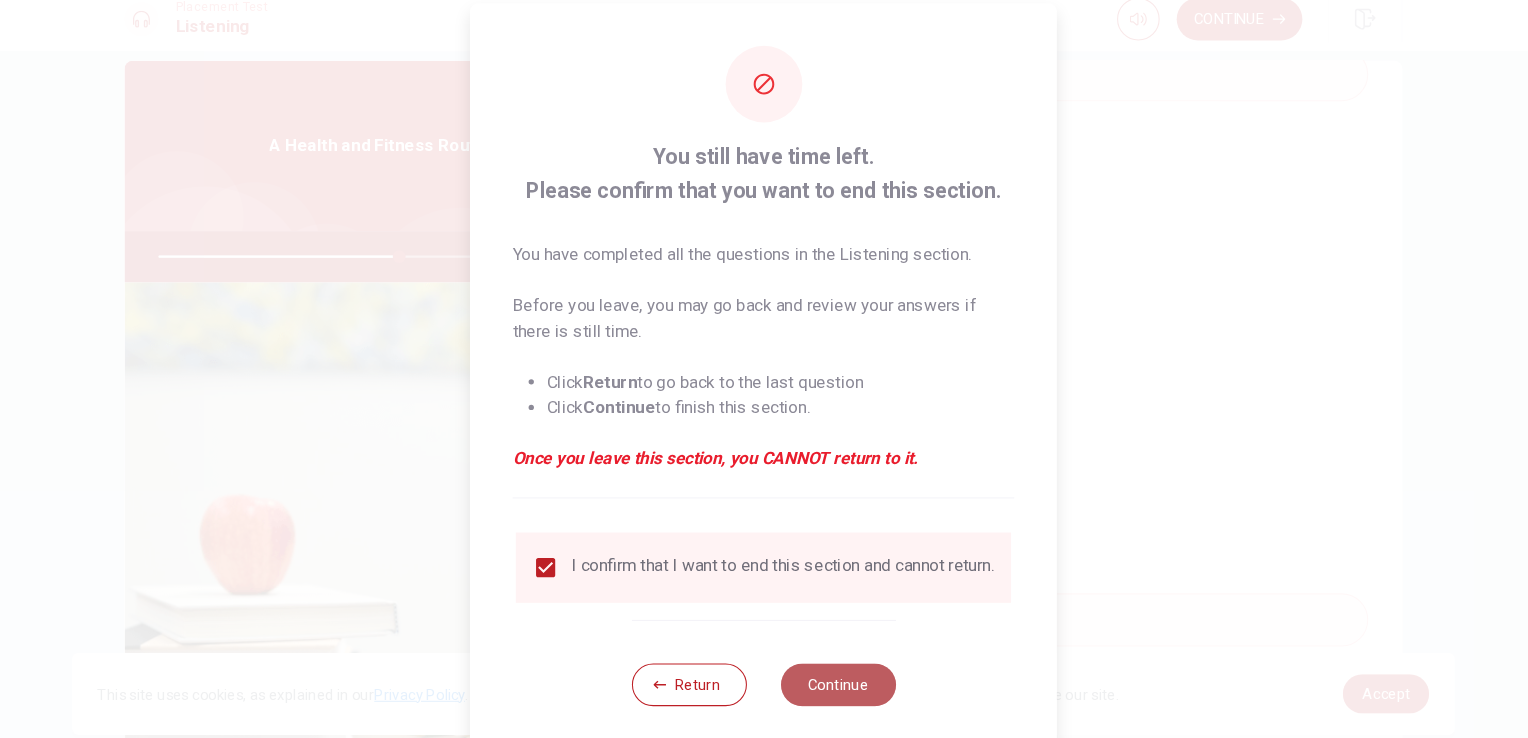 click on "Continue" at bounding box center [834, 659] 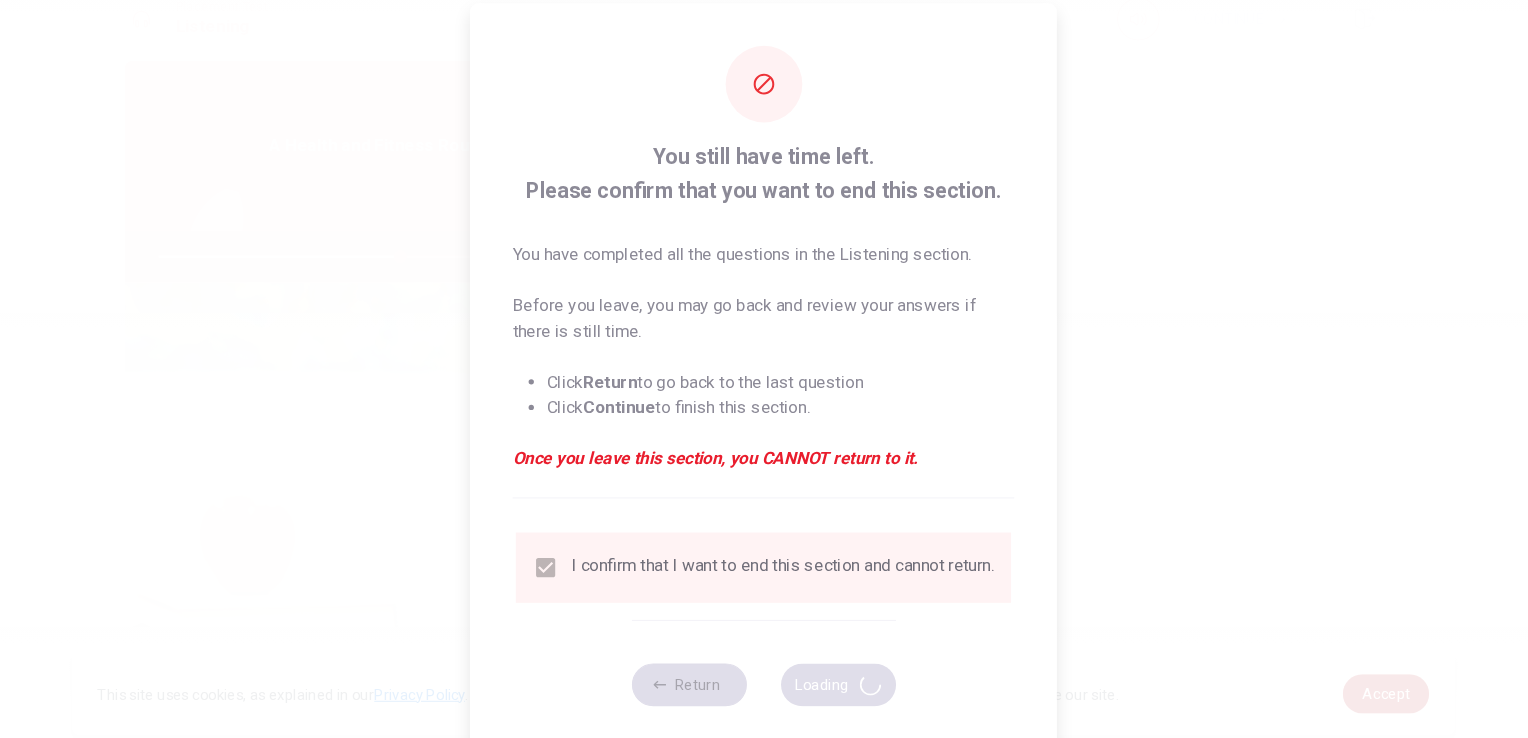 type on "63" 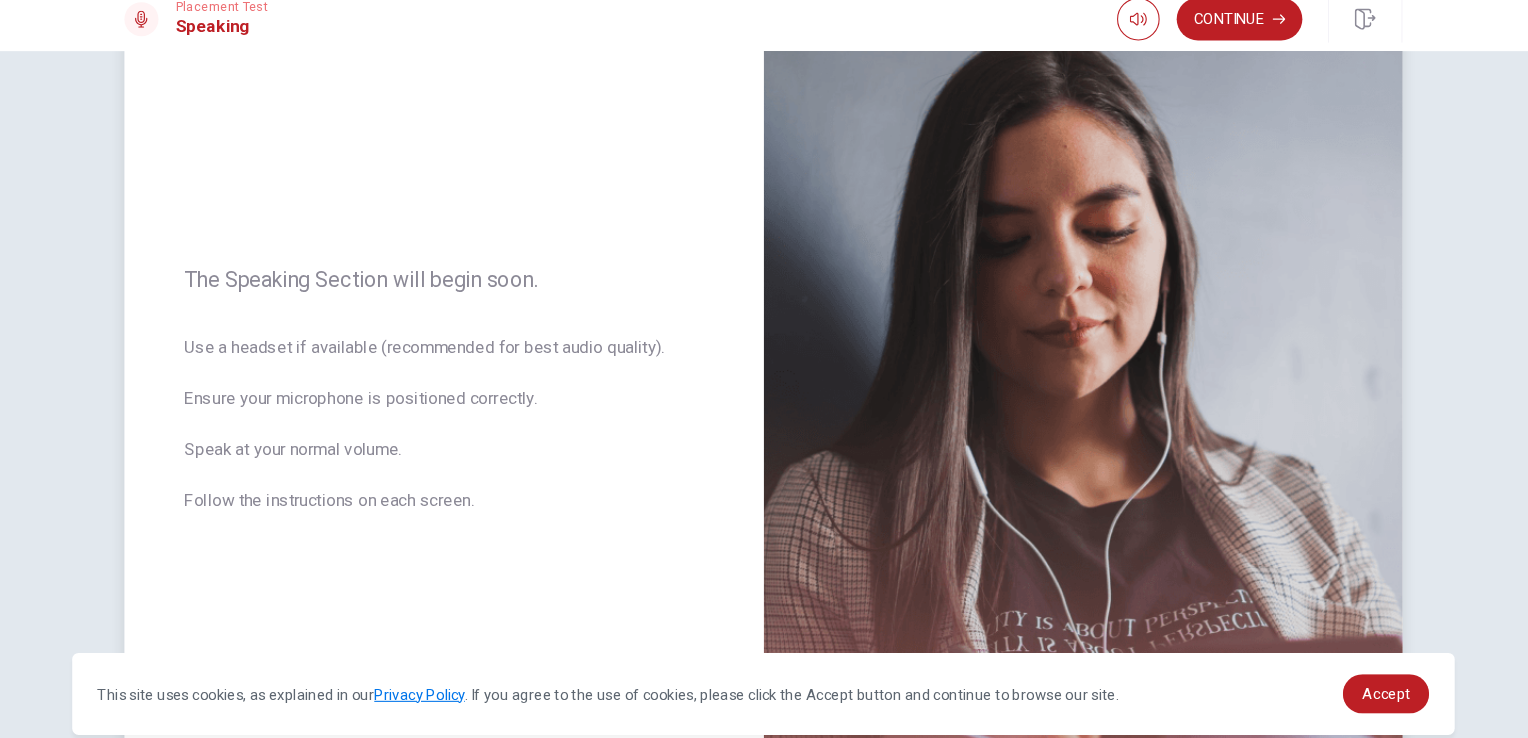 scroll, scrollTop: 145, scrollLeft: 0, axis: vertical 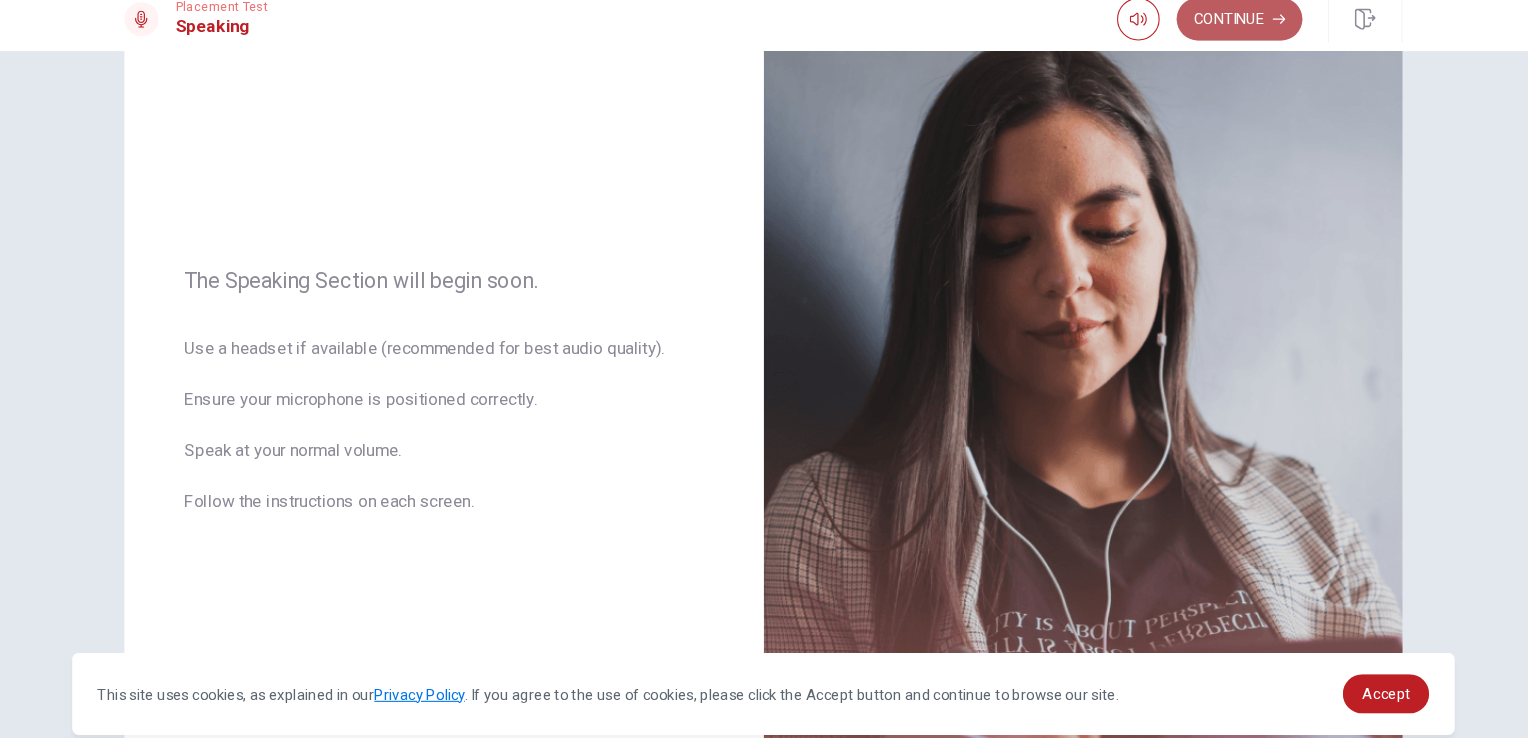click on "Continue" at bounding box center [1211, 34] 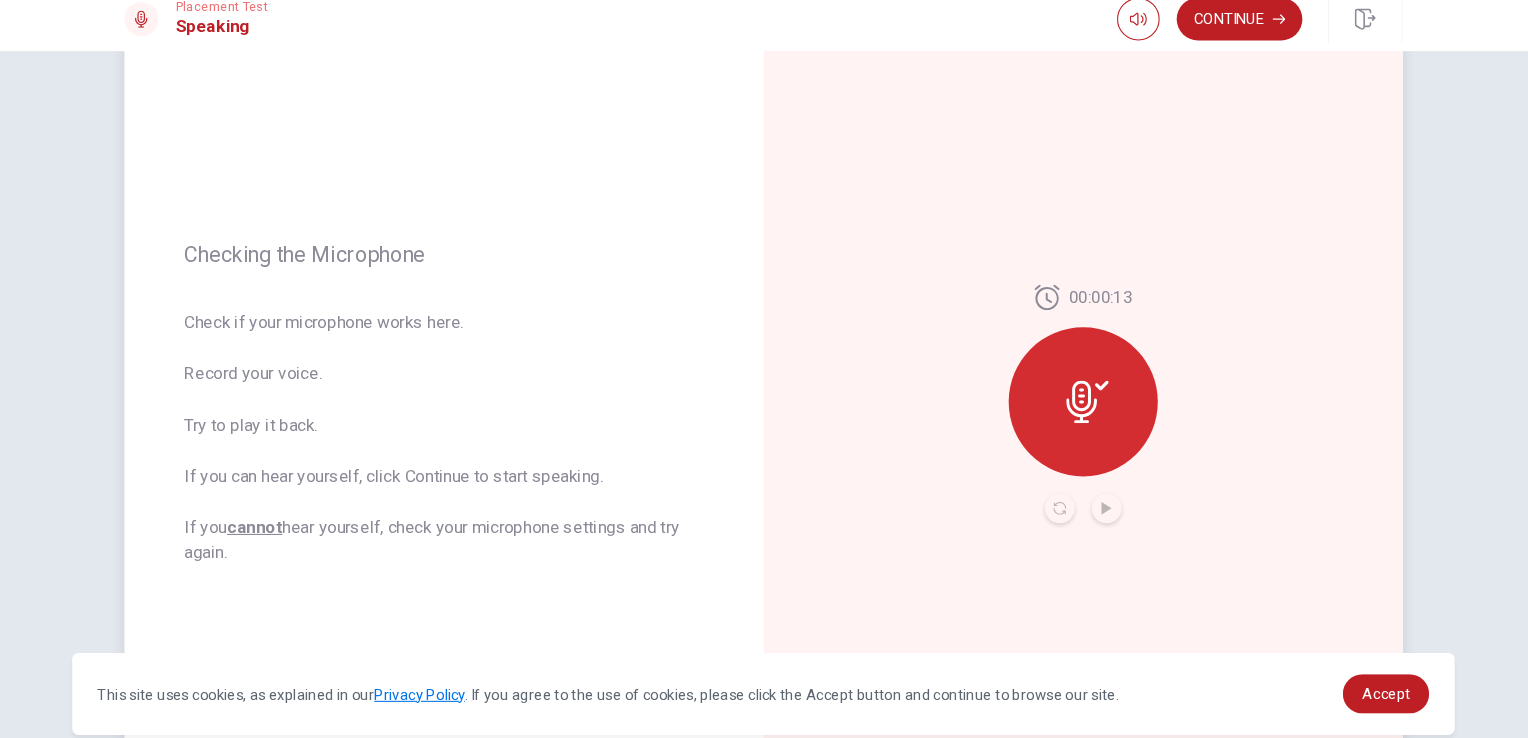 click at bounding box center [1064, 393] 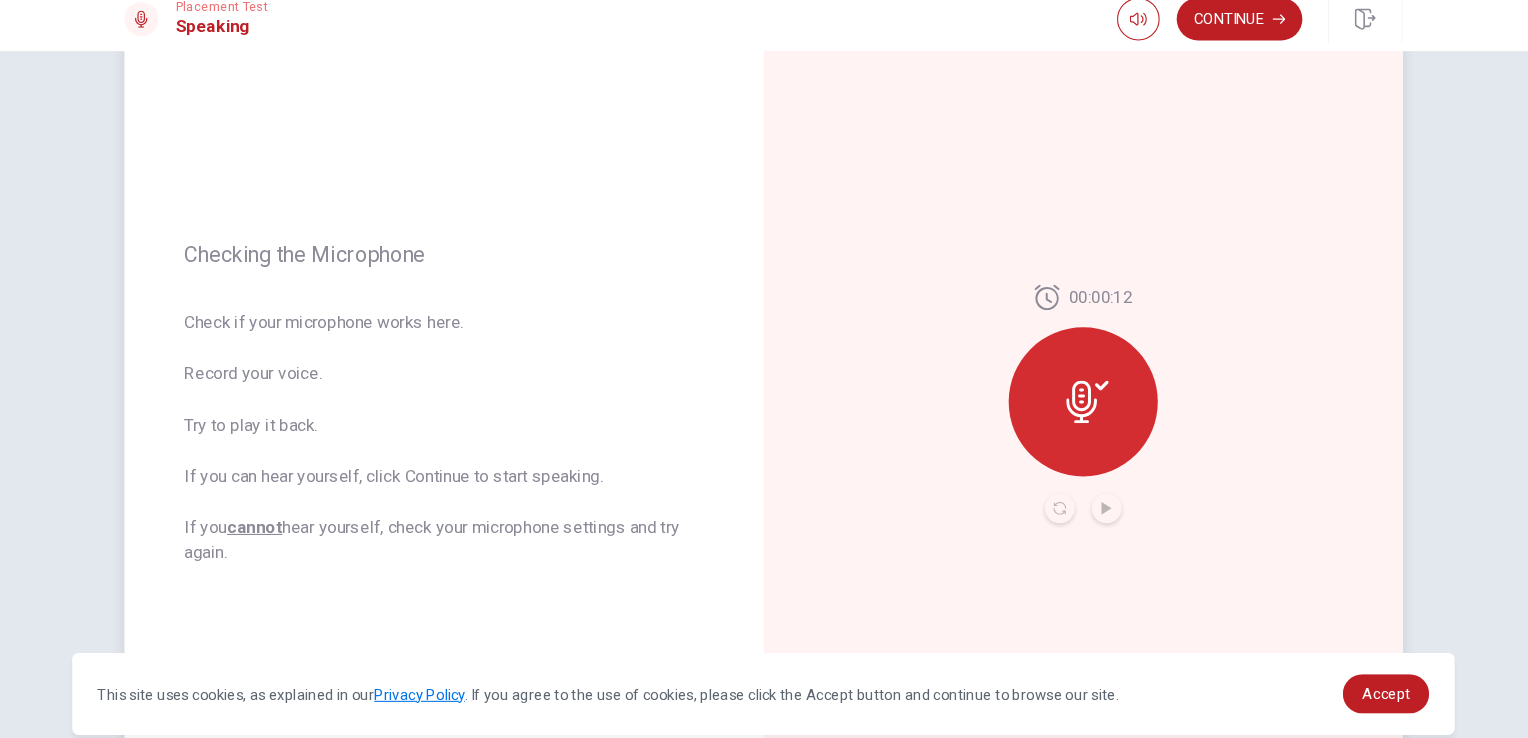 click at bounding box center [1064, 493] 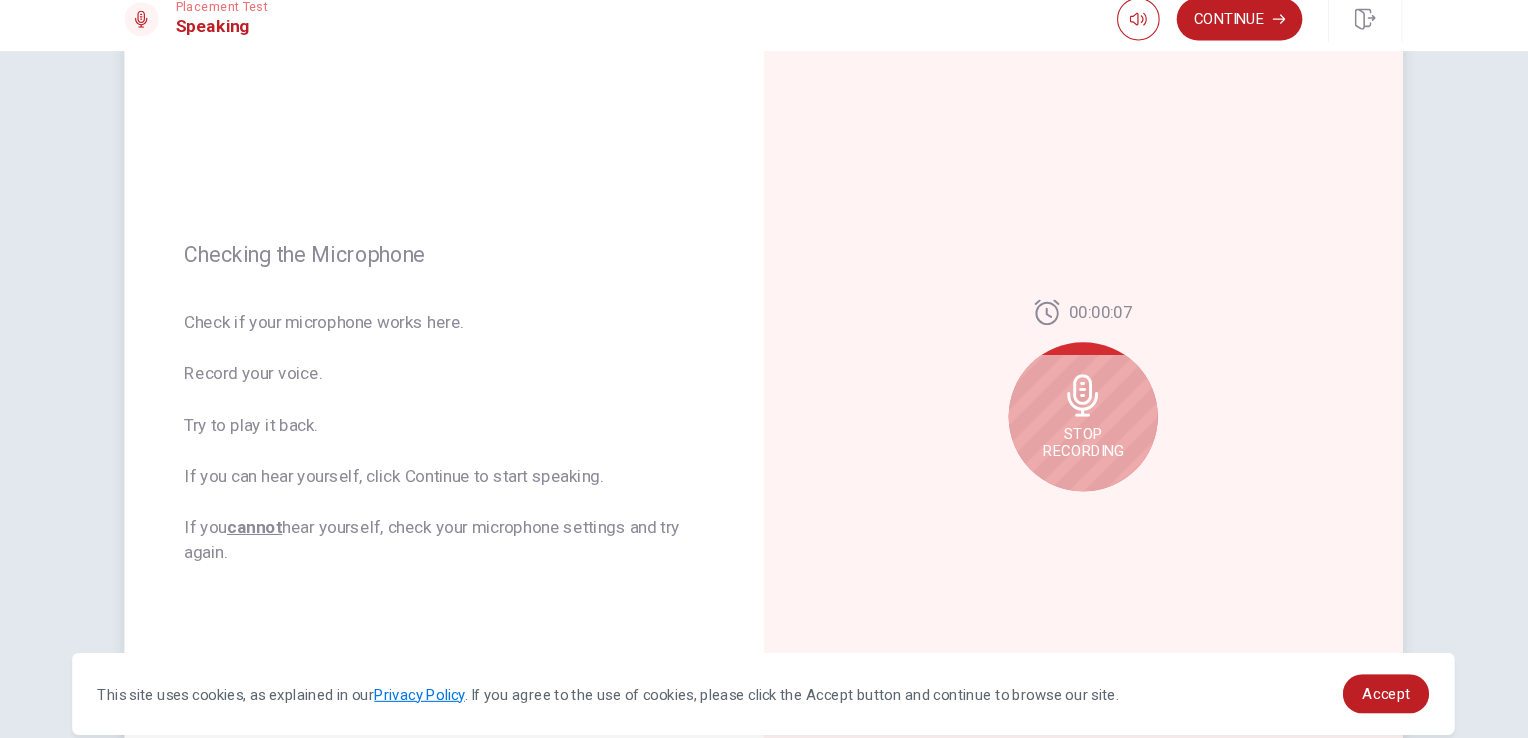click on "Check if your microphone works here.
Record your voice.
Try to play it back.
If you can hear yourself, click Continue to start speaking.
If you  cannot  hear yourself, check your microphone settings and try again." at bounding box center (464, 427) 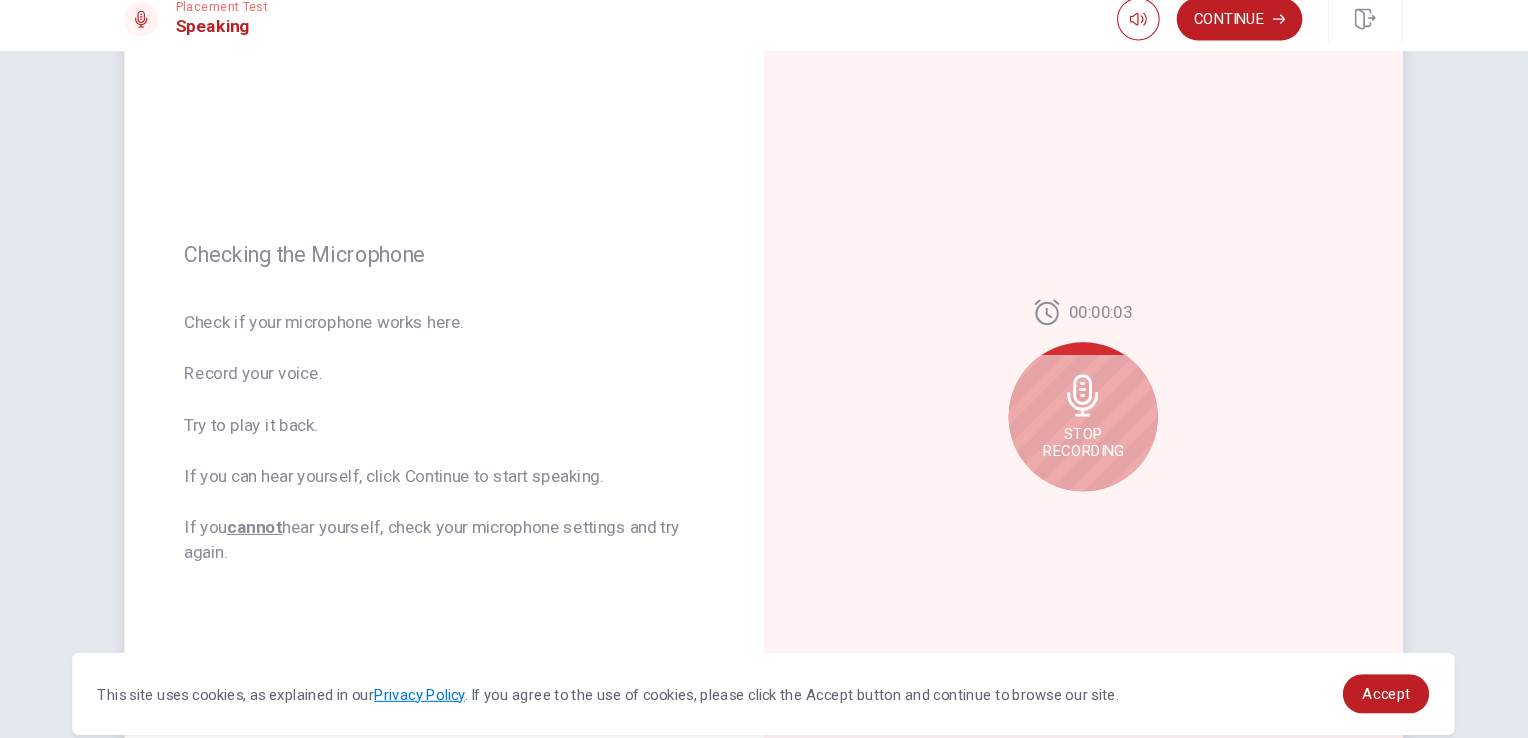 scroll, scrollTop: 211, scrollLeft: 0, axis: vertical 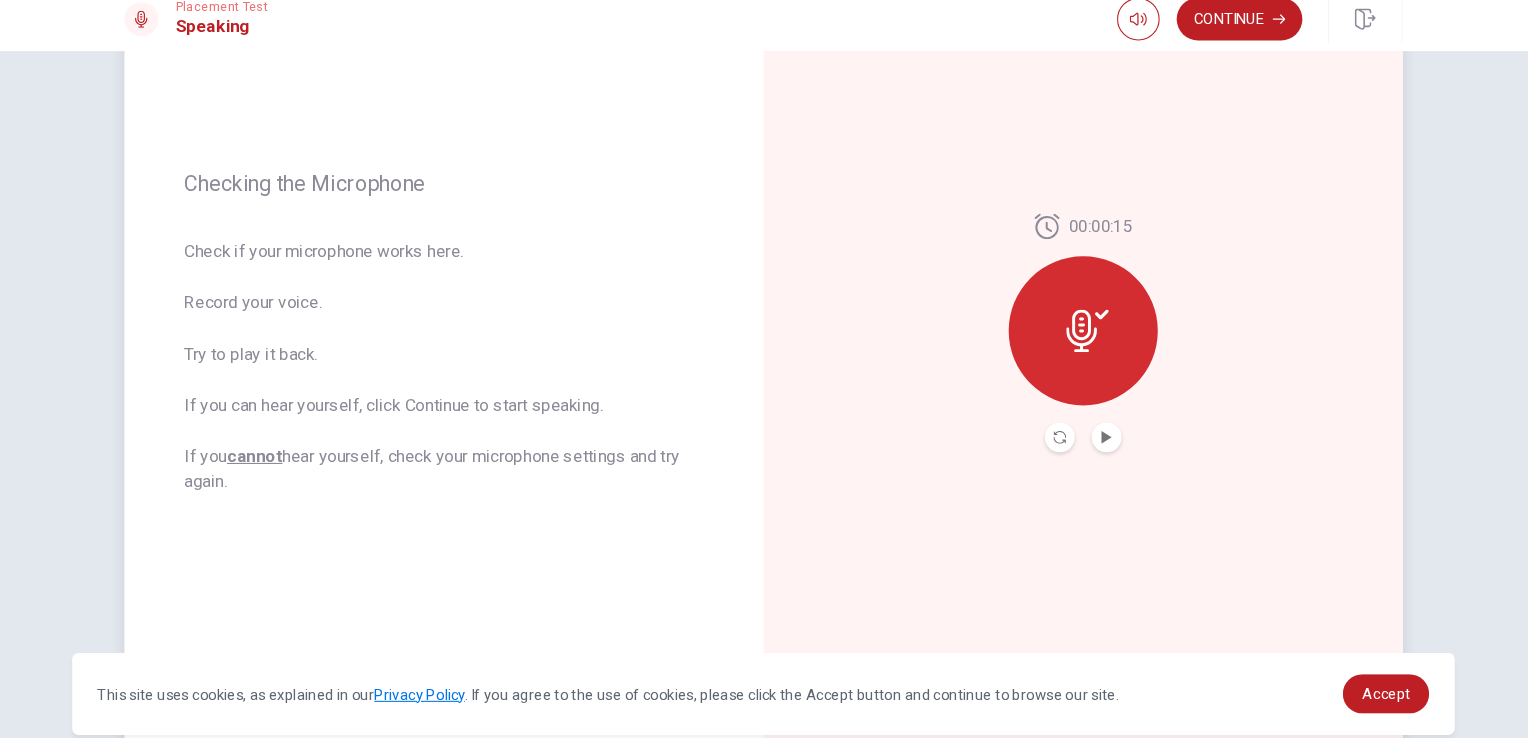 click 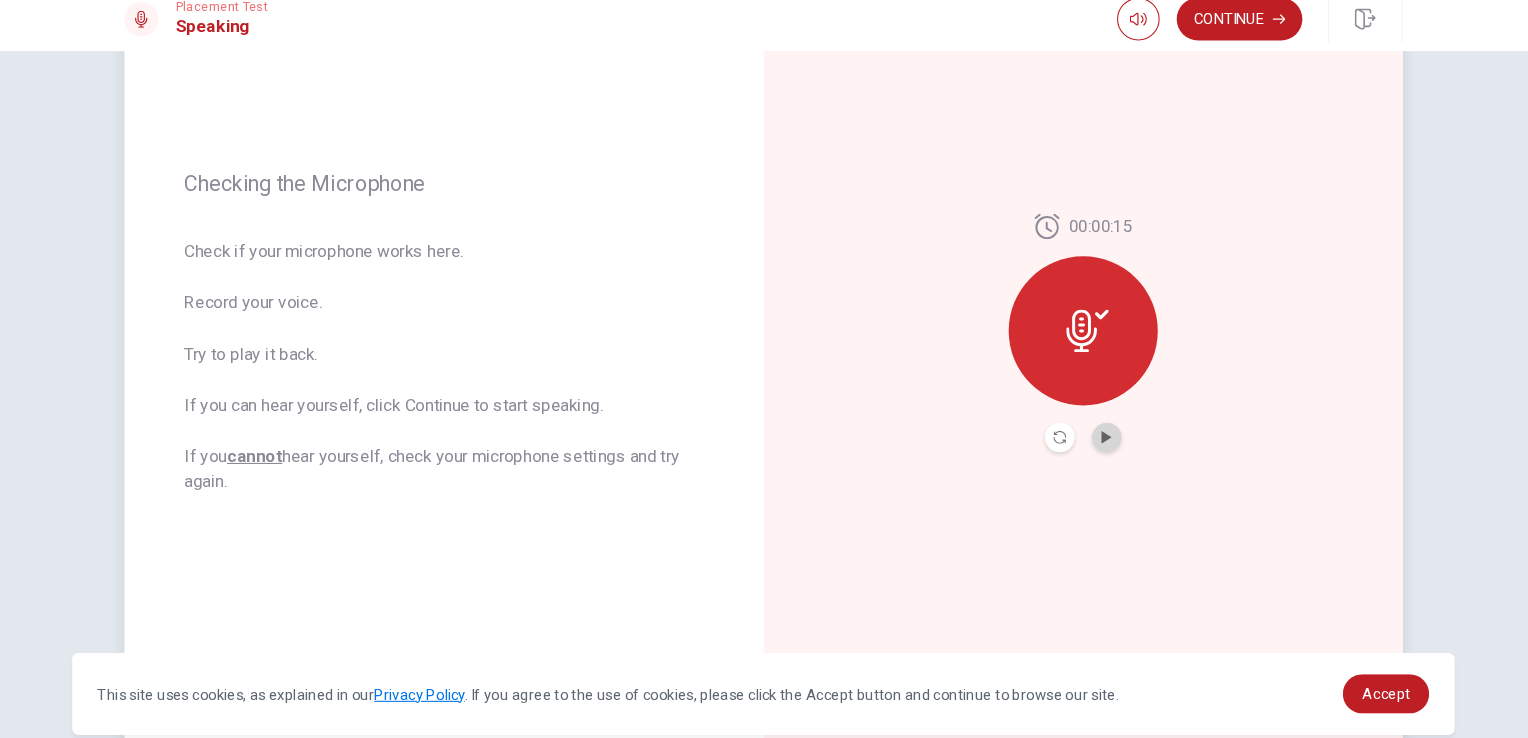 click at bounding box center [1086, 427] 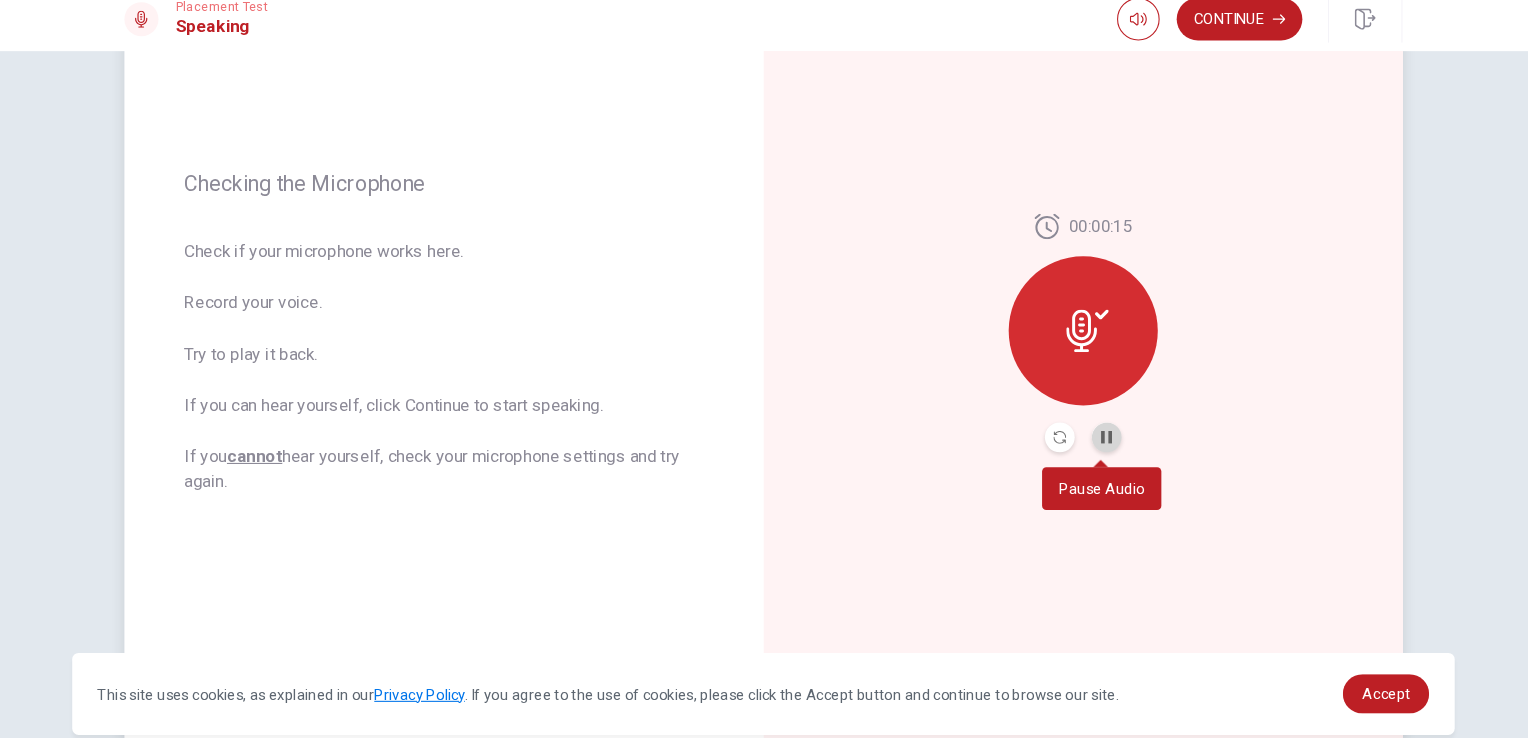 click at bounding box center [1086, 427] 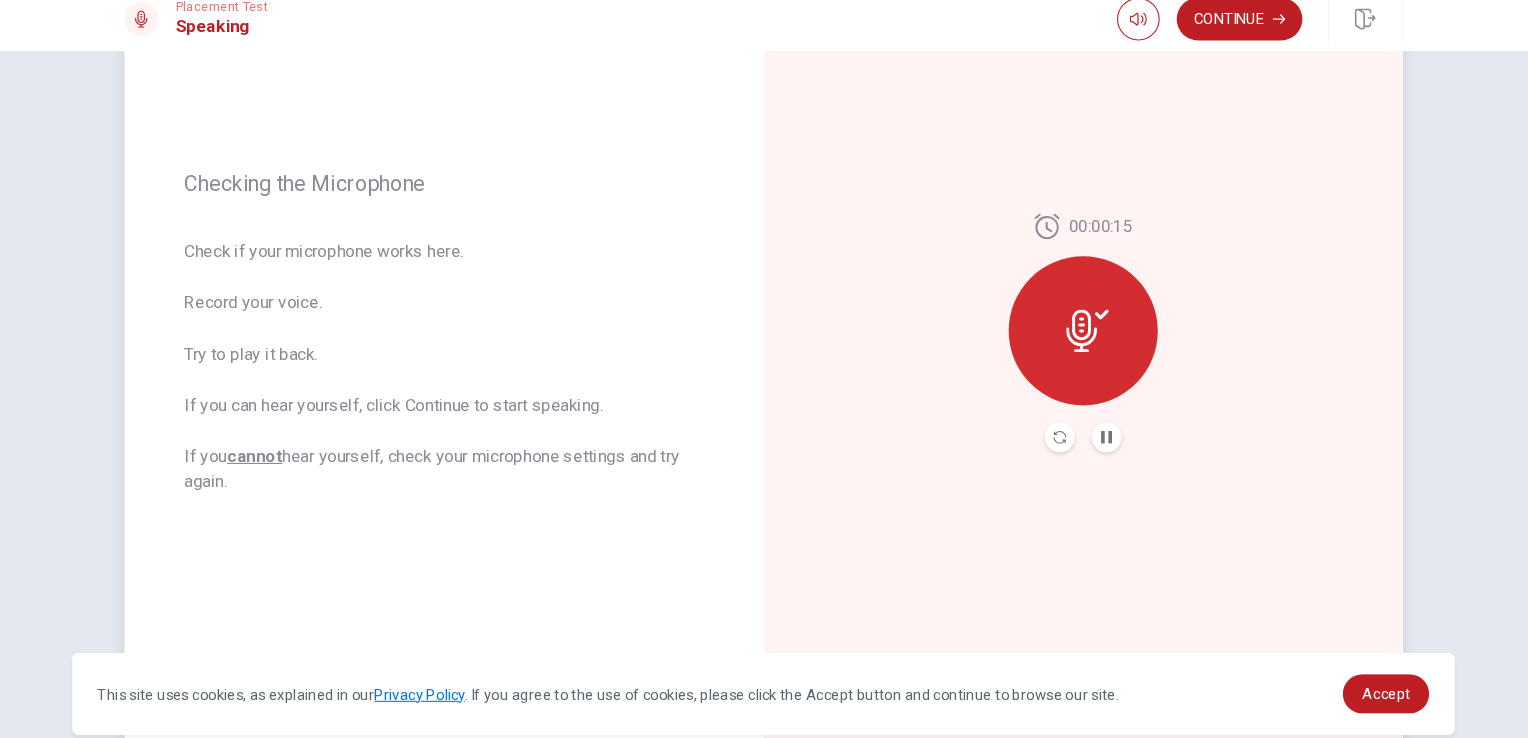 click 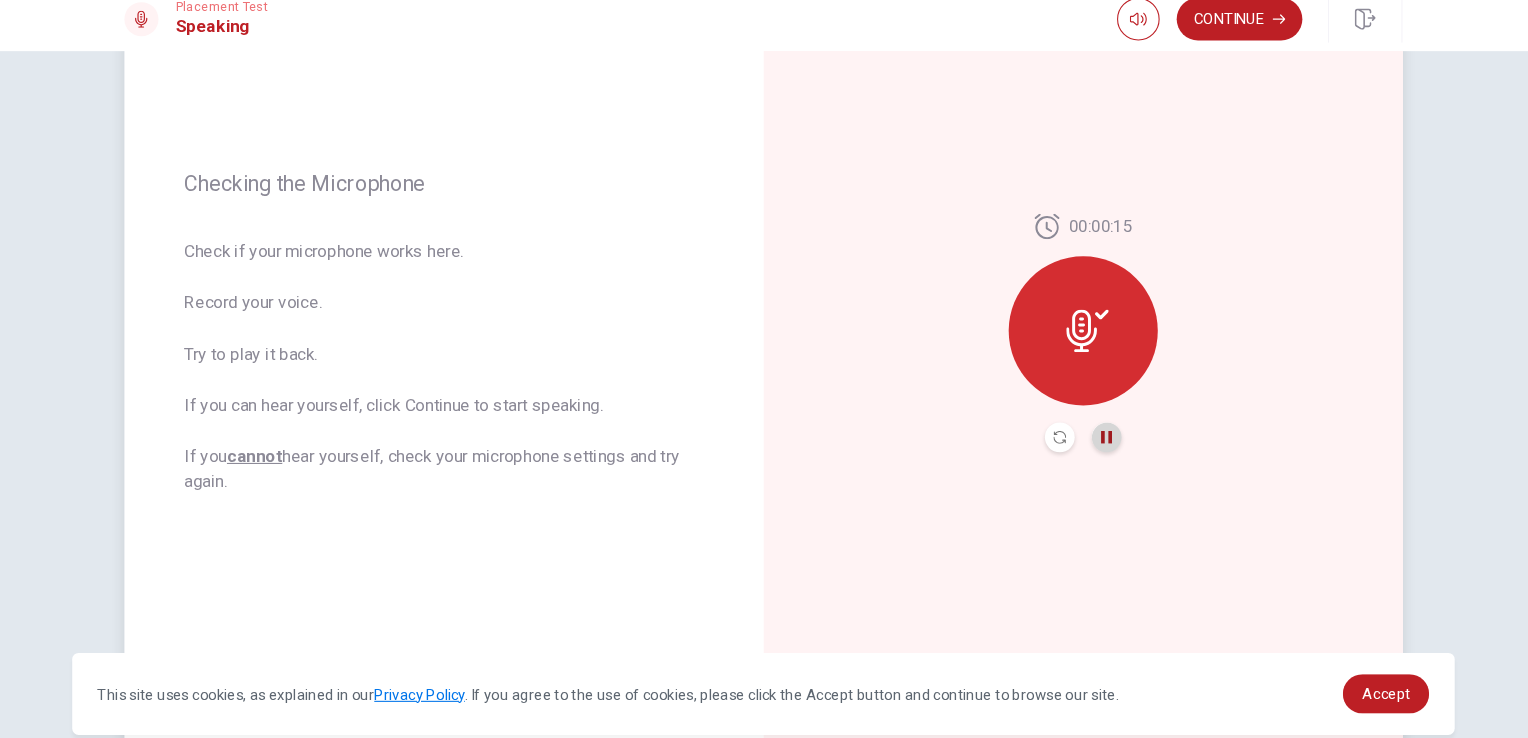 click 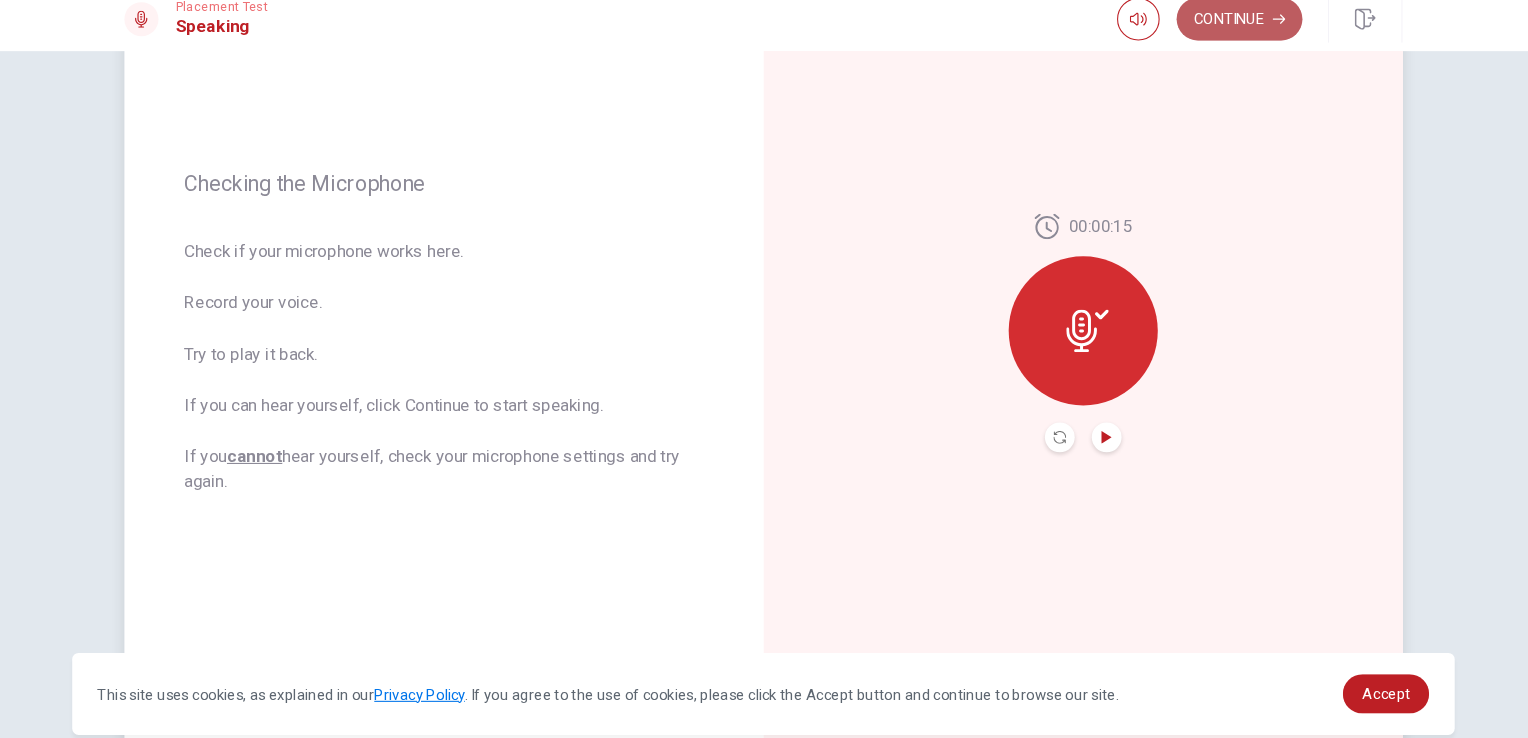 click on "Continue" at bounding box center (1211, 34) 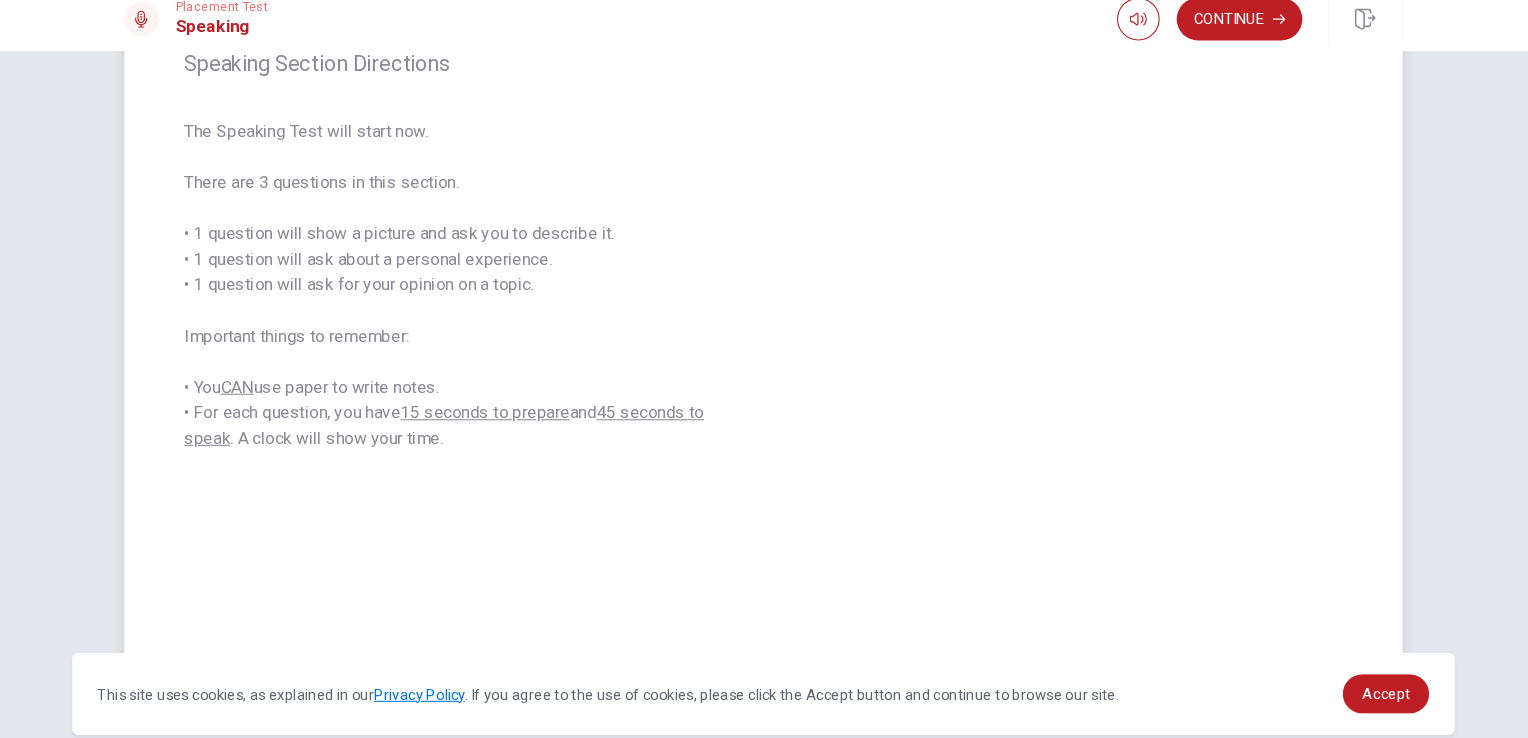 scroll, scrollTop: 211, scrollLeft: 0, axis: vertical 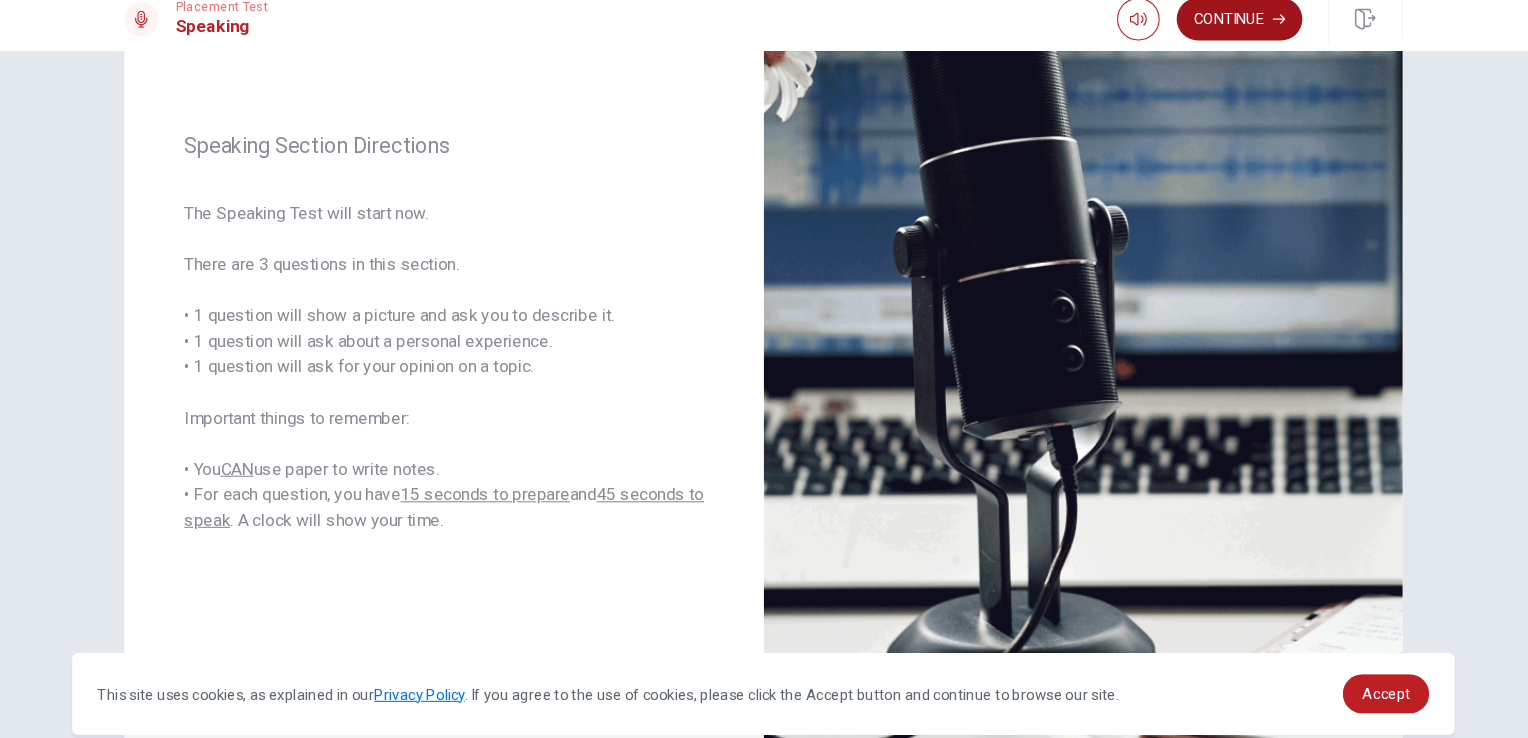 click on "Continue" at bounding box center (1211, 34) 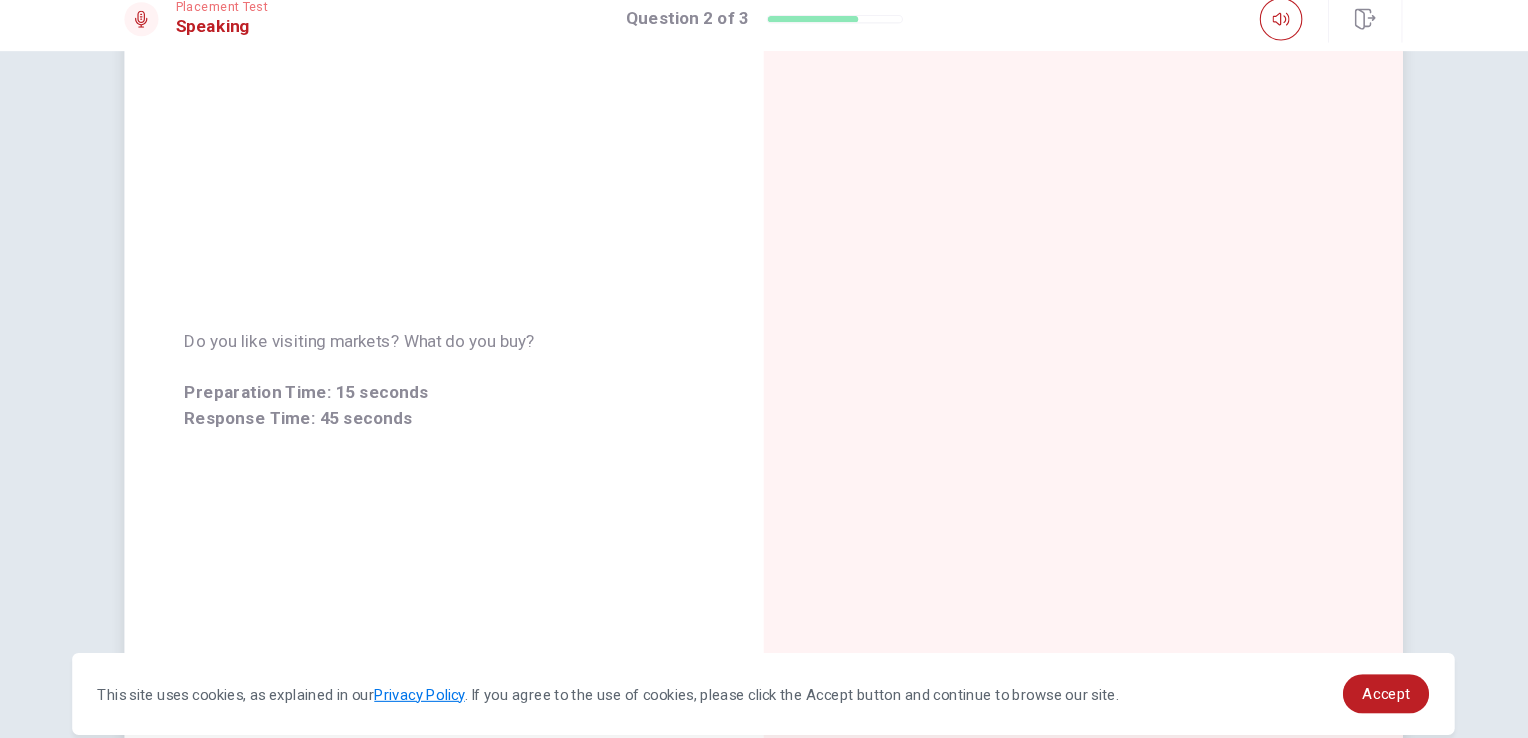 scroll, scrollTop: 168, scrollLeft: 0, axis: vertical 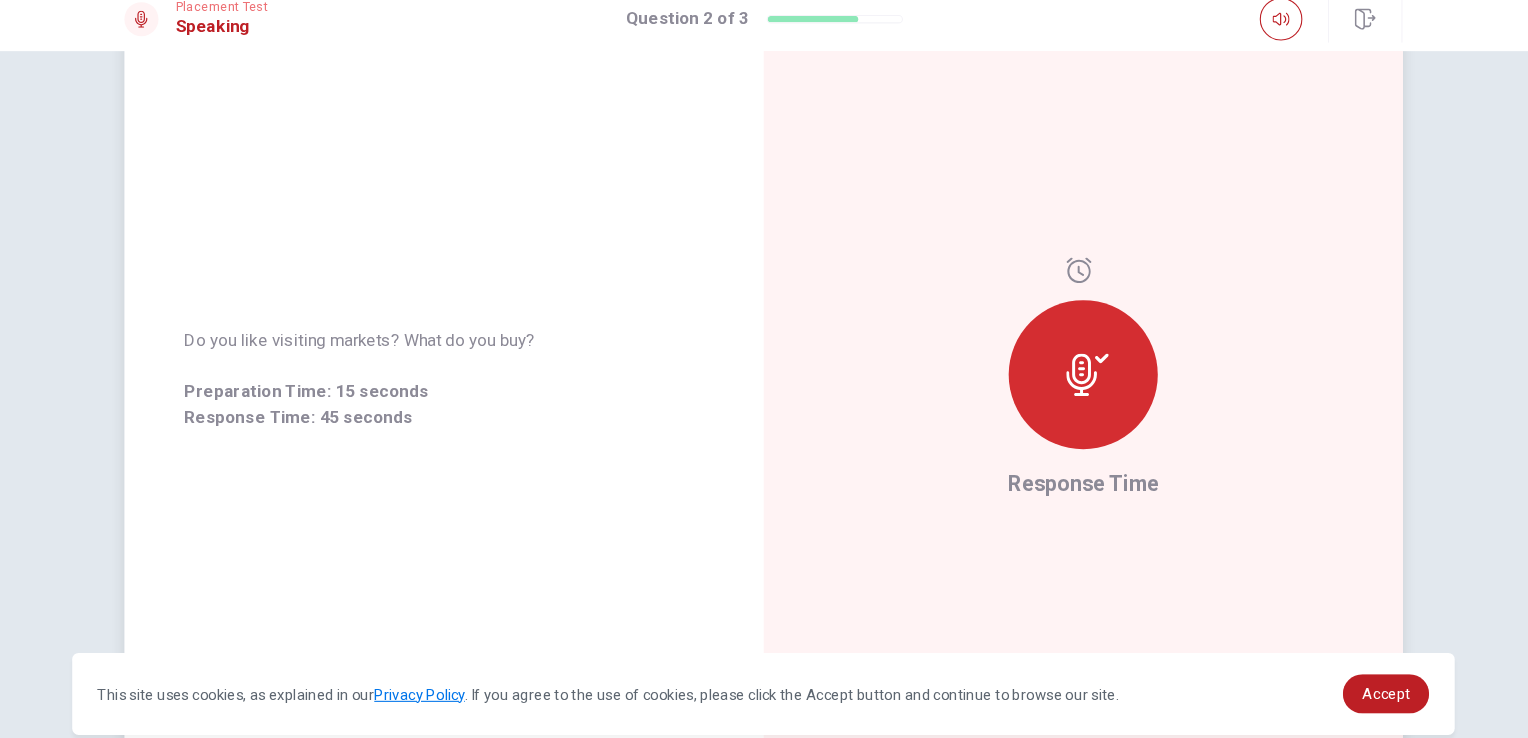 click on "Response Time" at bounding box center [1064, 372] 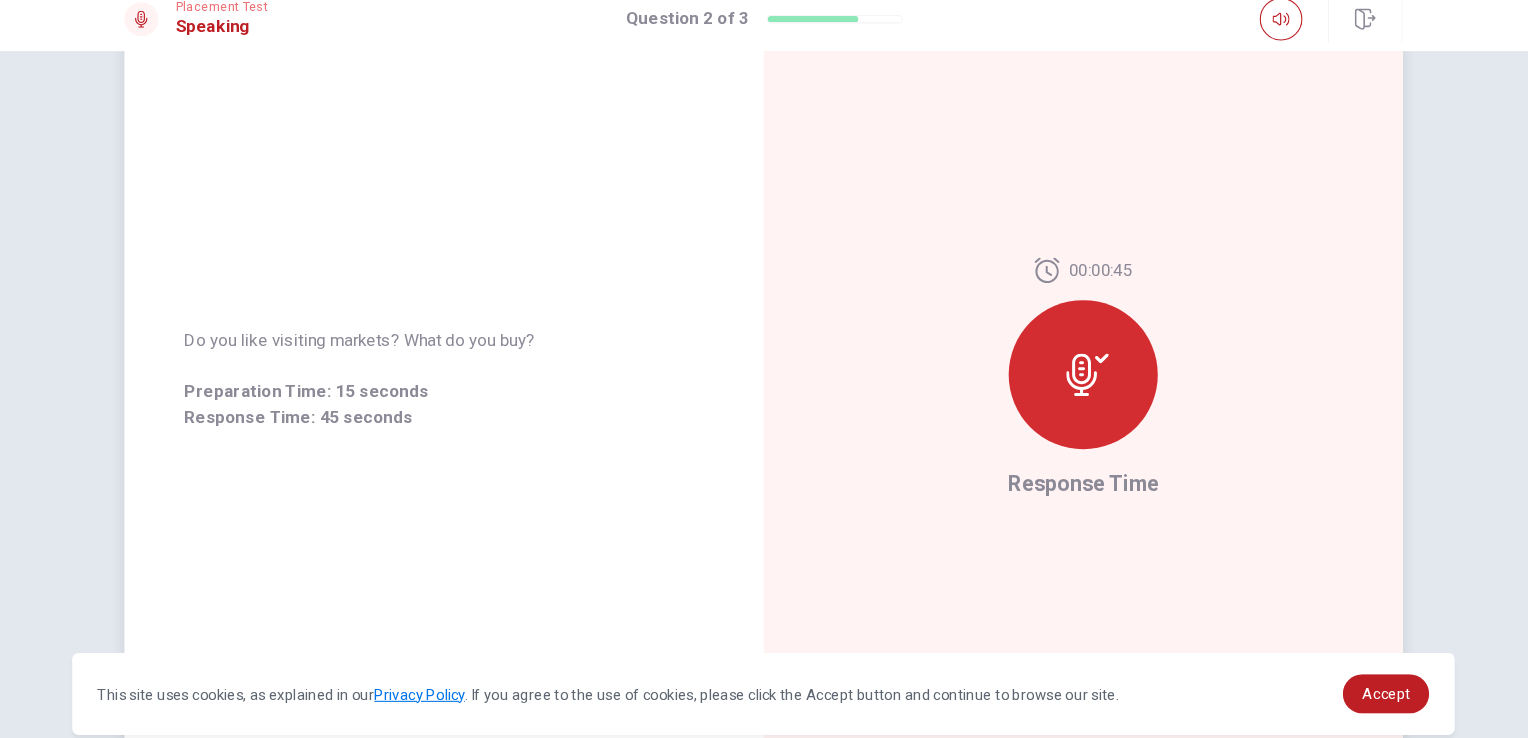 click on "Response Time: 45 seconds" at bounding box center (464, 408) 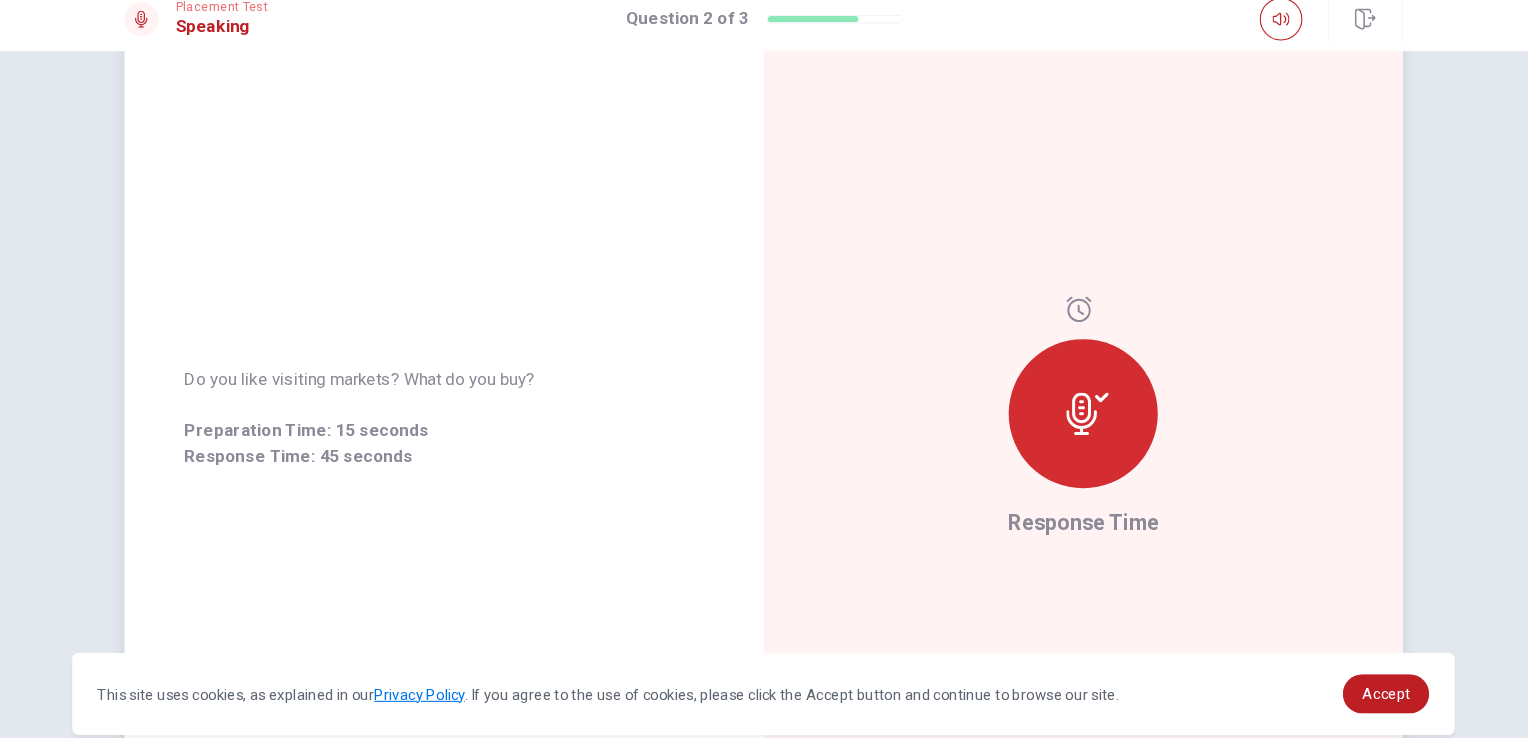 scroll, scrollTop: 138, scrollLeft: 0, axis: vertical 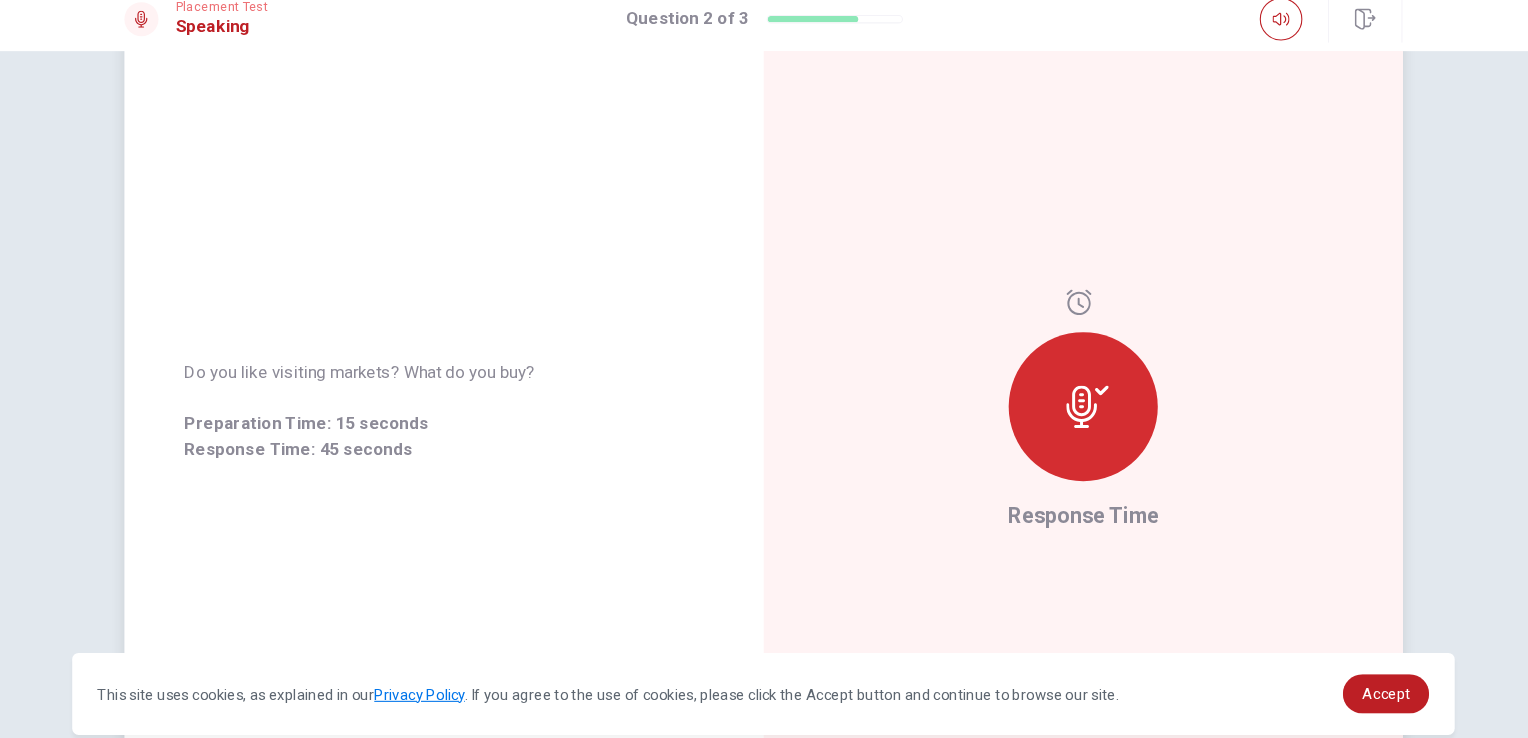 click at bounding box center (1064, 398) 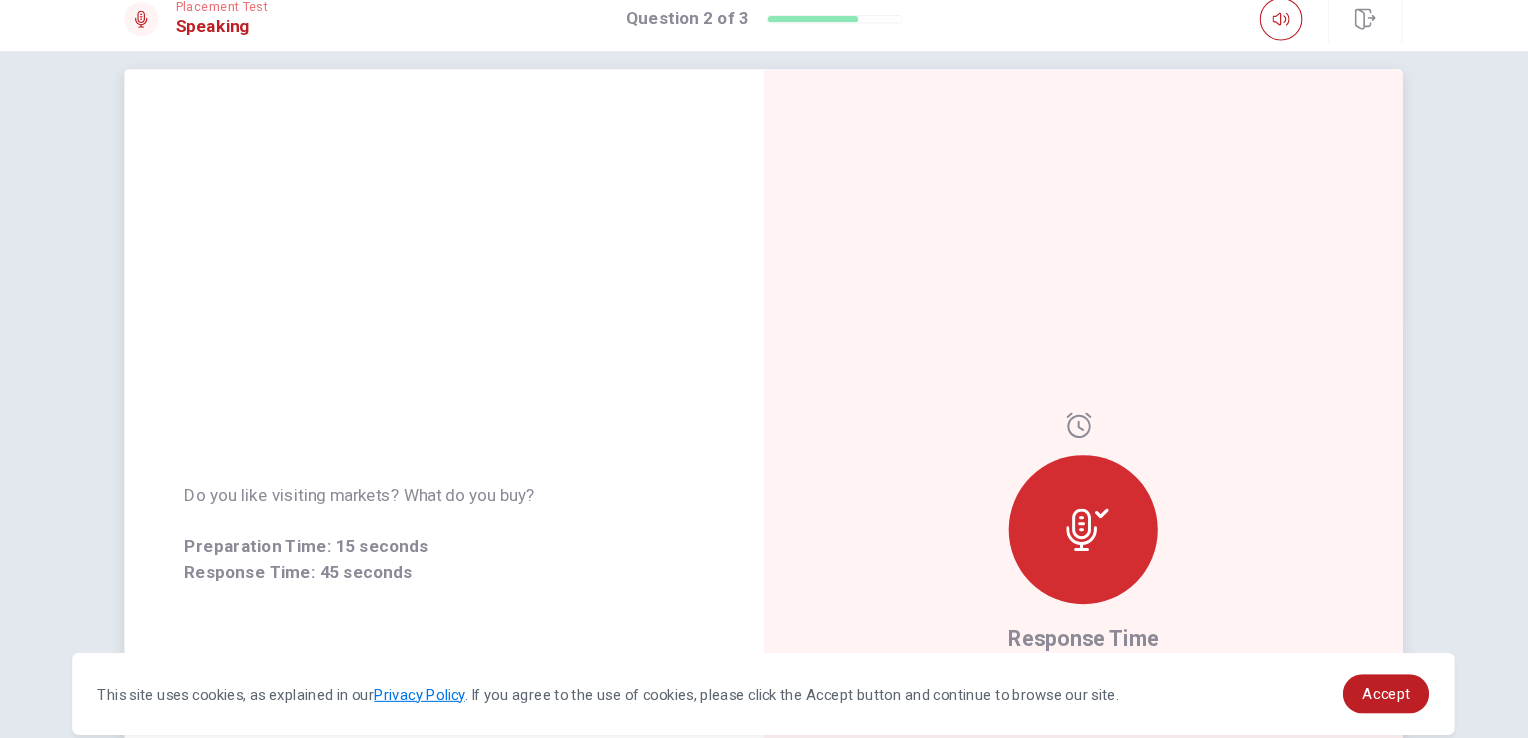 scroll, scrollTop: 104, scrollLeft: 0, axis: vertical 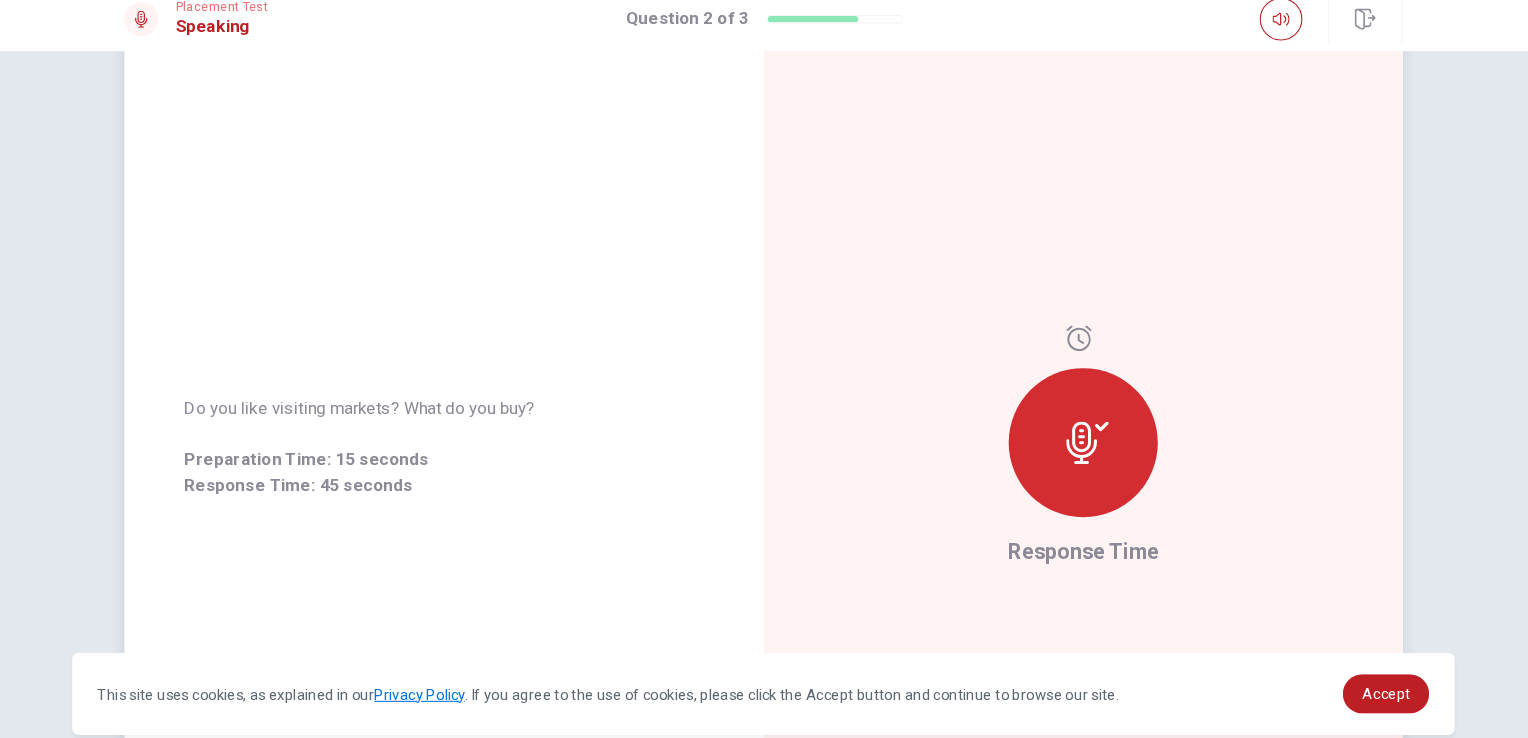 click at bounding box center [1064, 432] 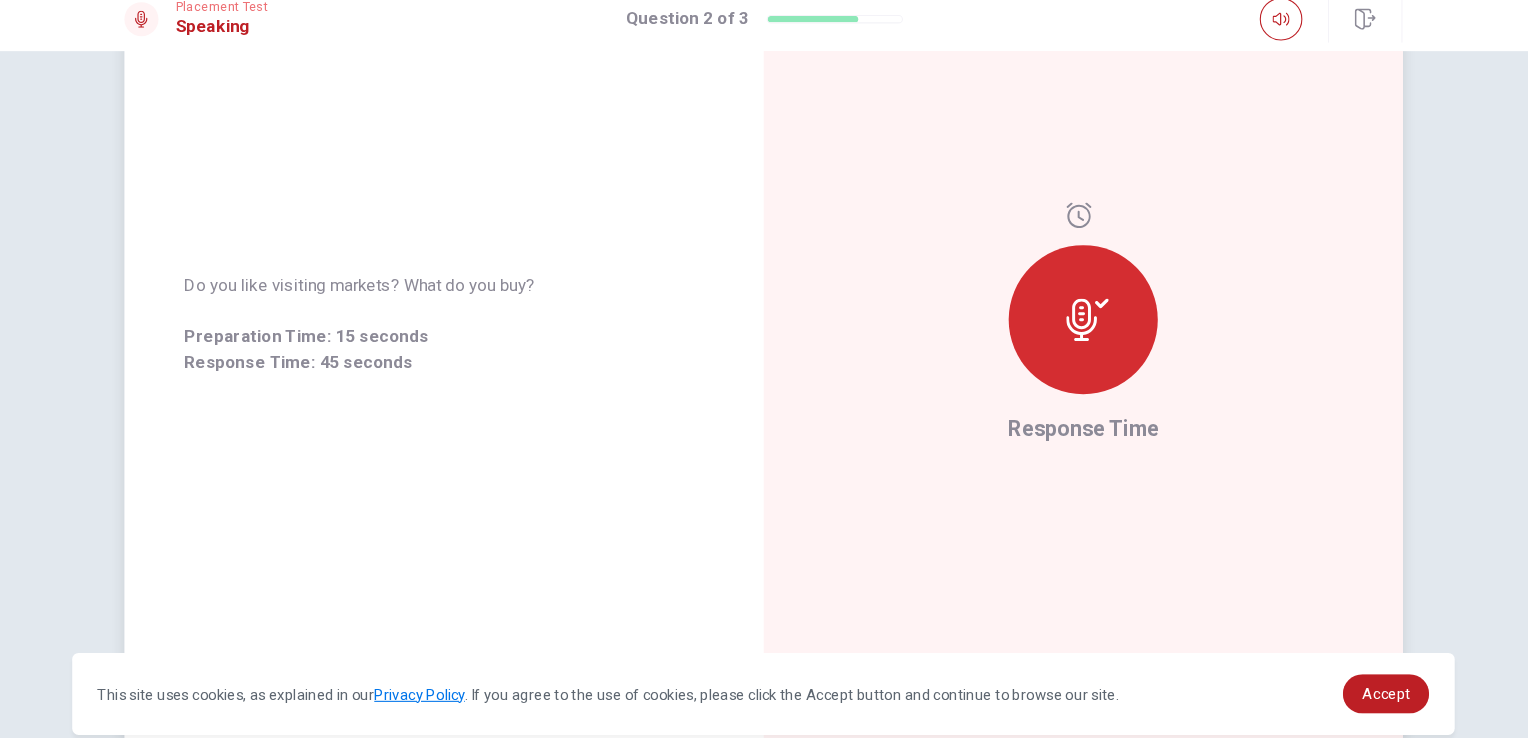 scroll, scrollTop: 220, scrollLeft: 0, axis: vertical 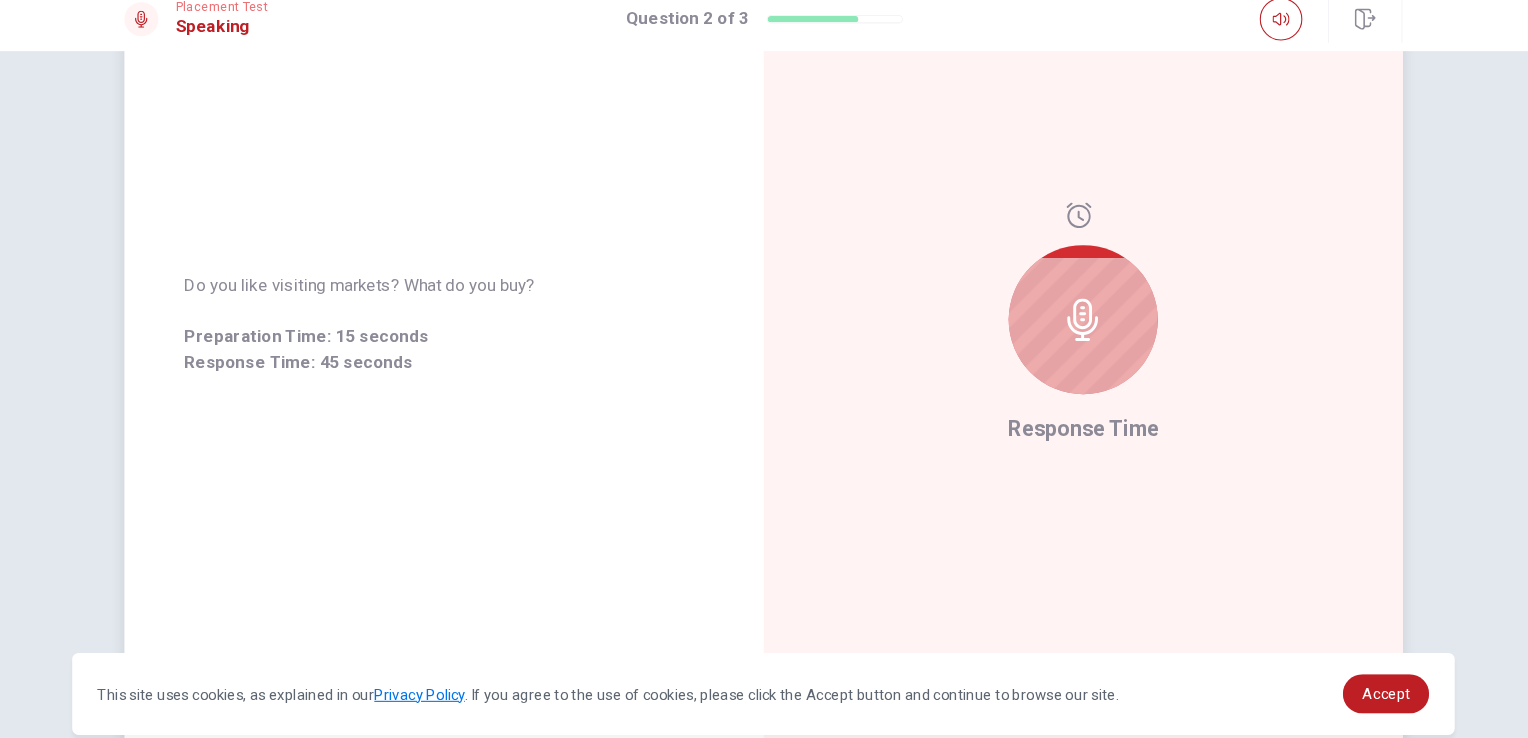 click at bounding box center [1064, 304] 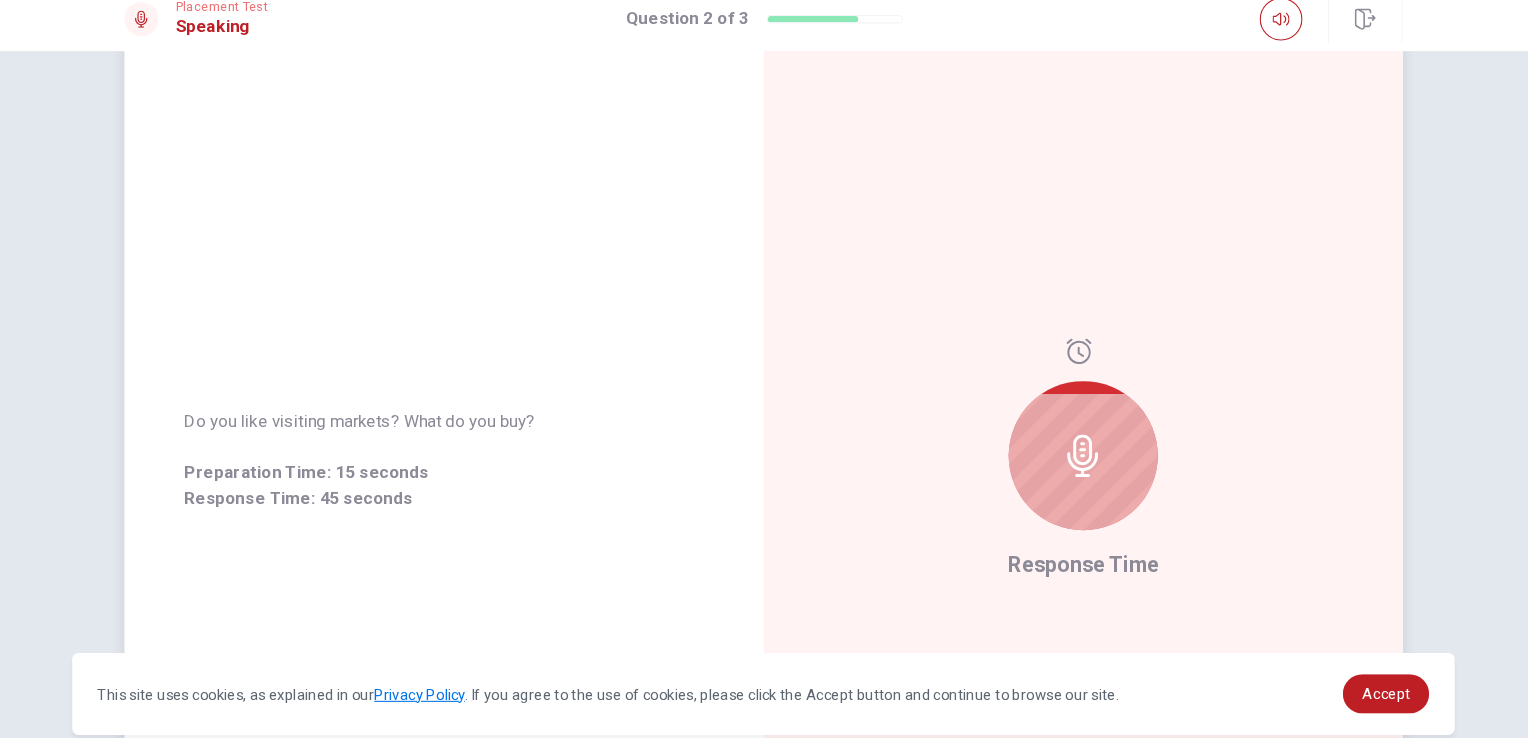 scroll, scrollTop: 0, scrollLeft: 0, axis: both 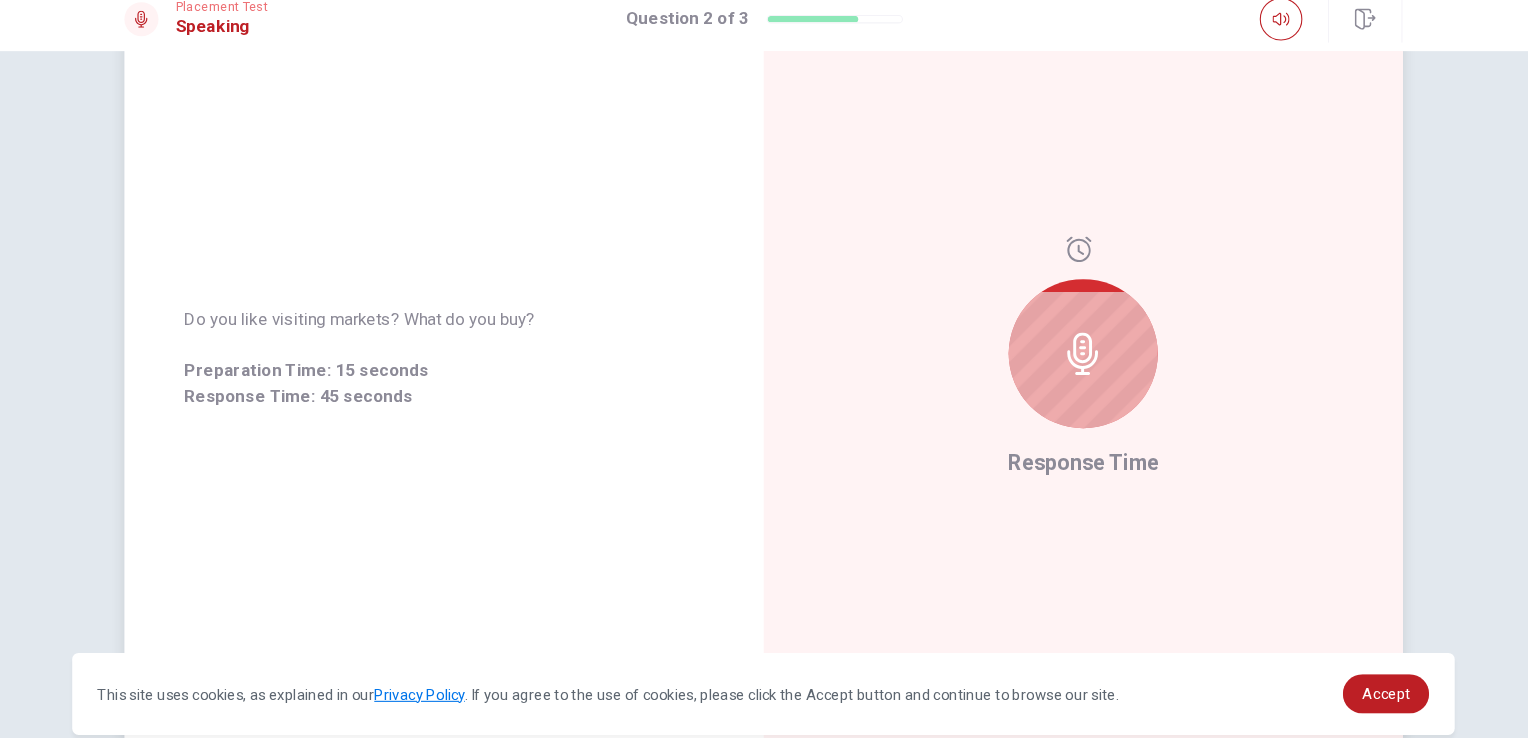 click at bounding box center [1064, 348] 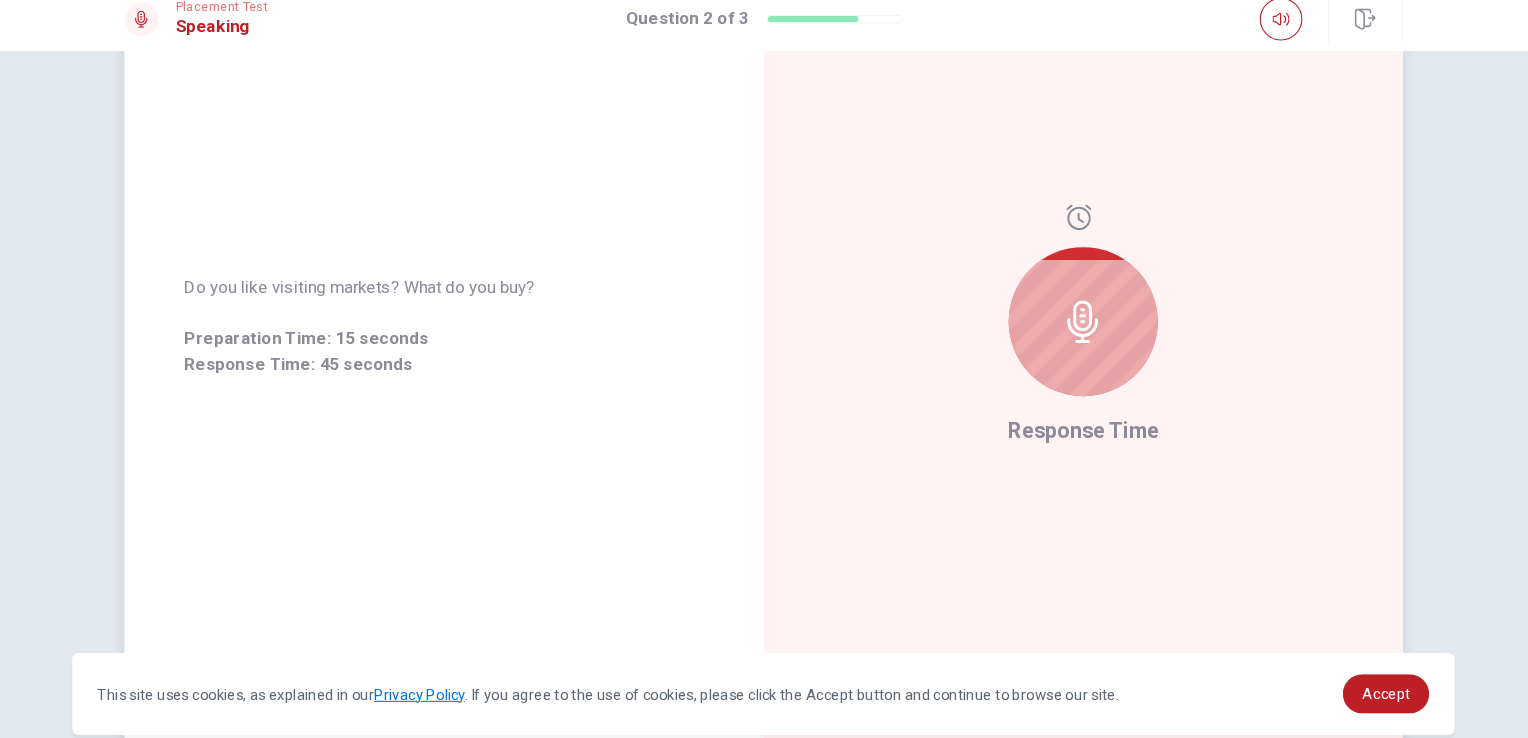 scroll, scrollTop: 223, scrollLeft: 0, axis: vertical 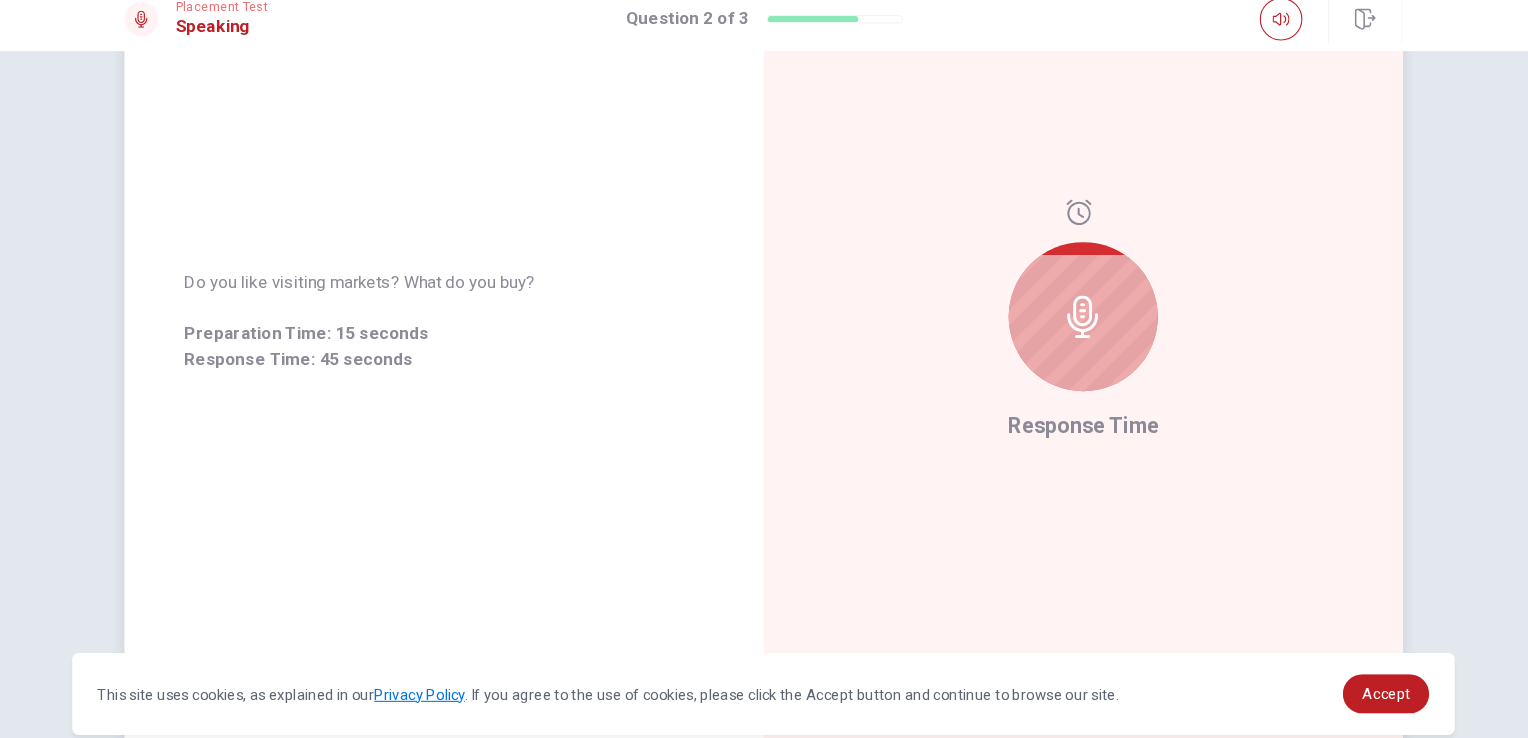 click on "Response Time" at bounding box center (1064, 317) 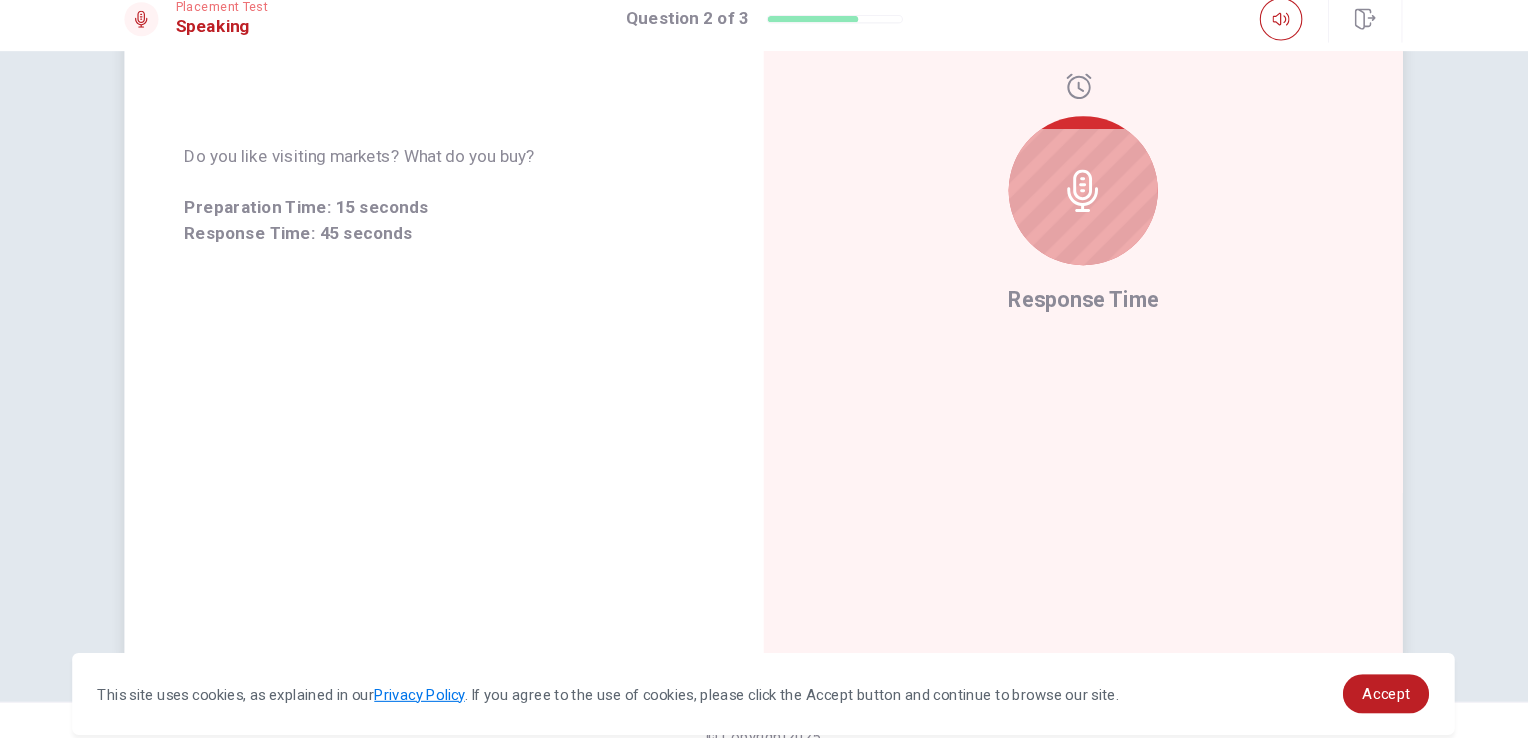 scroll, scrollTop: 0, scrollLeft: 0, axis: both 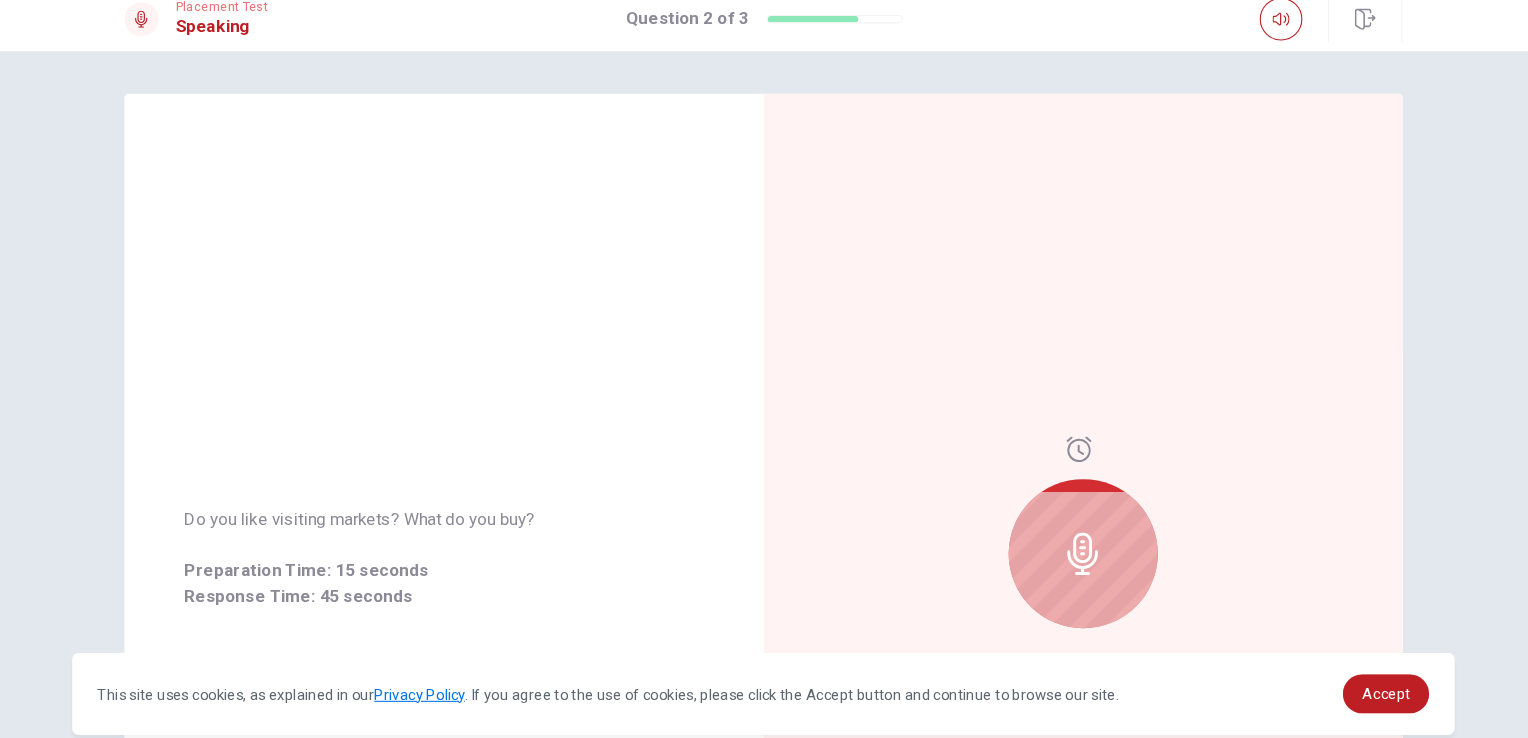 click 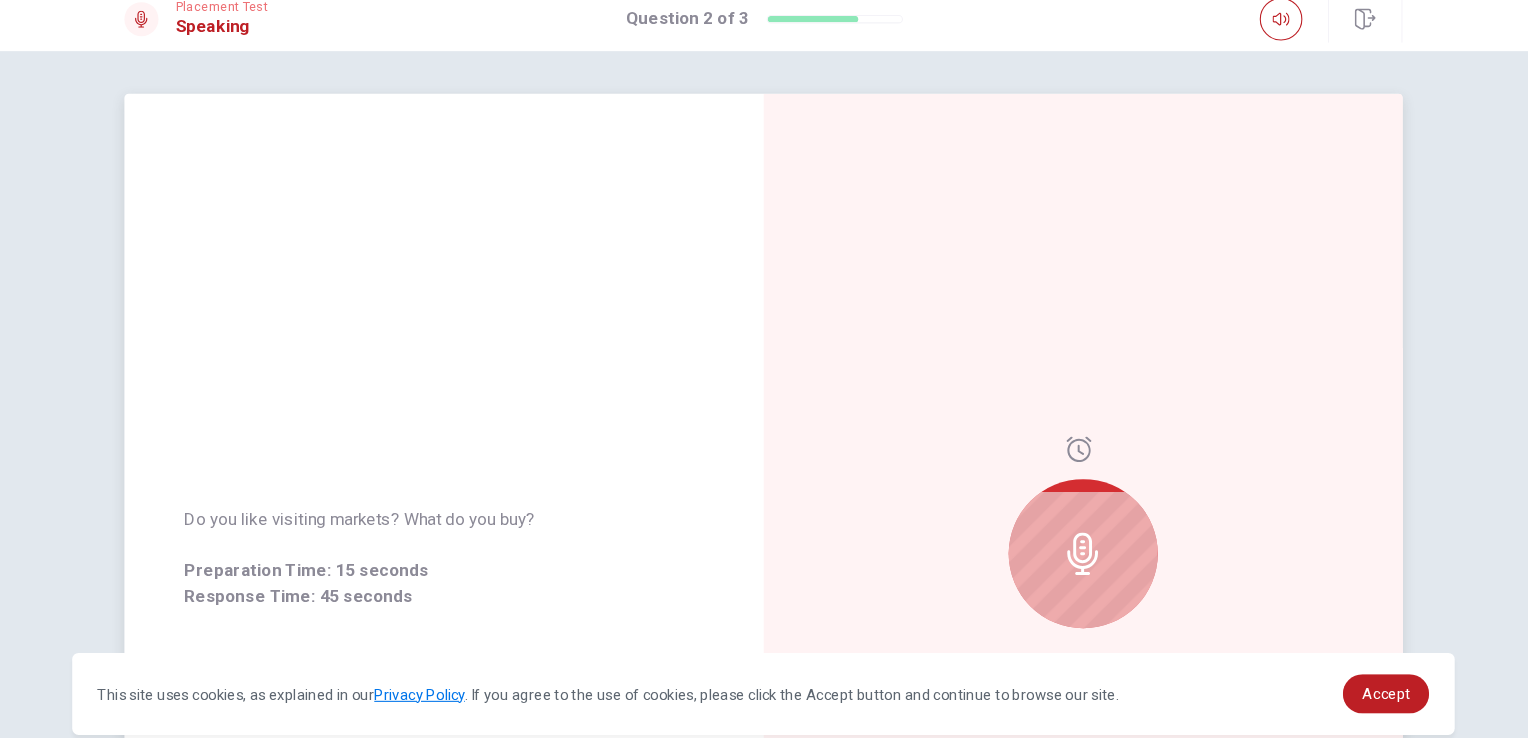 click on "Do you like visiting markets? What do you buy? Preparation Time: 15 seconds Response Time: 45 seconds" at bounding box center [464, 540] 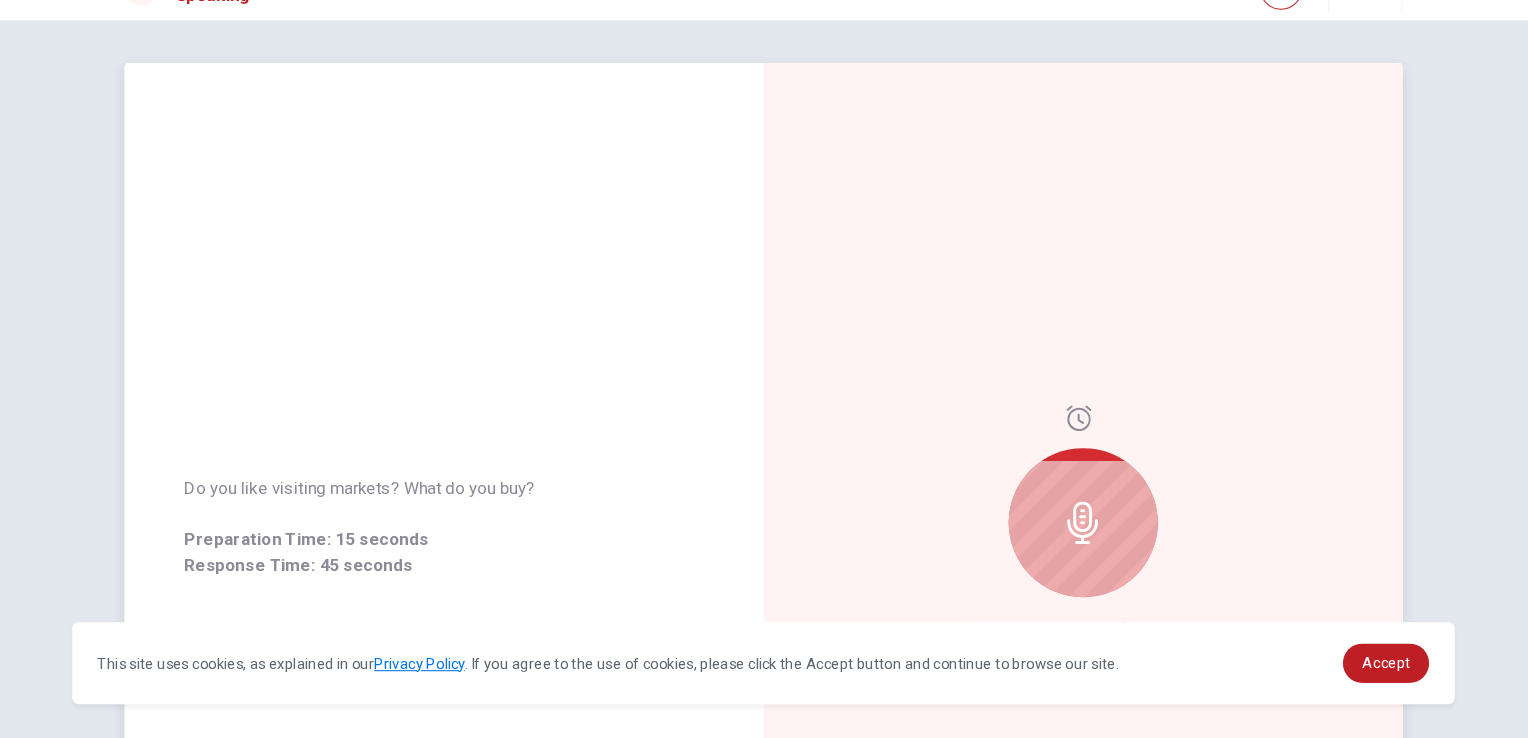 click at bounding box center (1064, 536) 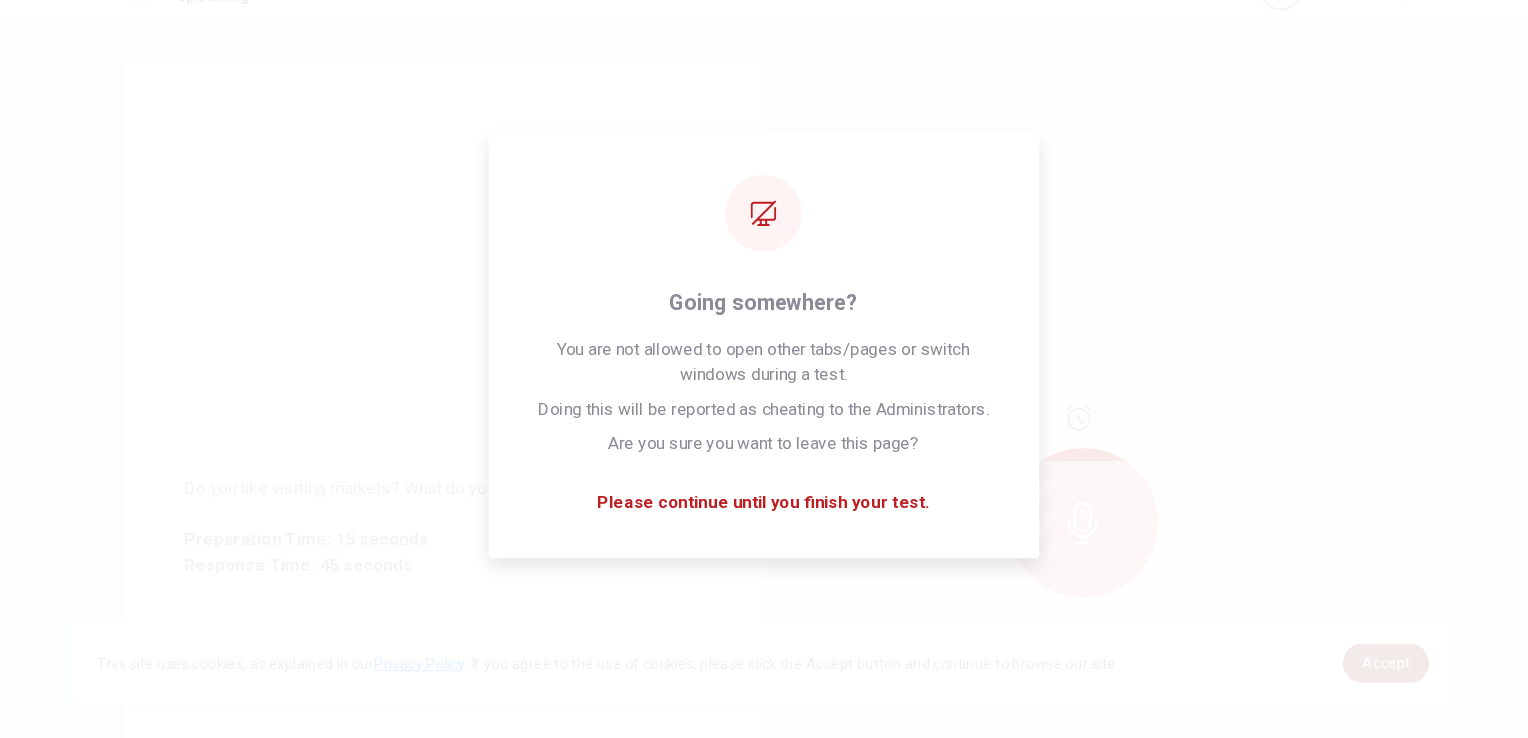 click on "Accept" at bounding box center (1348, 667) 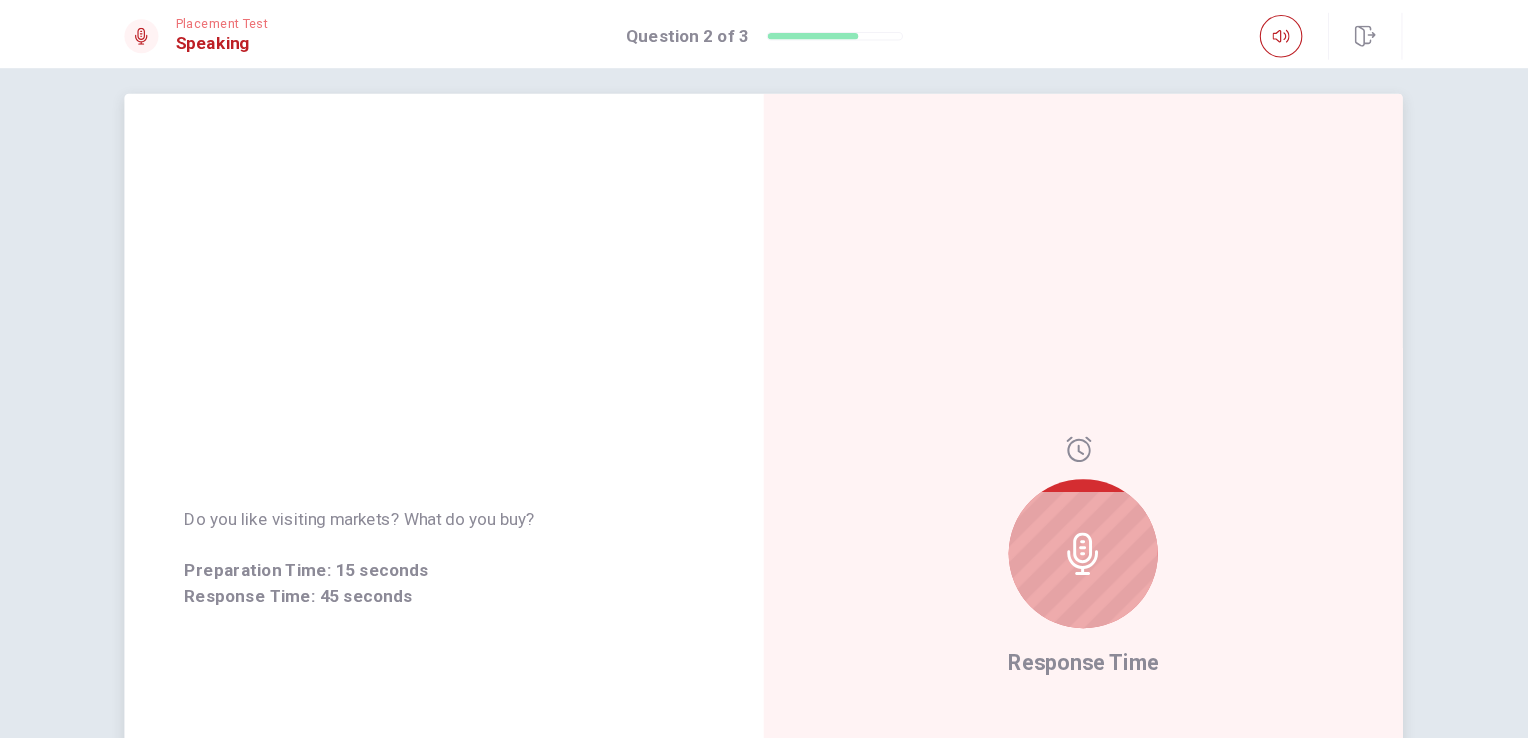 scroll, scrollTop: 16, scrollLeft: 0, axis: vertical 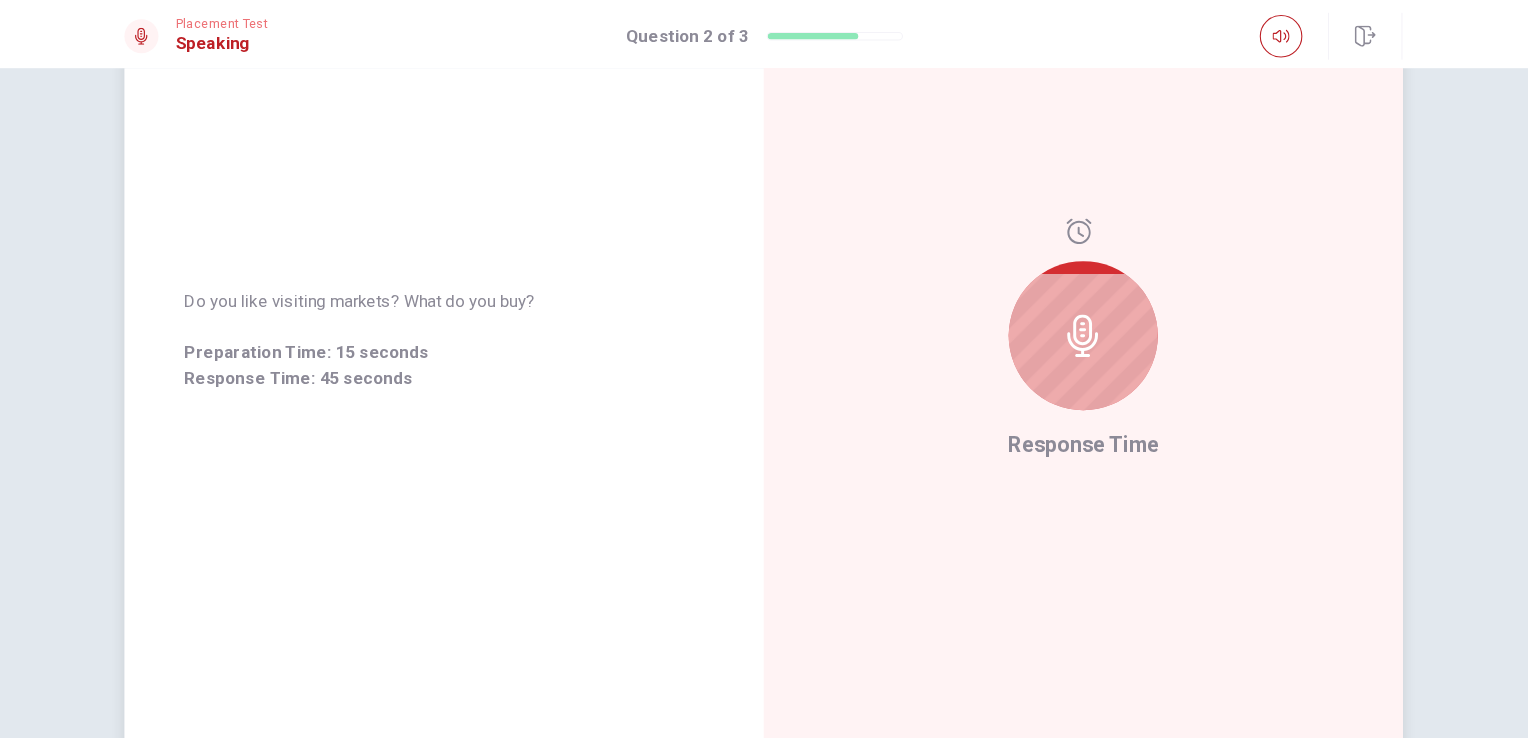 click on "Response Time" at bounding box center (1064, 319) 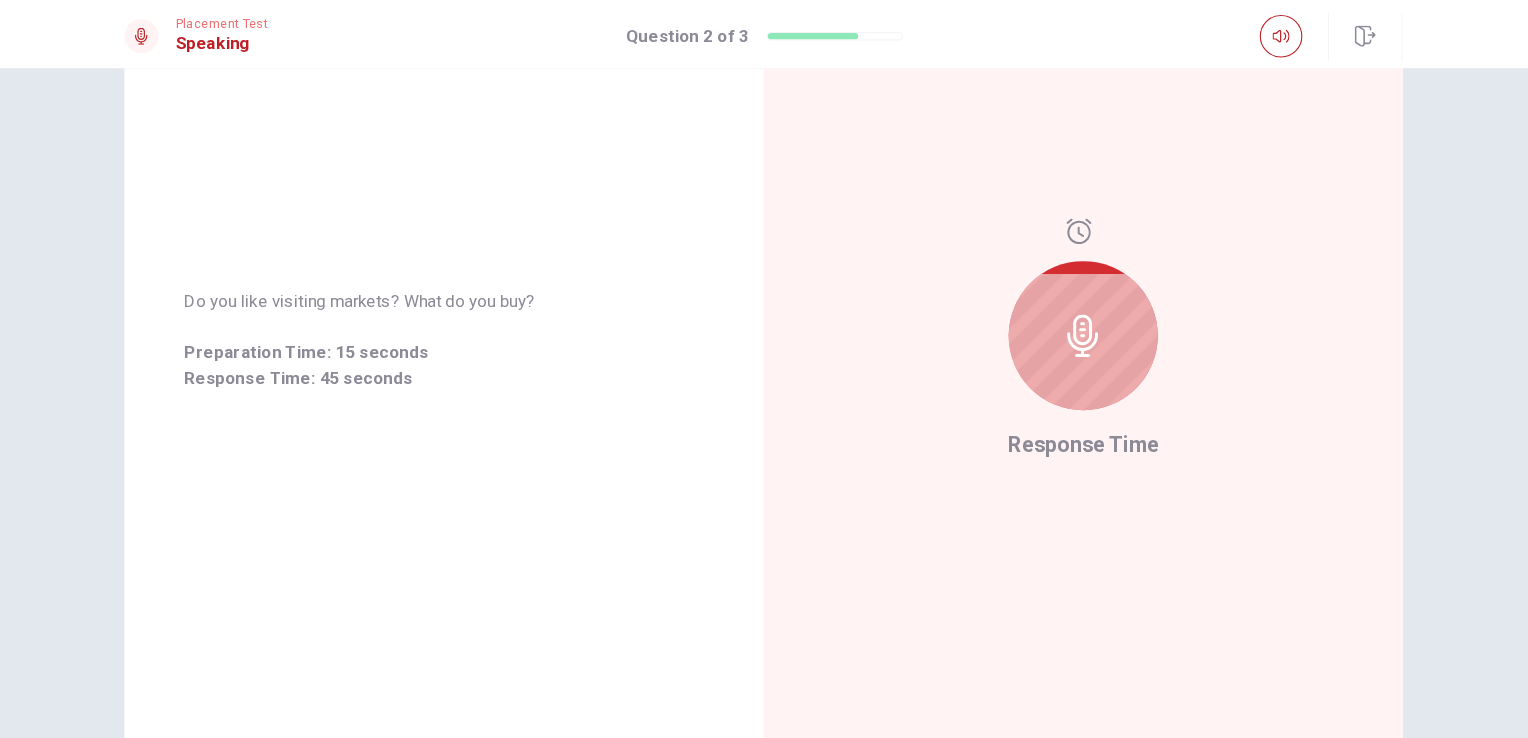 click at bounding box center [831, 34] 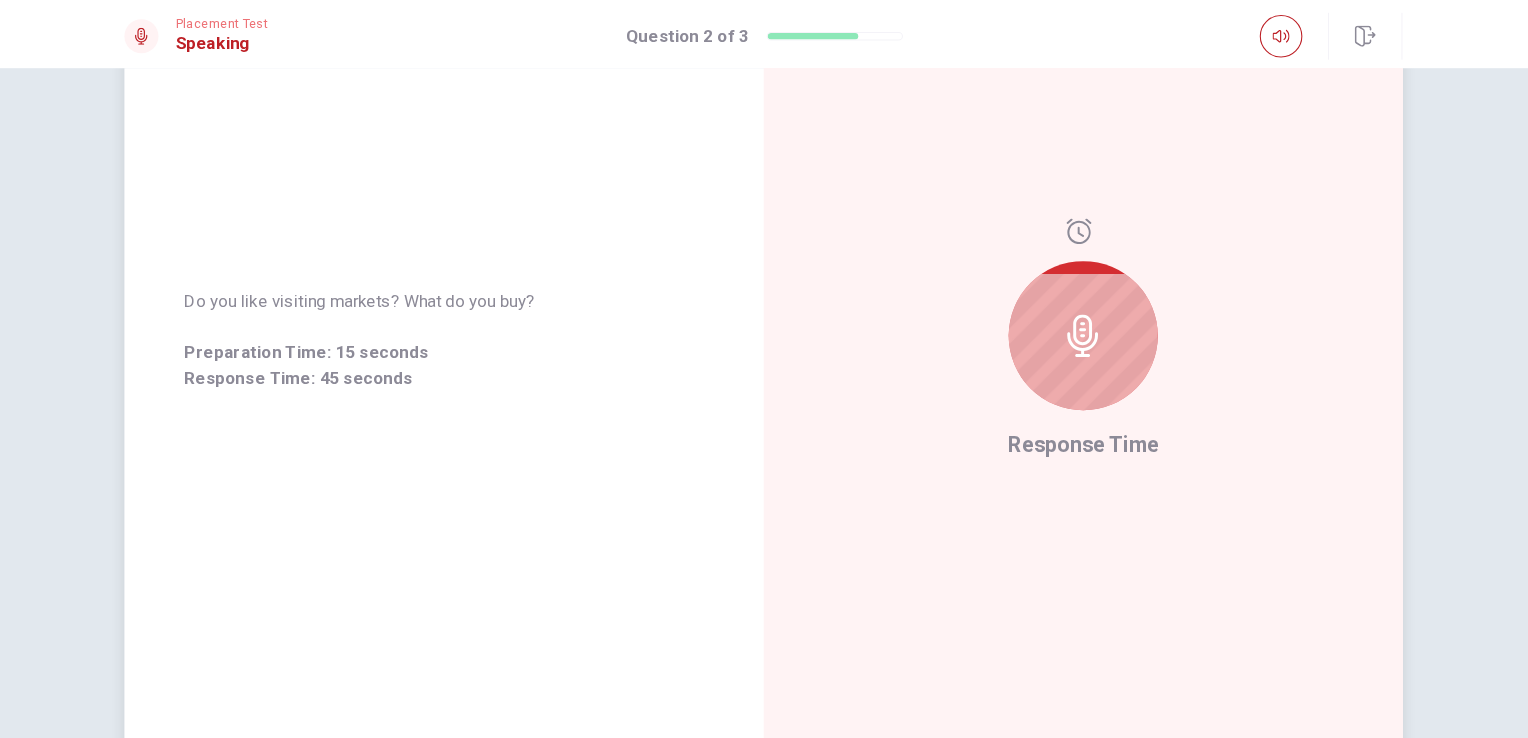 click on "Do you like visiting markets? What do you buy? Preparation Time: 15 seconds Response Time: 45 seconds" at bounding box center [464, 319] 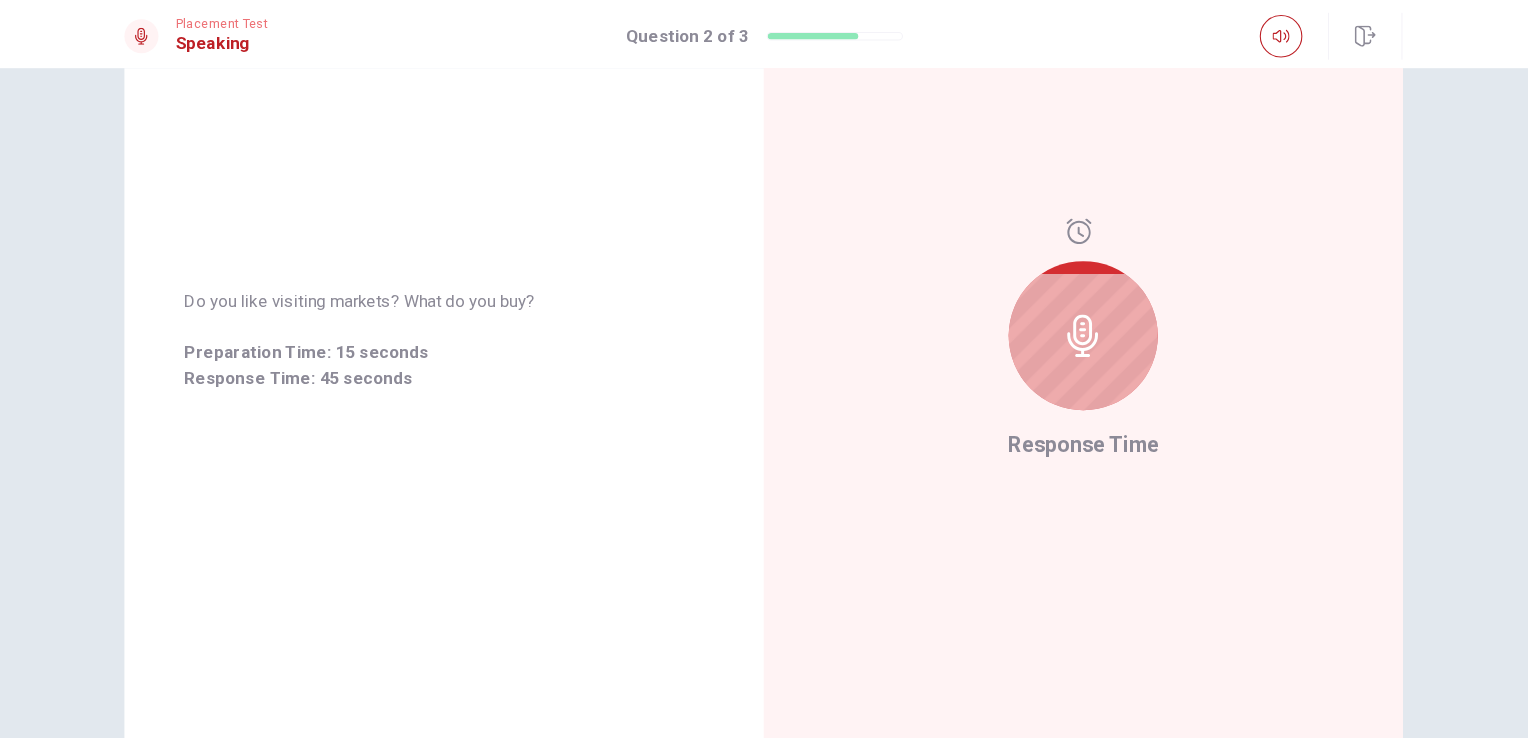 click on "Speaking" at bounding box center (255, 41) 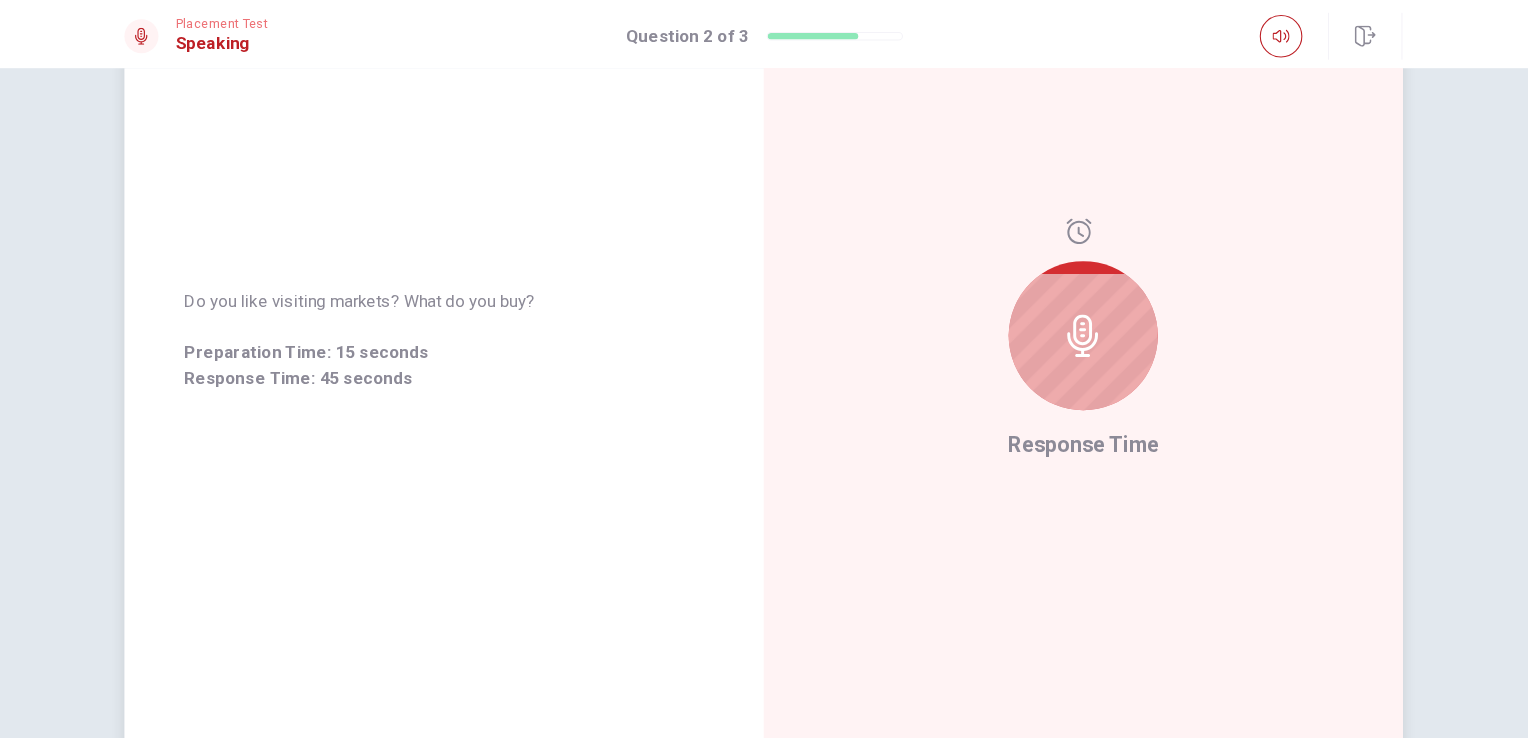 click at bounding box center (1064, 315) 